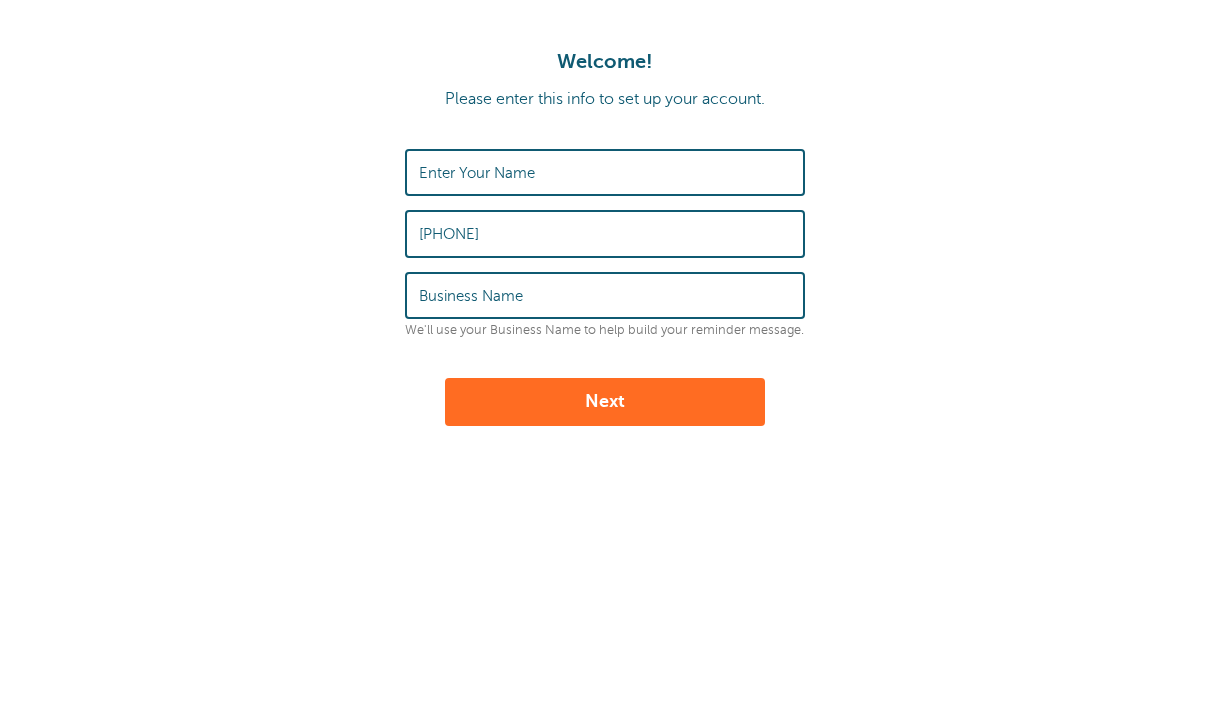 scroll, scrollTop: 0, scrollLeft: 0, axis: both 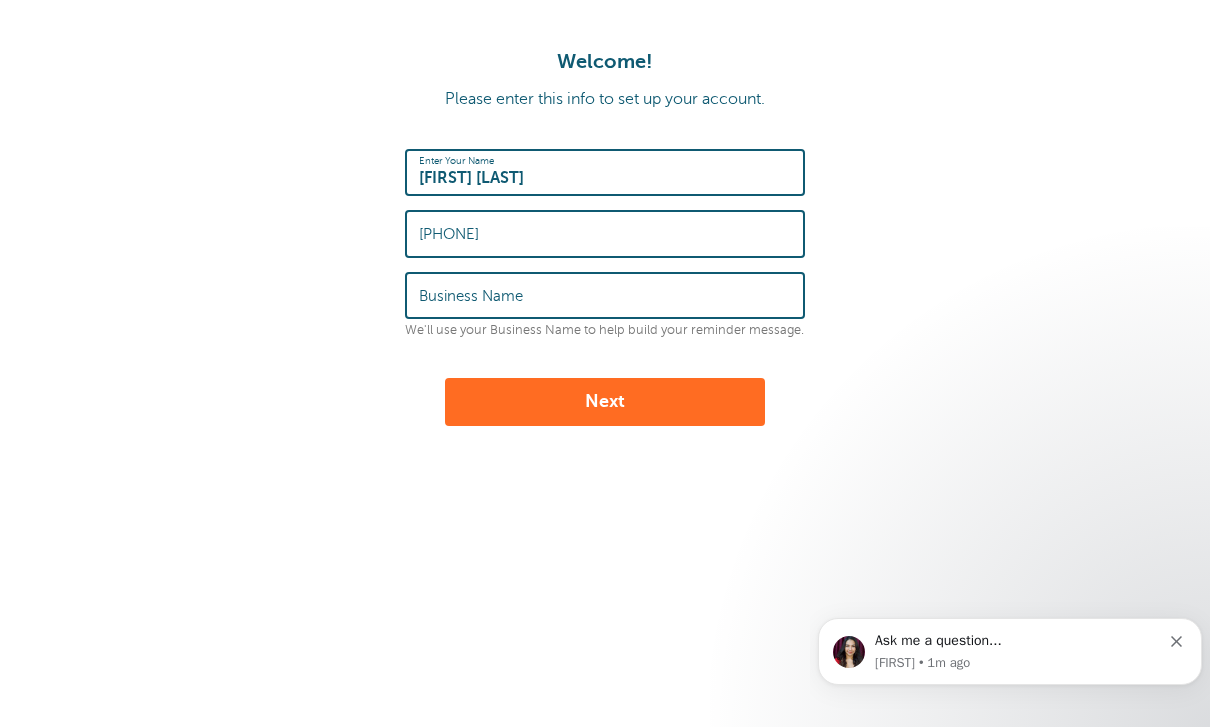 type on "[FIRST] [LAST]" 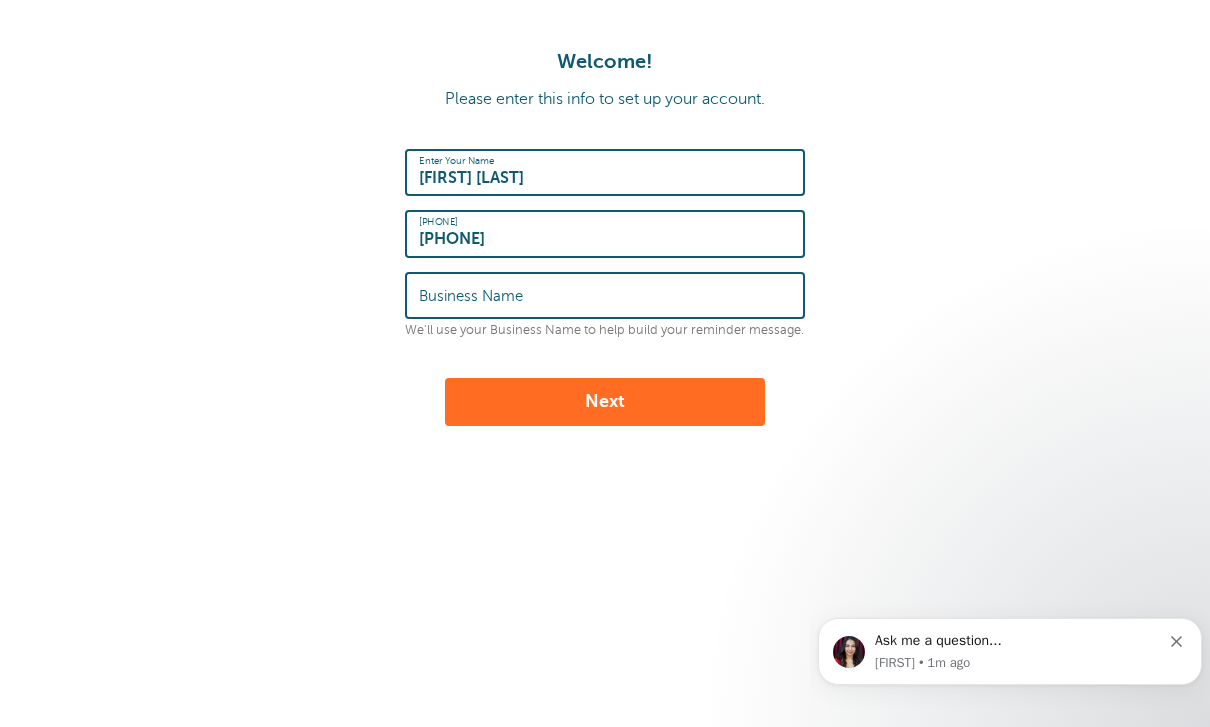 type on "8088246806" 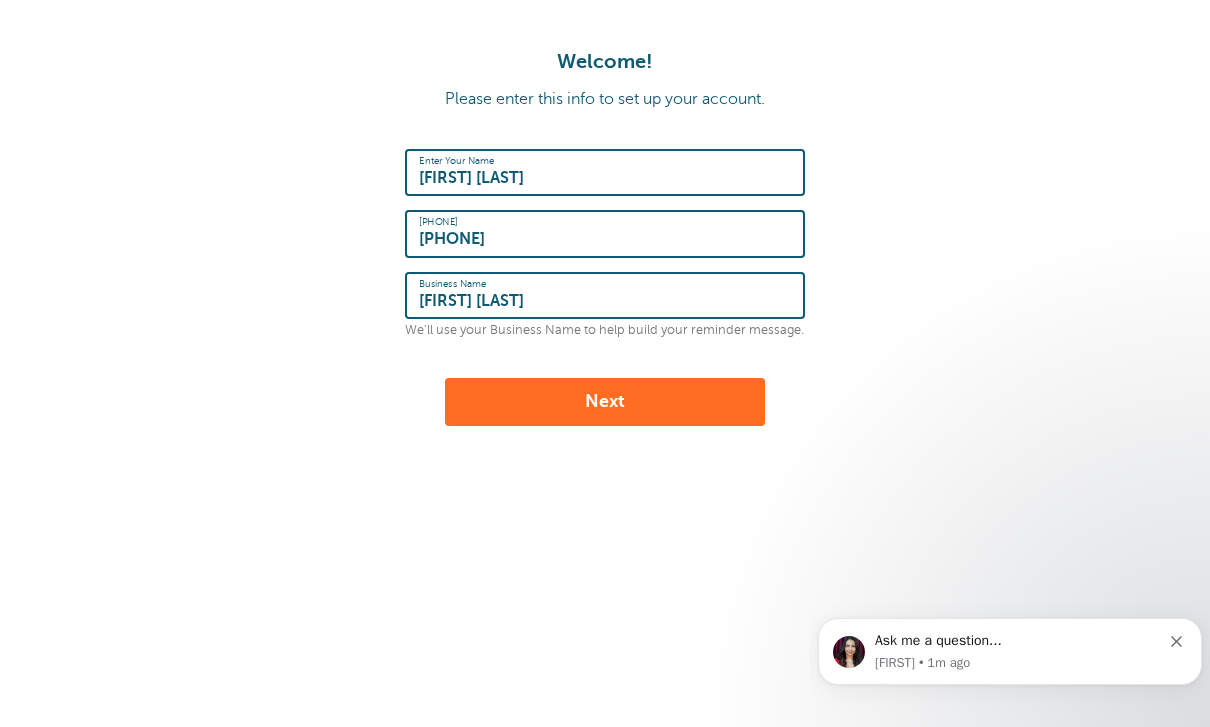 type on "Kayli T. Fitness & Posing" 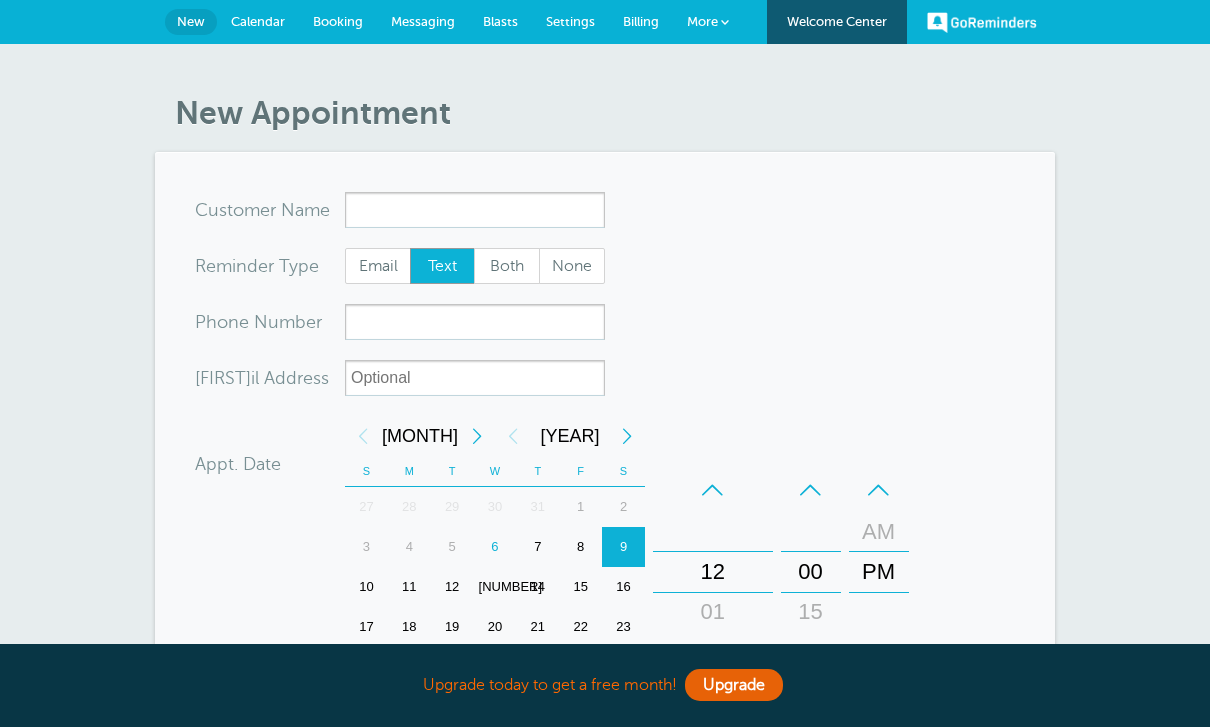 scroll, scrollTop: 0, scrollLeft: 0, axis: both 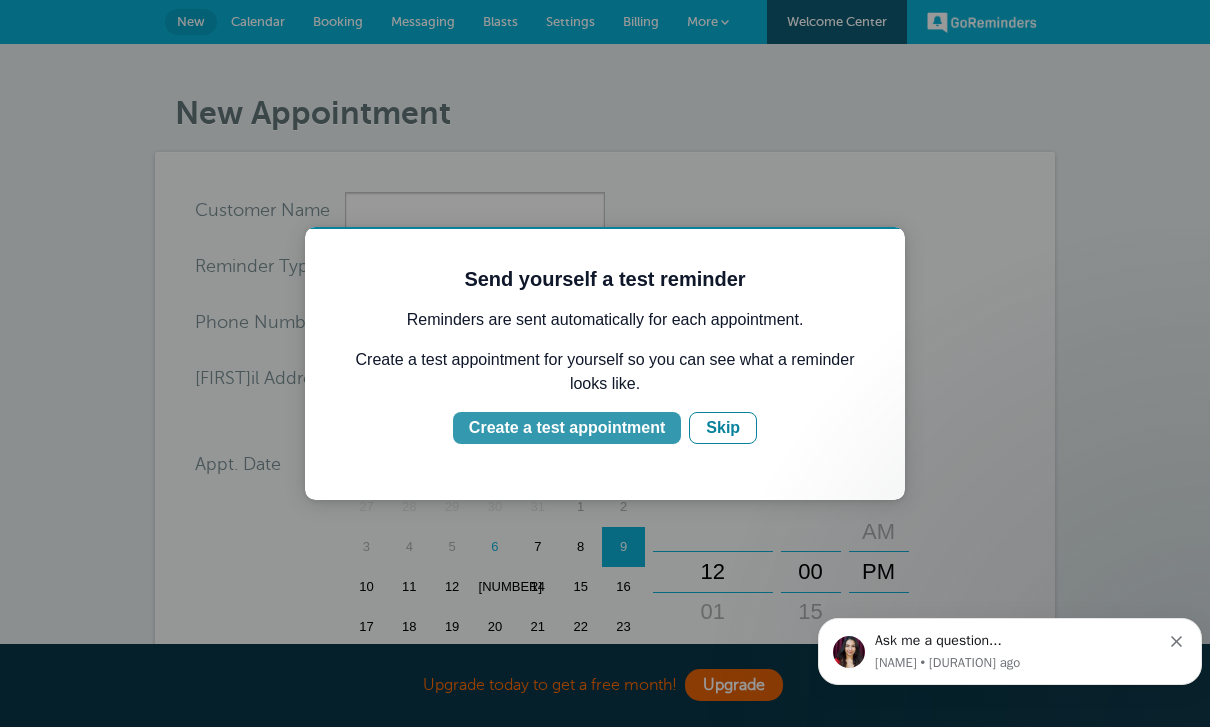 click on "Create a test appointment" at bounding box center [567, 428] 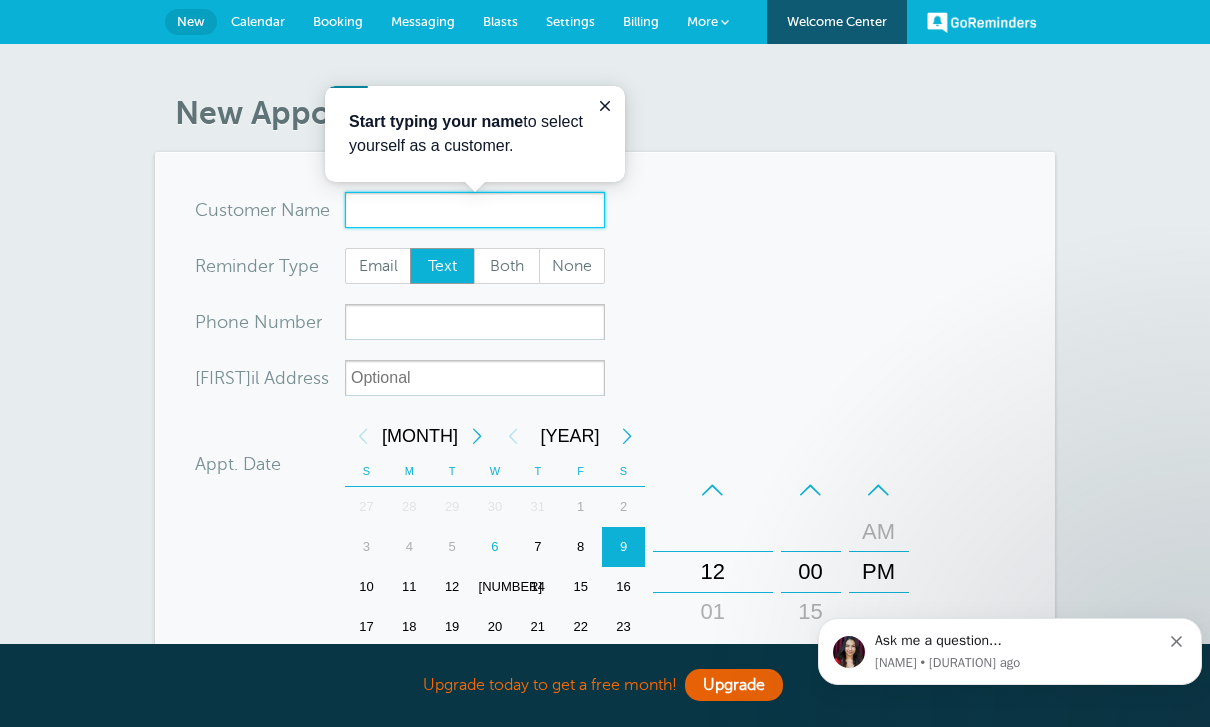 scroll, scrollTop: 0, scrollLeft: 0, axis: both 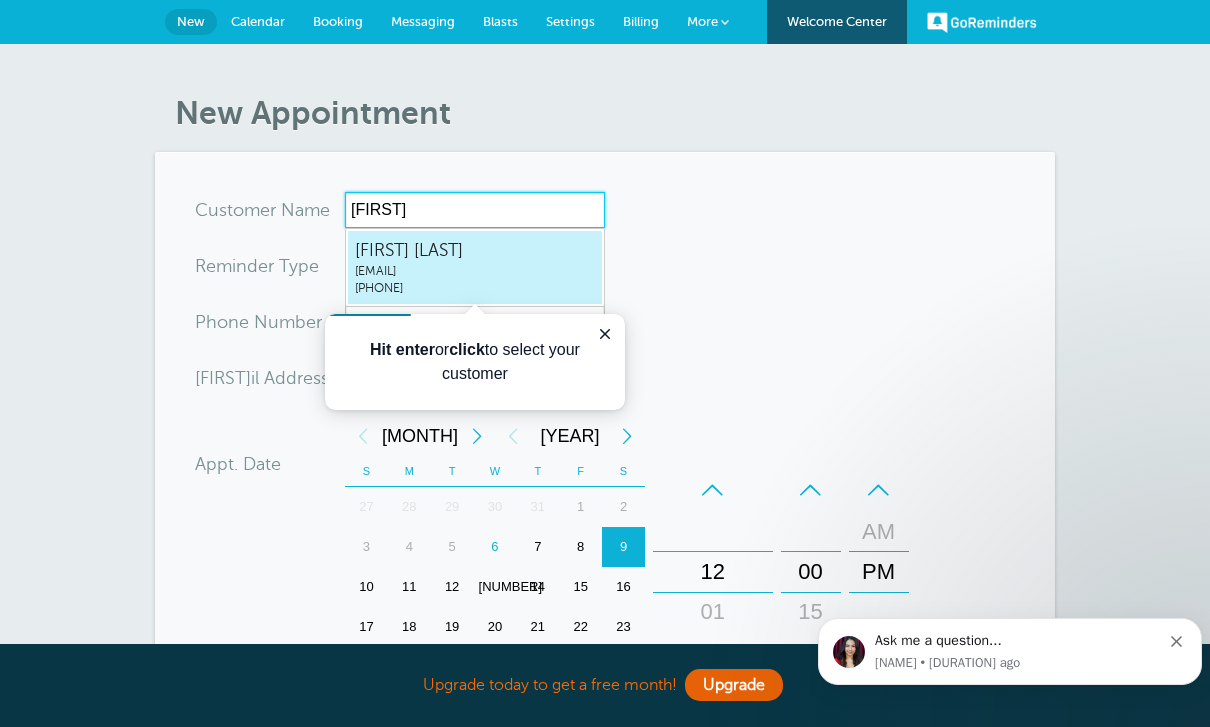 click on "8088246806" at bounding box center (475, 288) 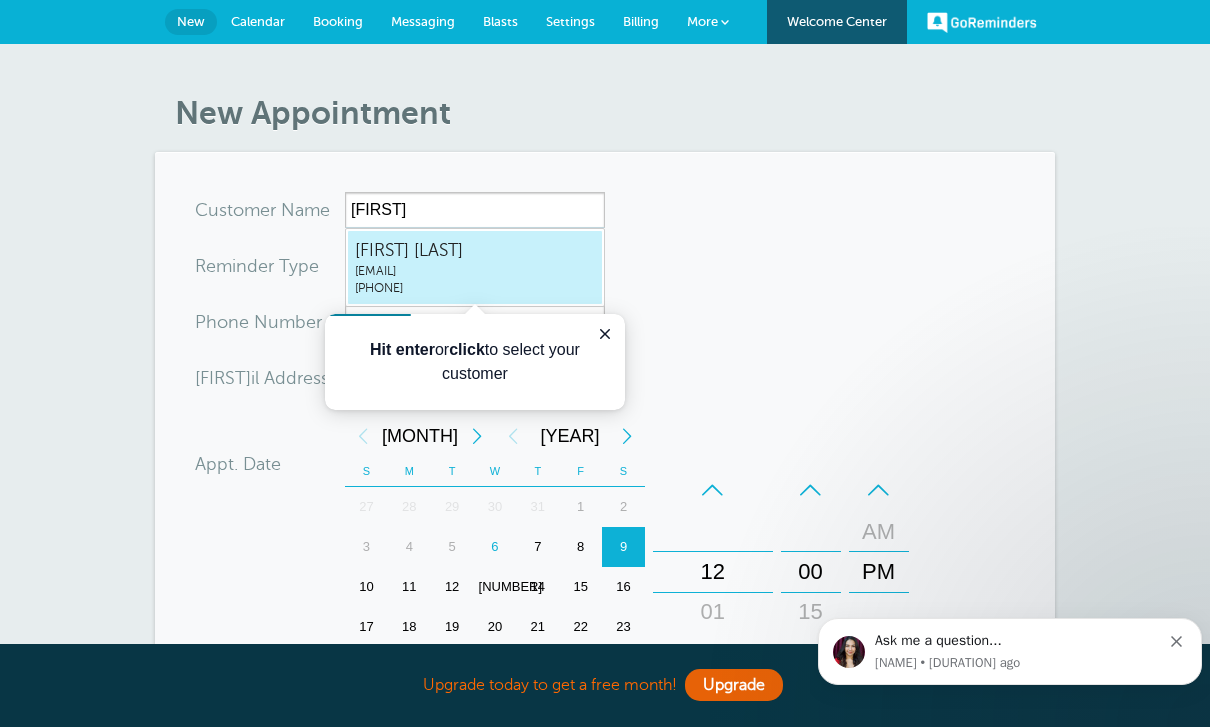 type on "KayliTaniguchikaylitfitnessandposing@gmail.com8088246806" 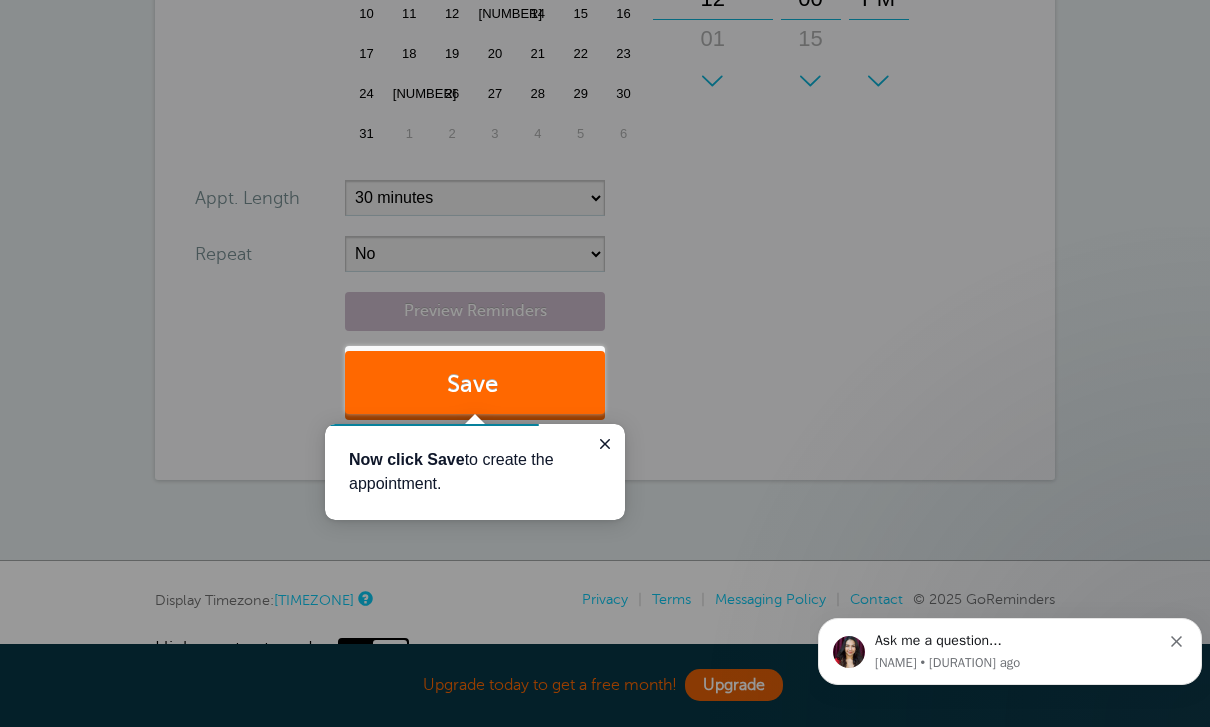 scroll, scrollTop: 578, scrollLeft: 0, axis: vertical 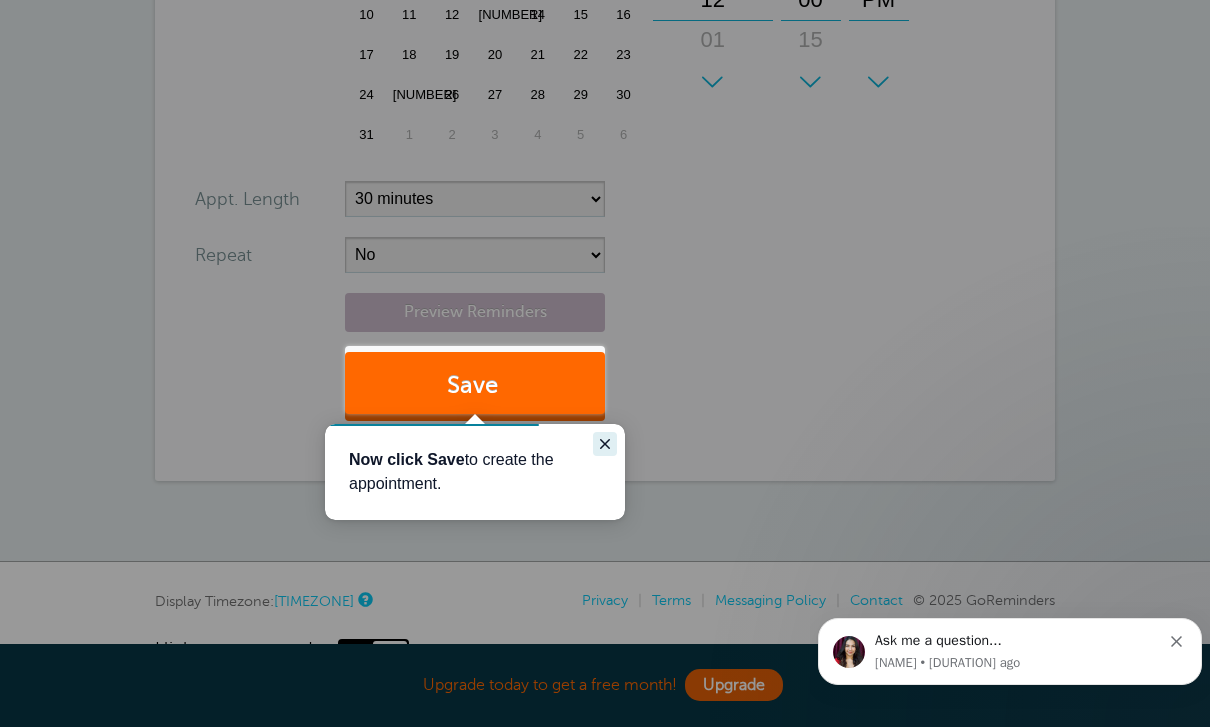 click 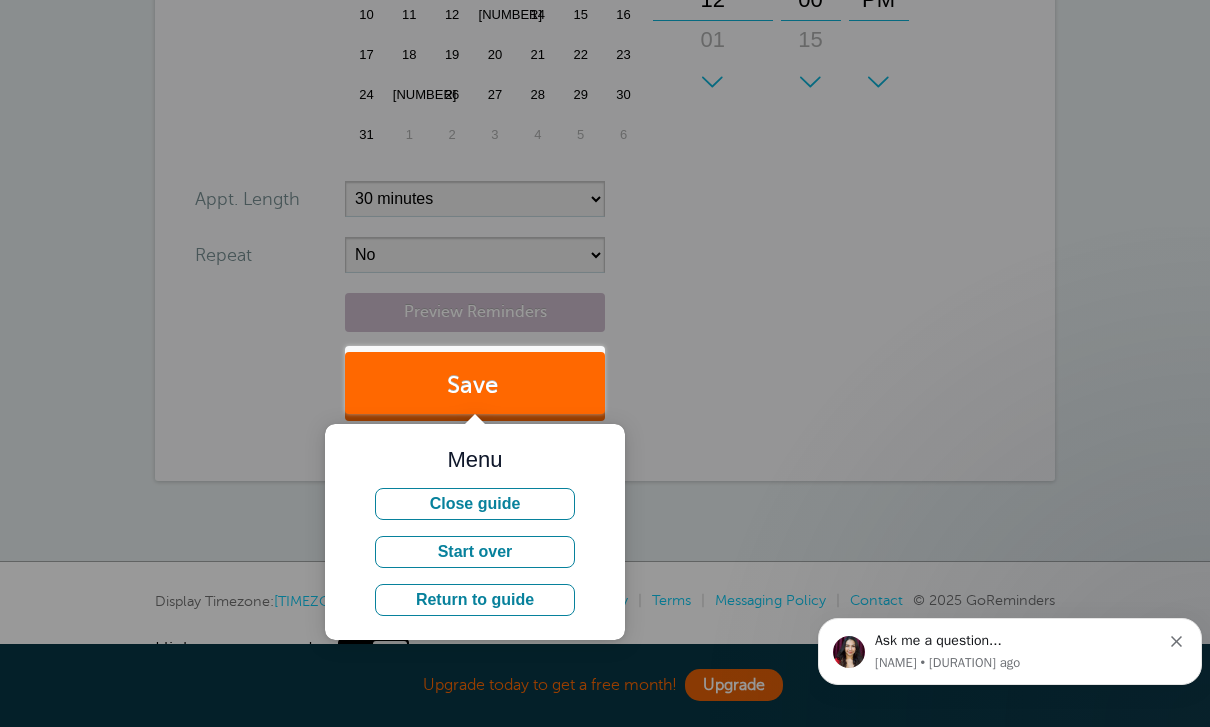 click at bounding box center [907, 207] 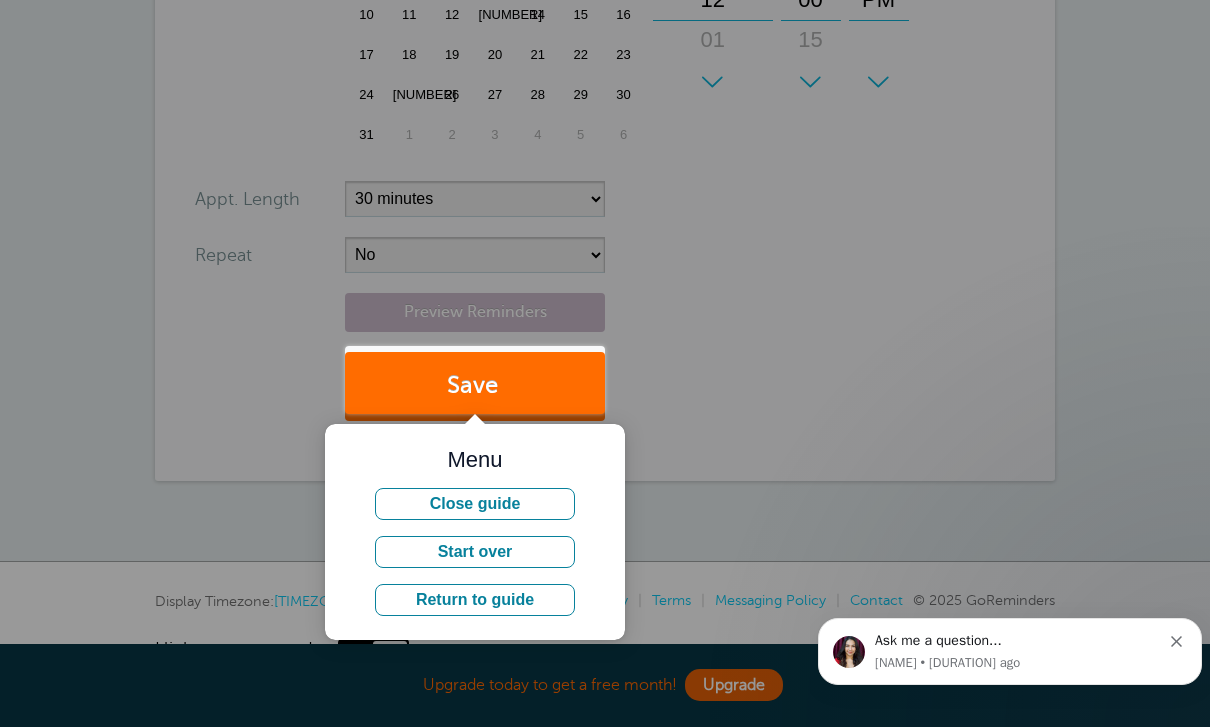 click on "Save" at bounding box center (475, 386) 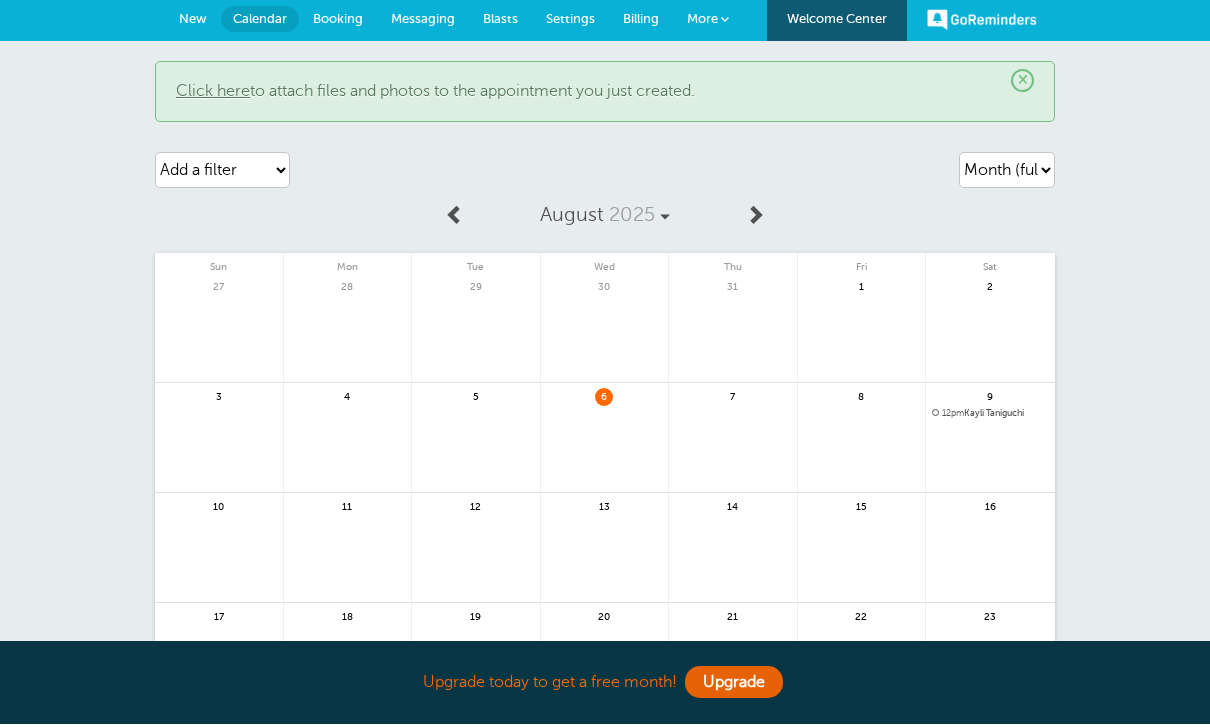 scroll, scrollTop: 5, scrollLeft: 0, axis: vertical 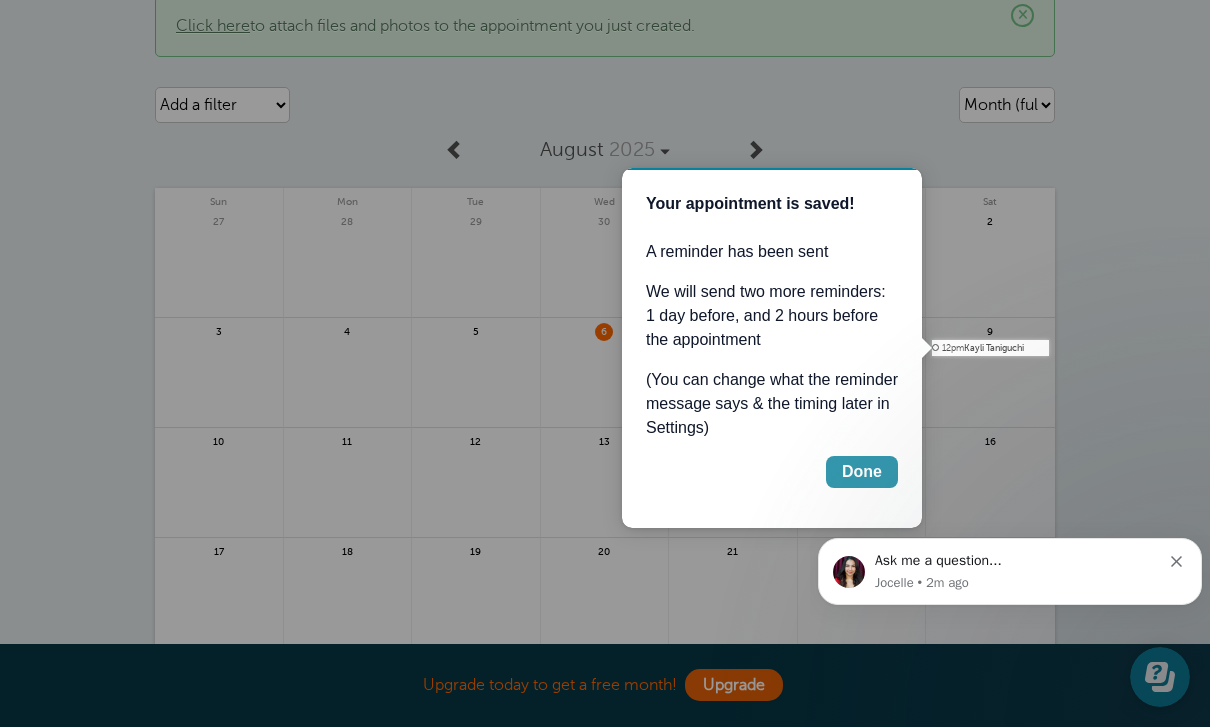 click on "Done" at bounding box center [862, 472] 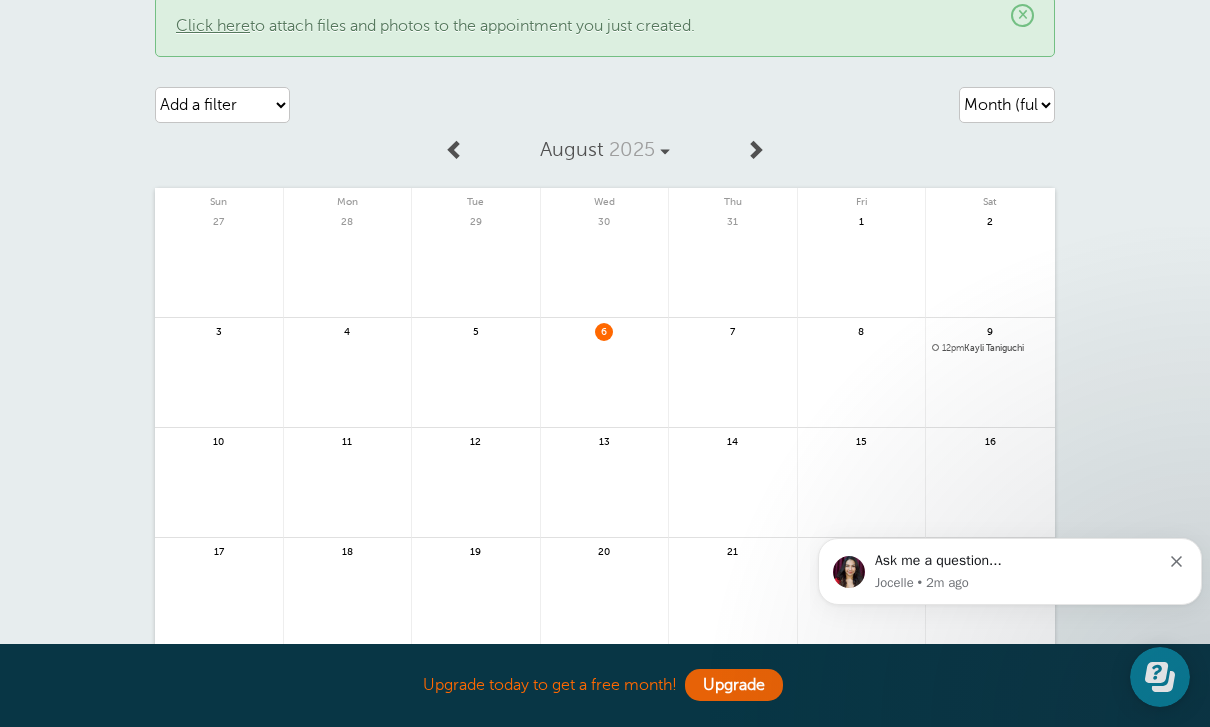 click 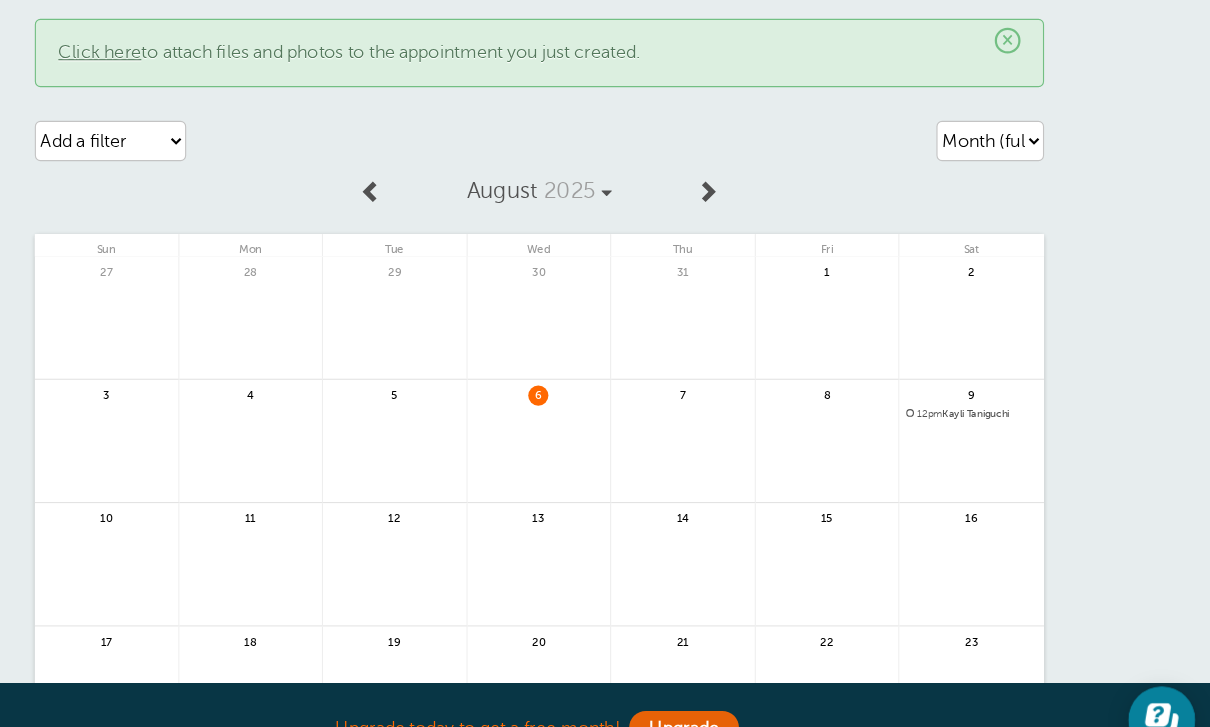 scroll, scrollTop: 8, scrollLeft: 0, axis: vertical 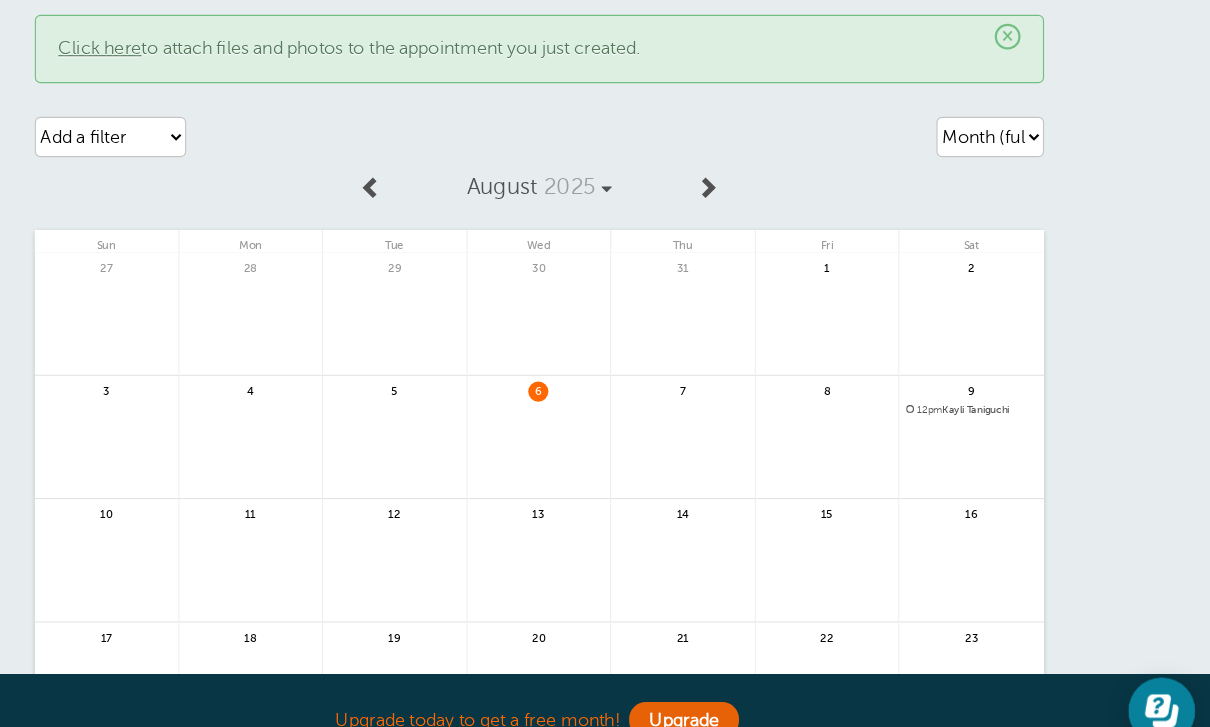 click on "Click here" at bounding box center (213, 86) 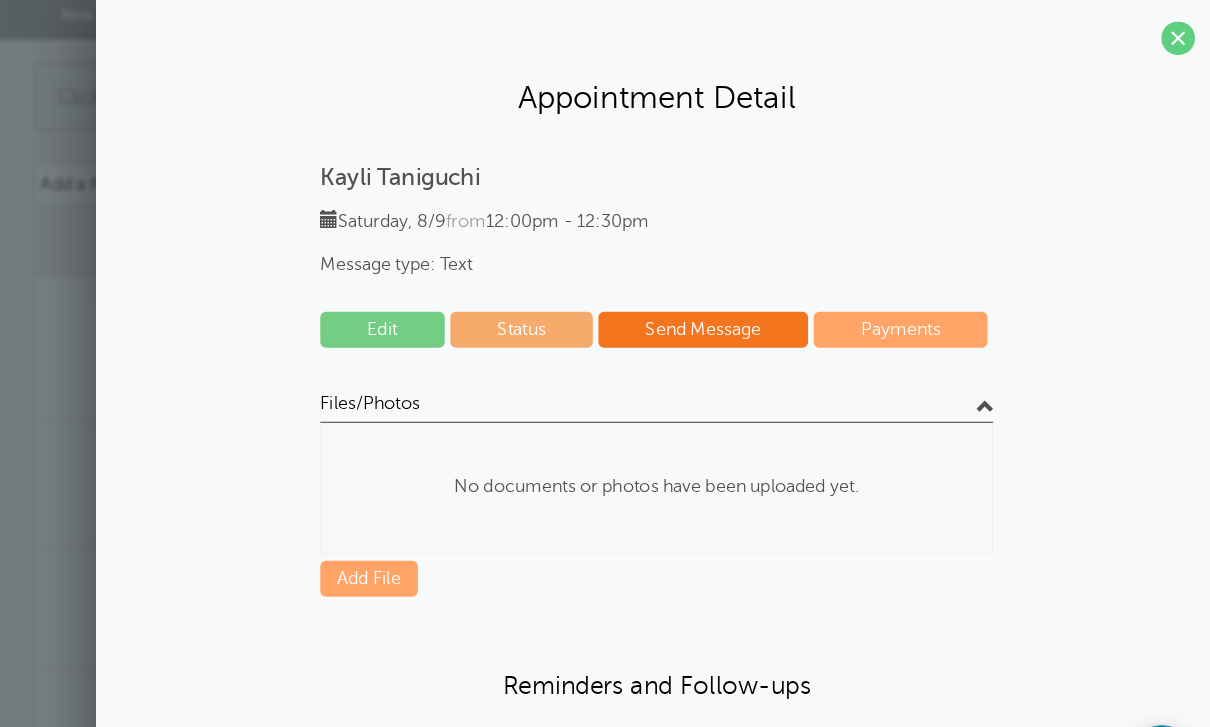 scroll, scrollTop: 0, scrollLeft: 0, axis: both 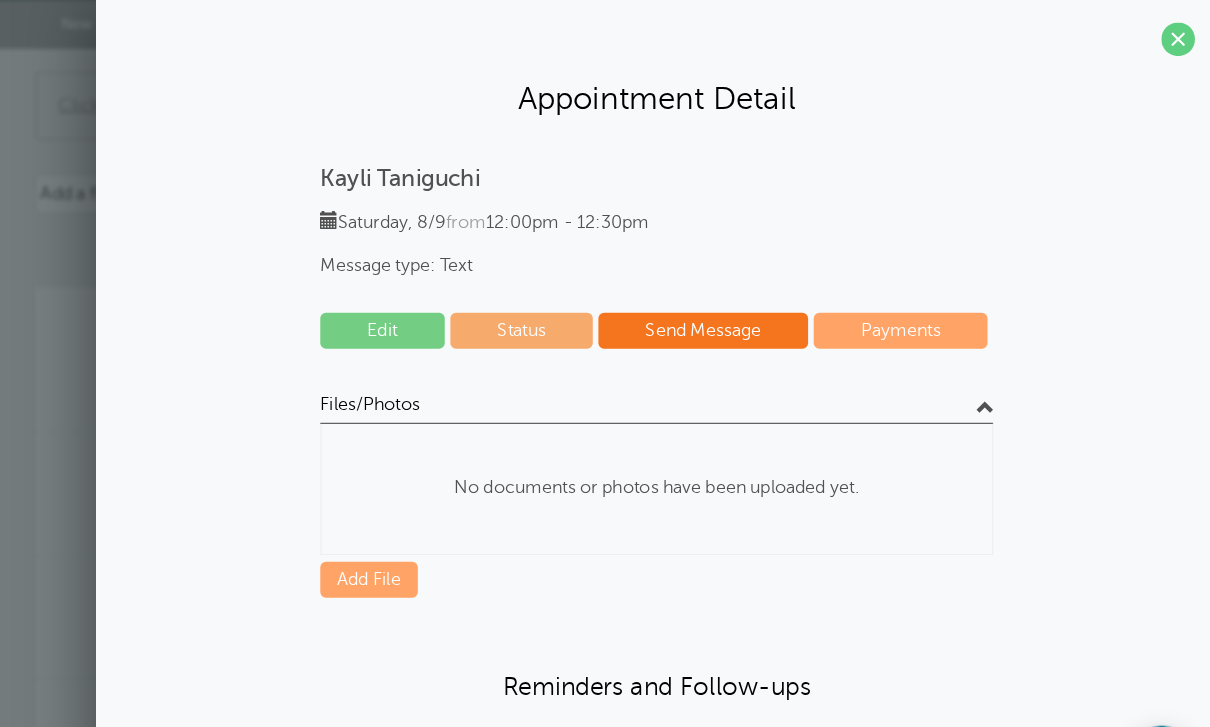 click on "Payments" at bounding box center [927, 295] 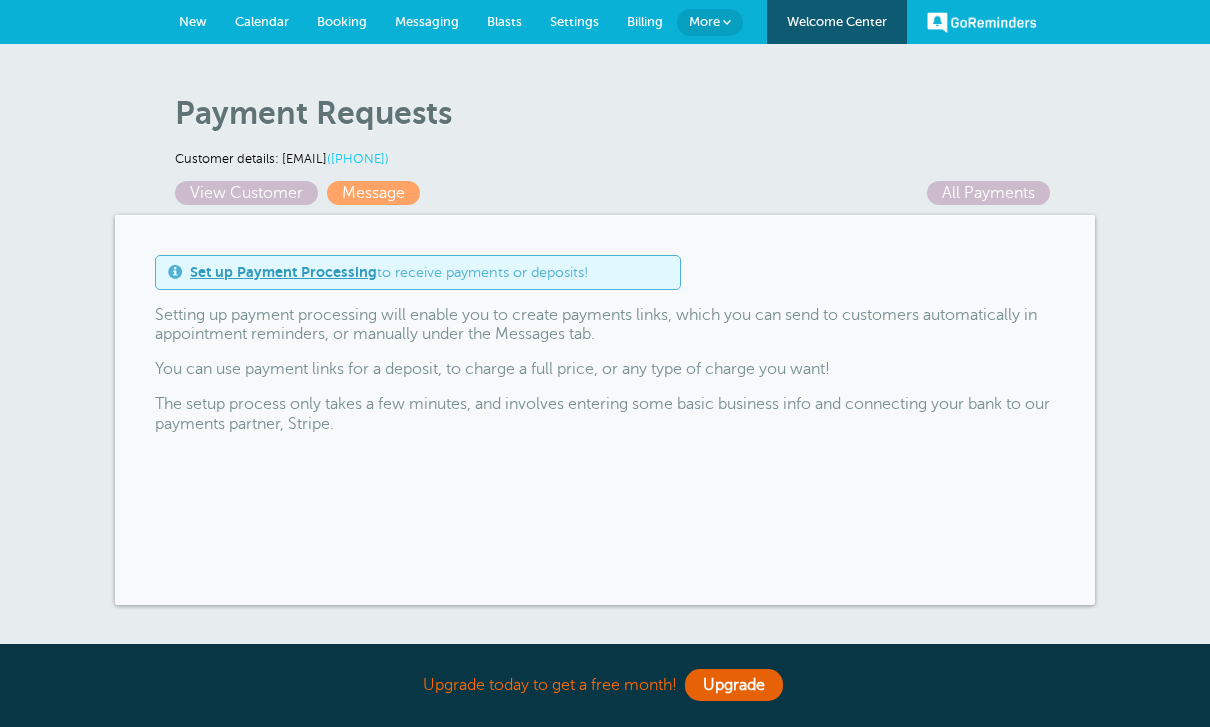 scroll, scrollTop: 0, scrollLeft: 0, axis: both 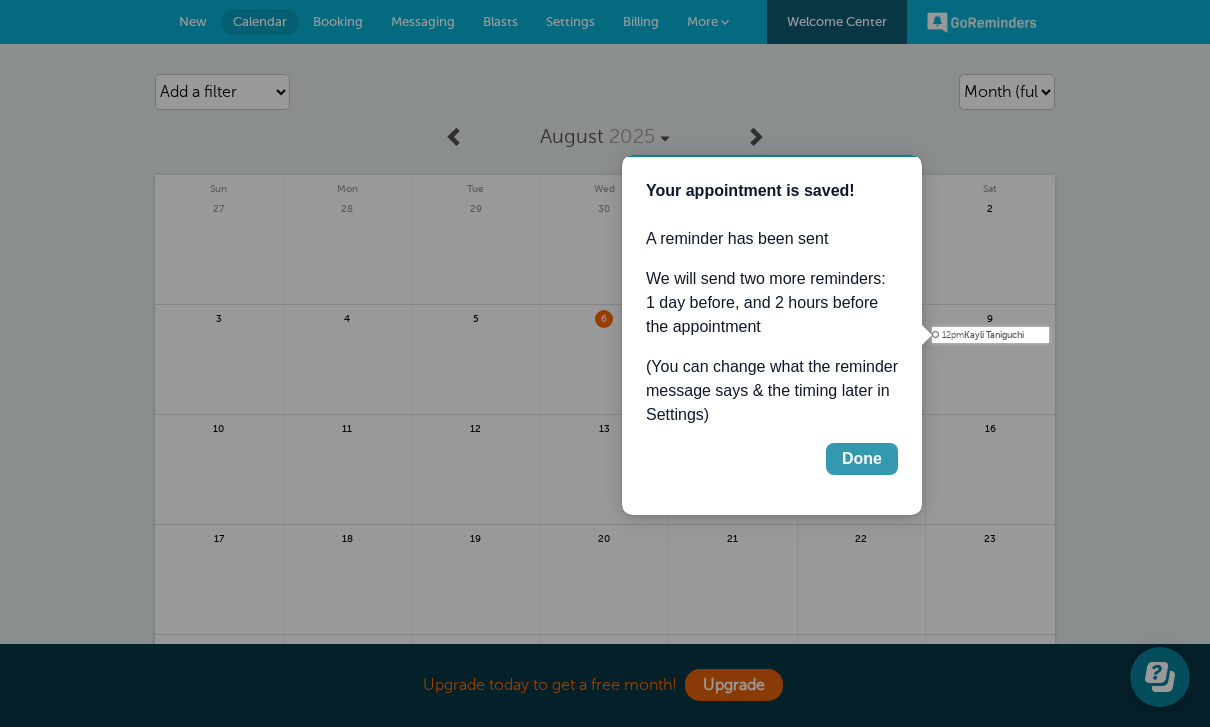 click on "Done" at bounding box center (862, 459) 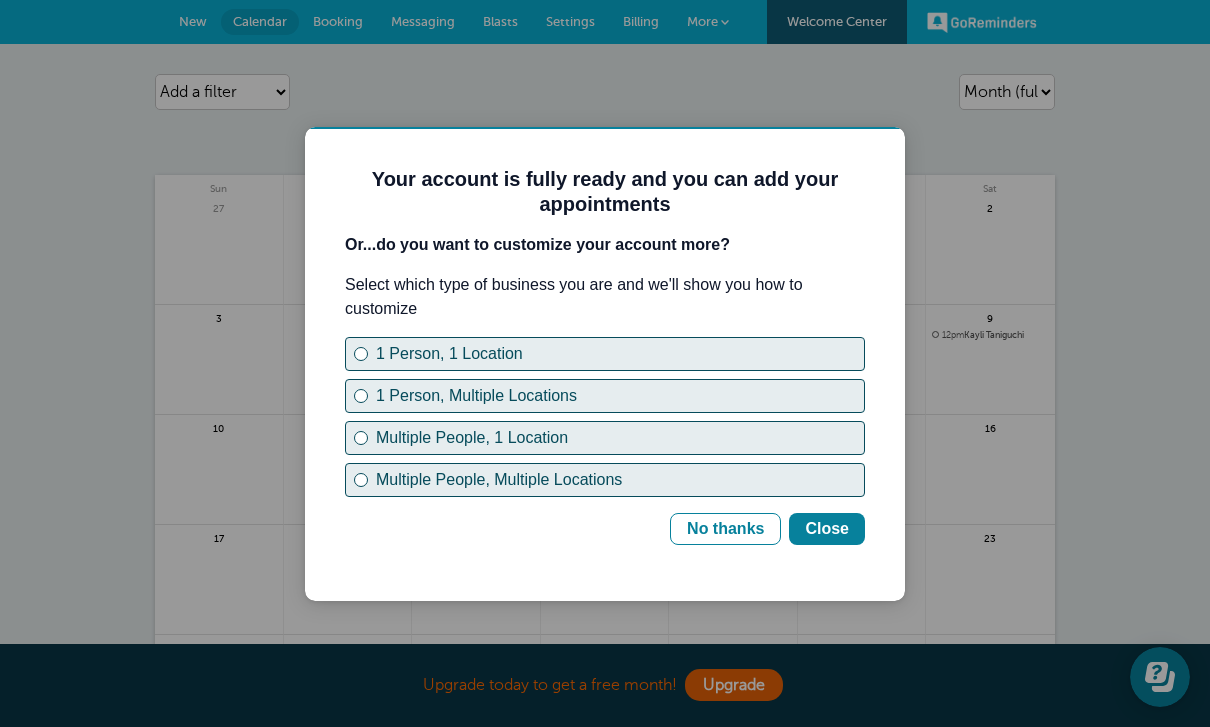 scroll, scrollTop: 0, scrollLeft: 0, axis: both 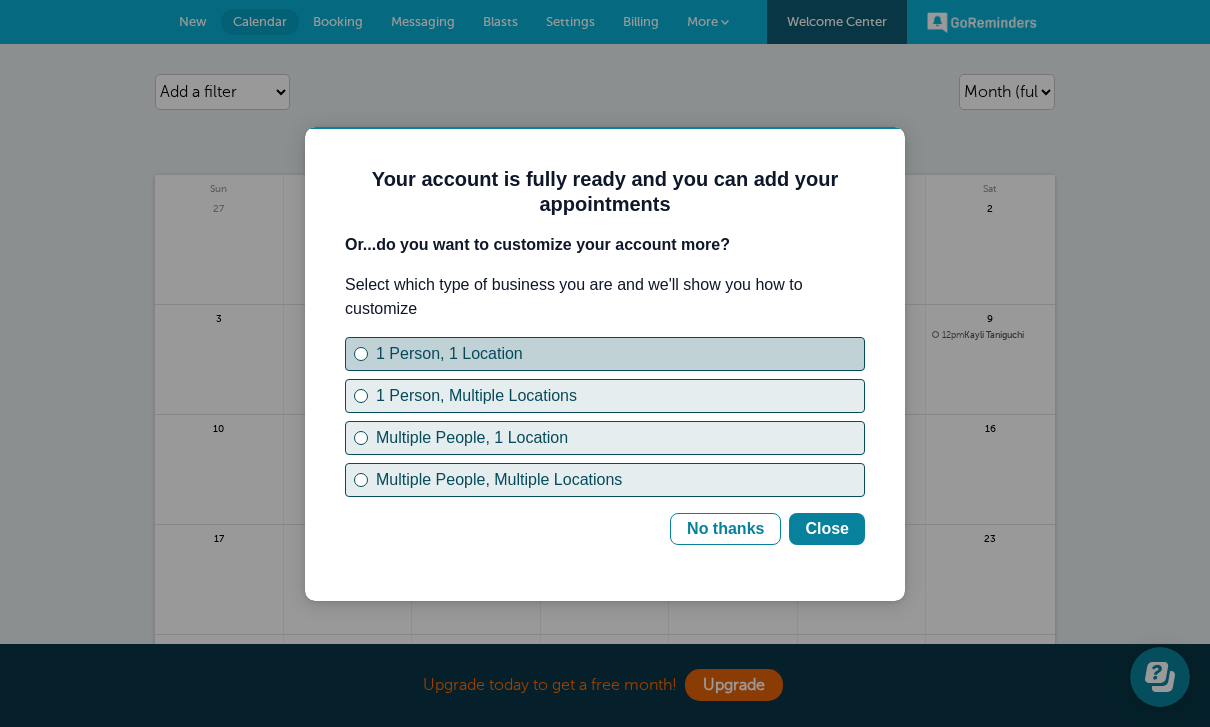 click on "1 Person, 1 Location" at bounding box center [620, 354] 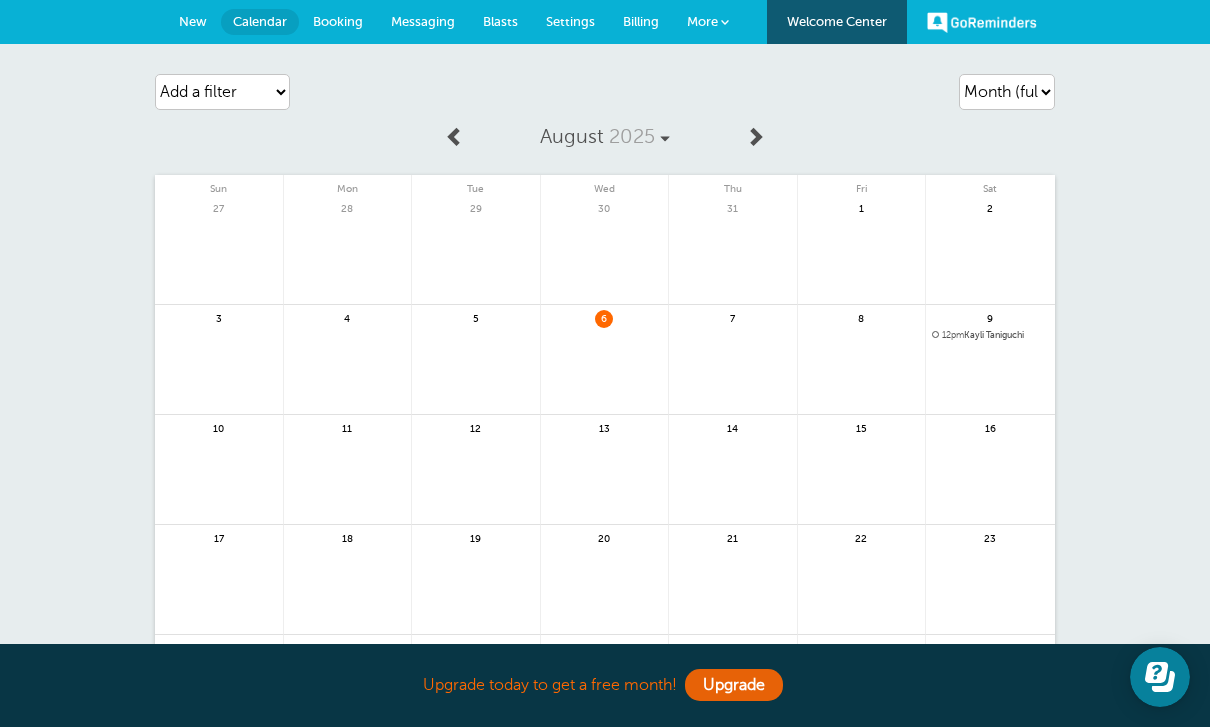 scroll, scrollTop: 0, scrollLeft: 0, axis: both 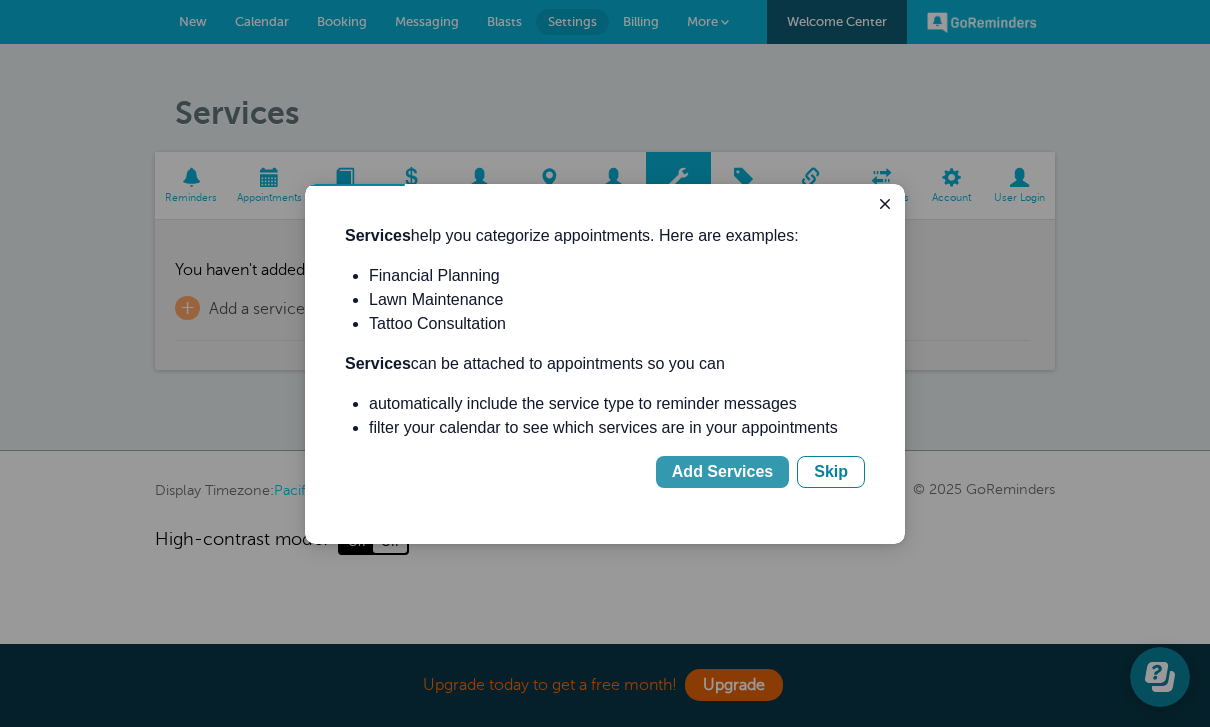 click on "Add Services" at bounding box center (722, 472) 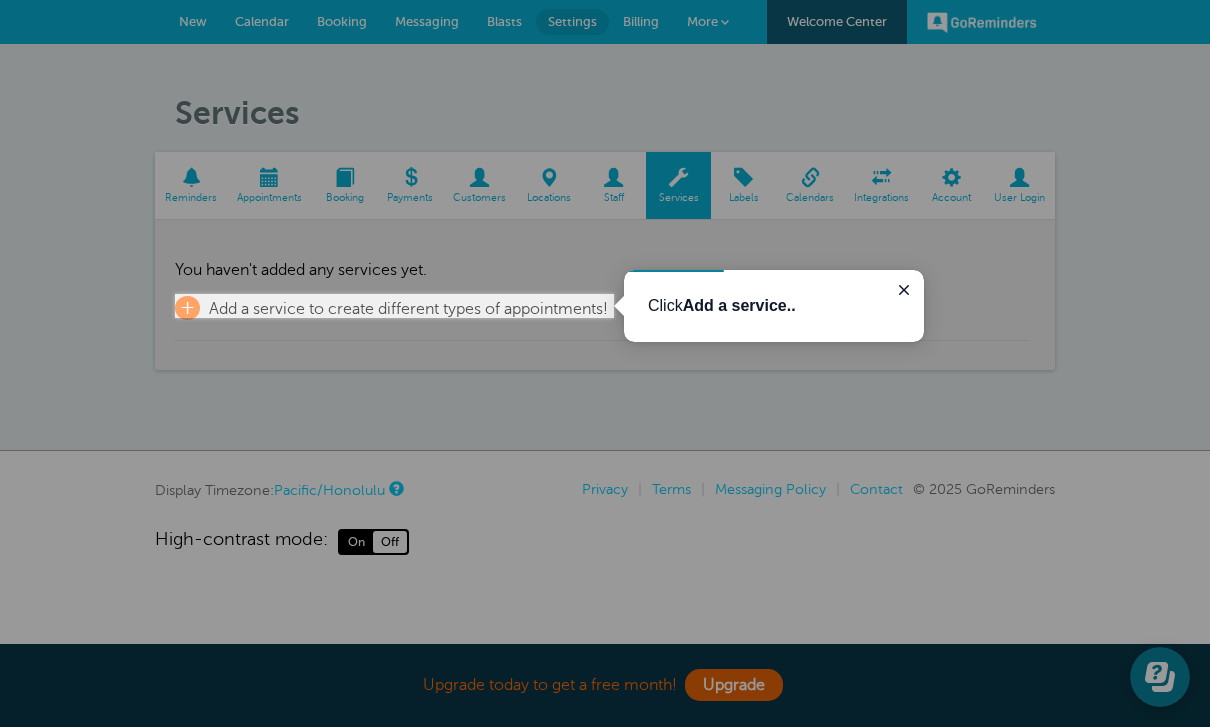 click at bounding box center (692, 522) 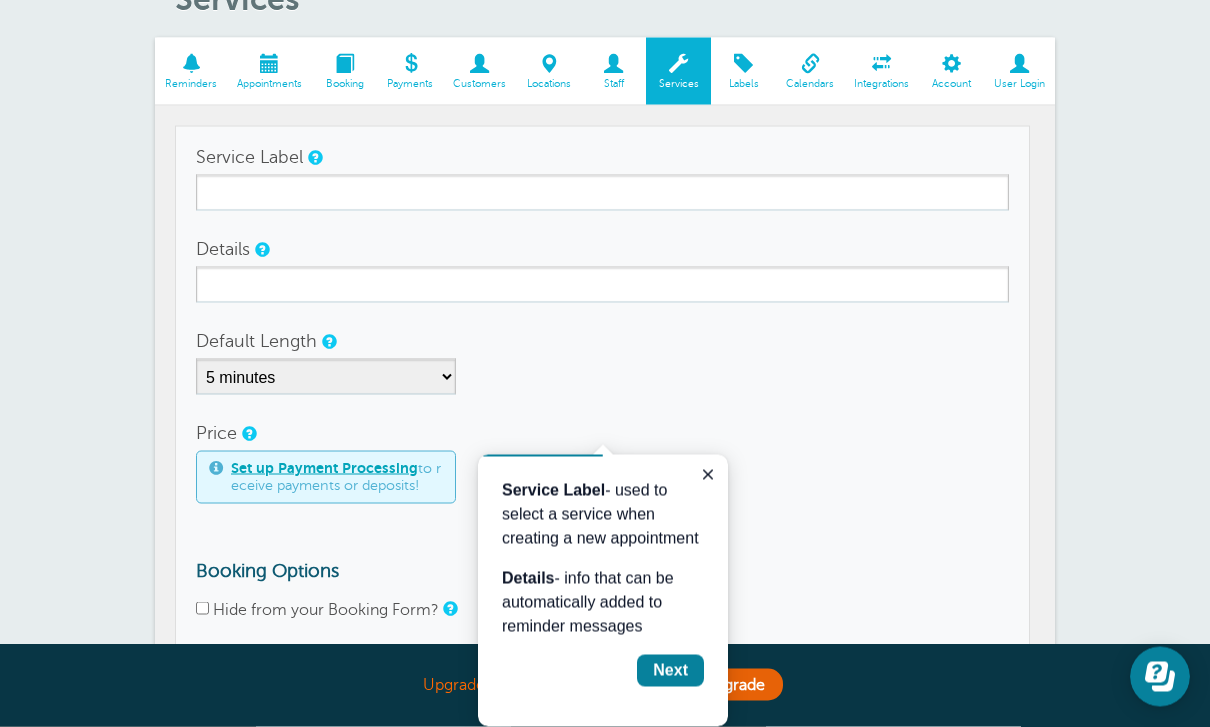scroll, scrollTop: 115, scrollLeft: 0, axis: vertical 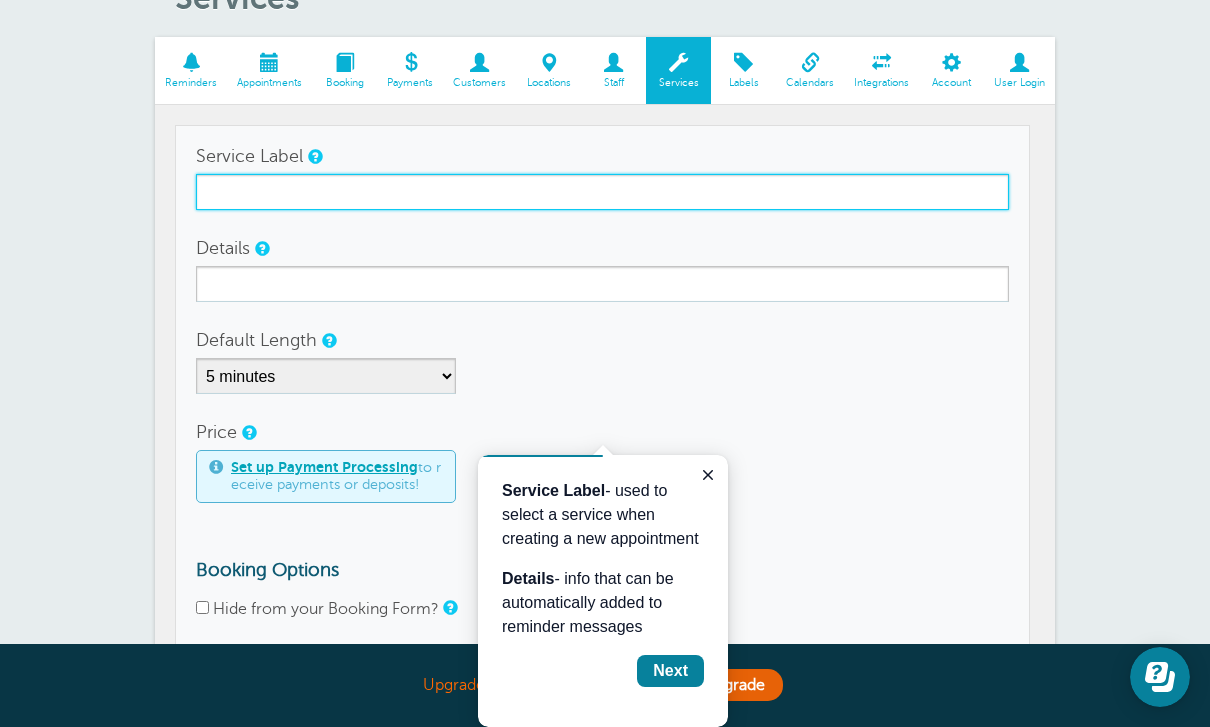 click on "Service Label" at bounding box center [602, 192] 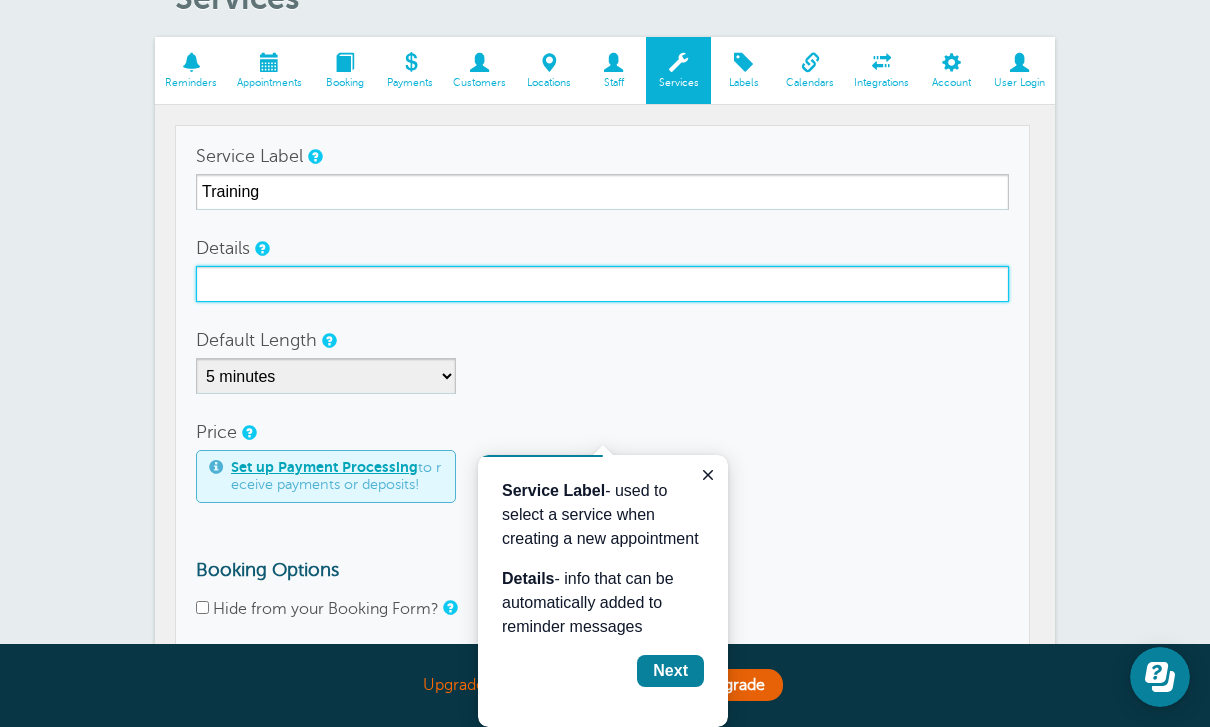click on "Details" at bounding box center (602, 284) 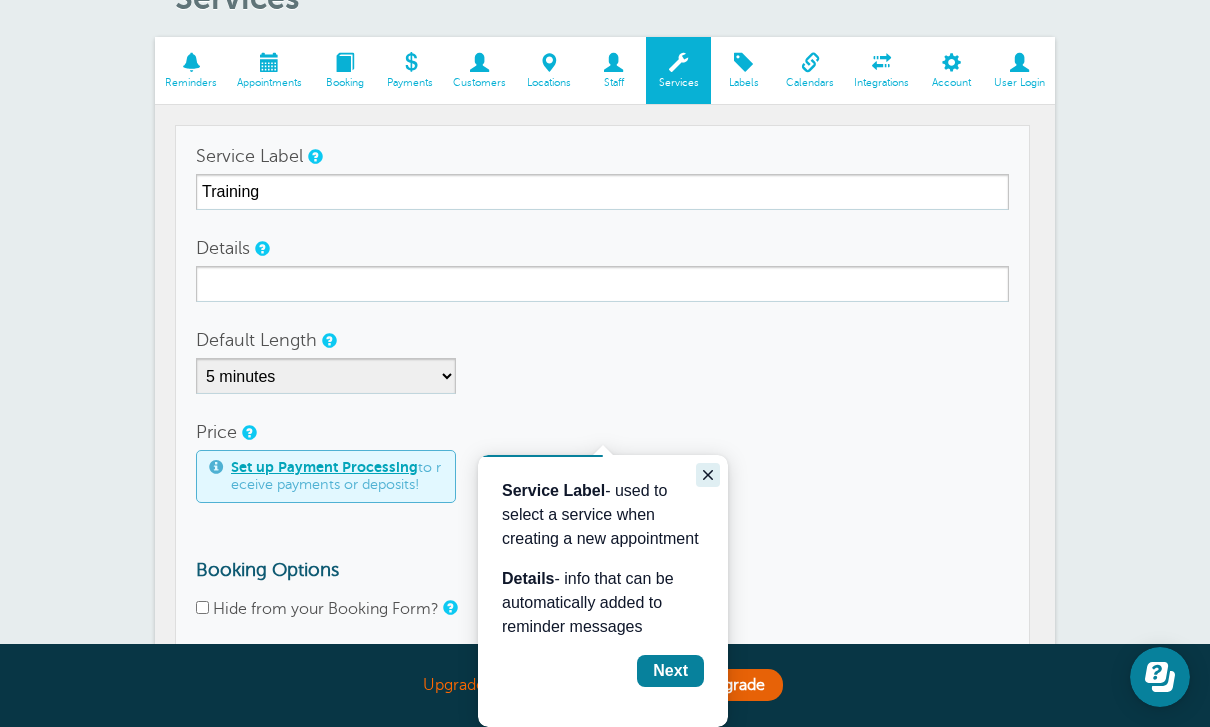 click 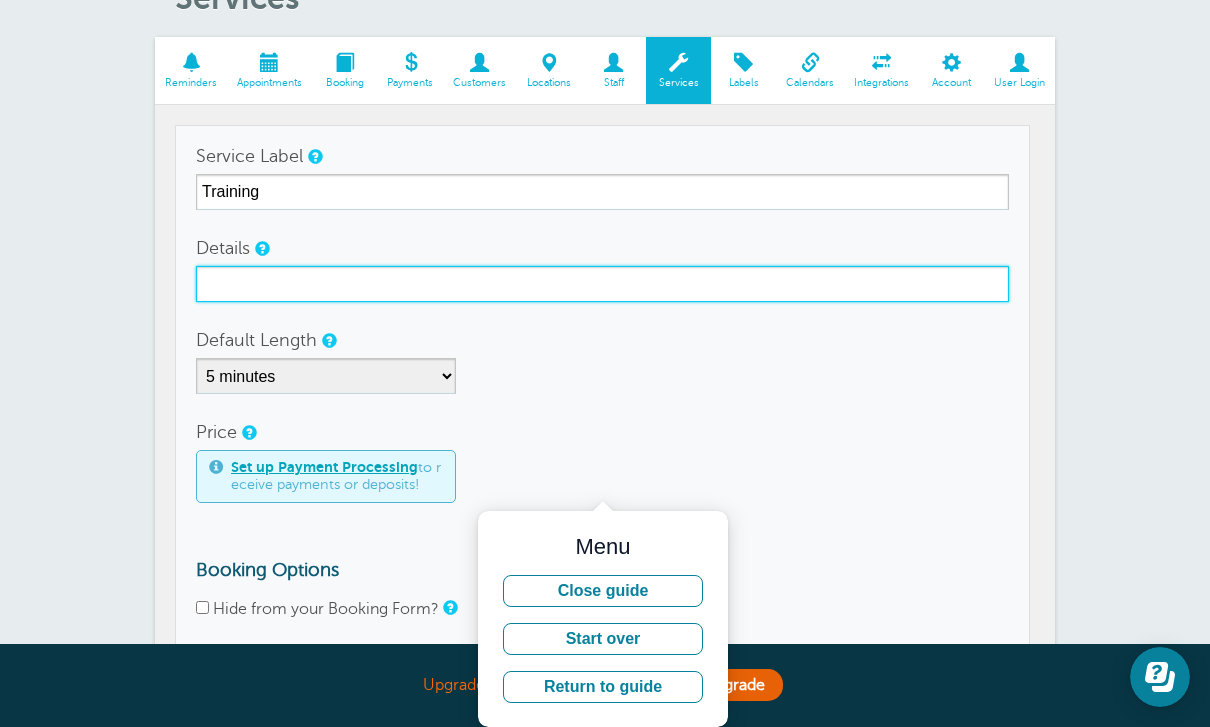 click on "Details" at bounding box center [602, 284] 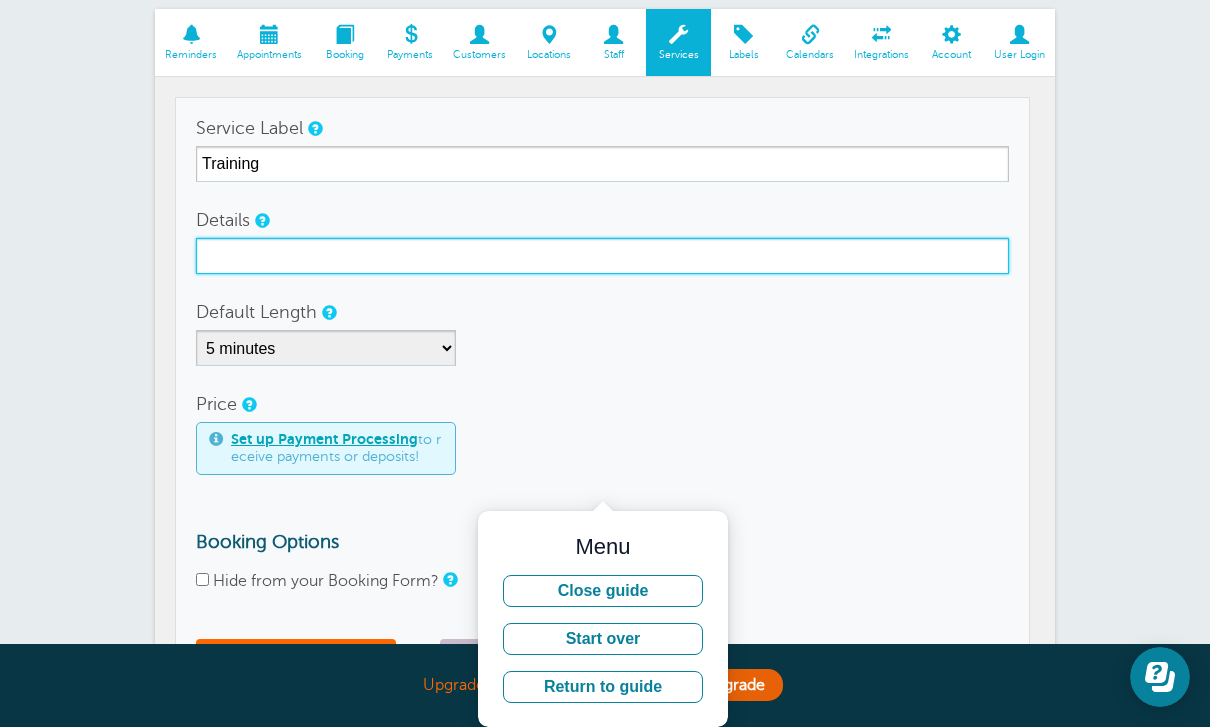 scroll, scrollTop: 131, scrollLeft: 0, axis: vertical 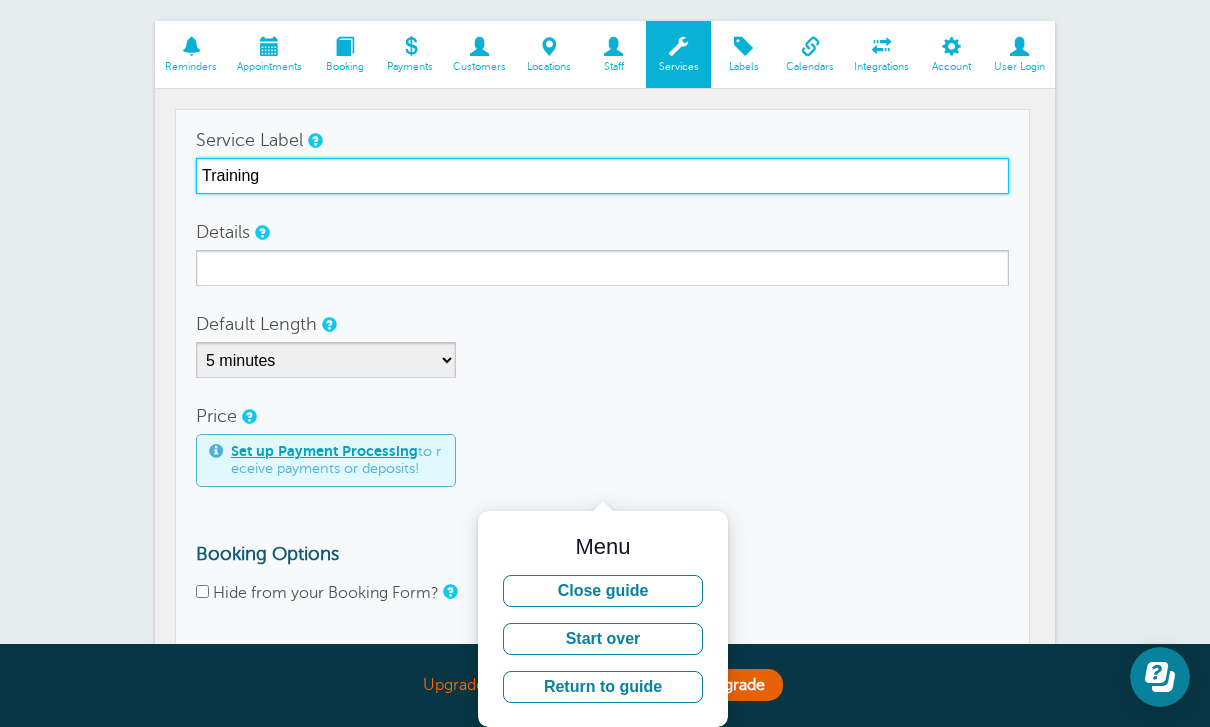 click on "Training" at bounding box center [602, 176] 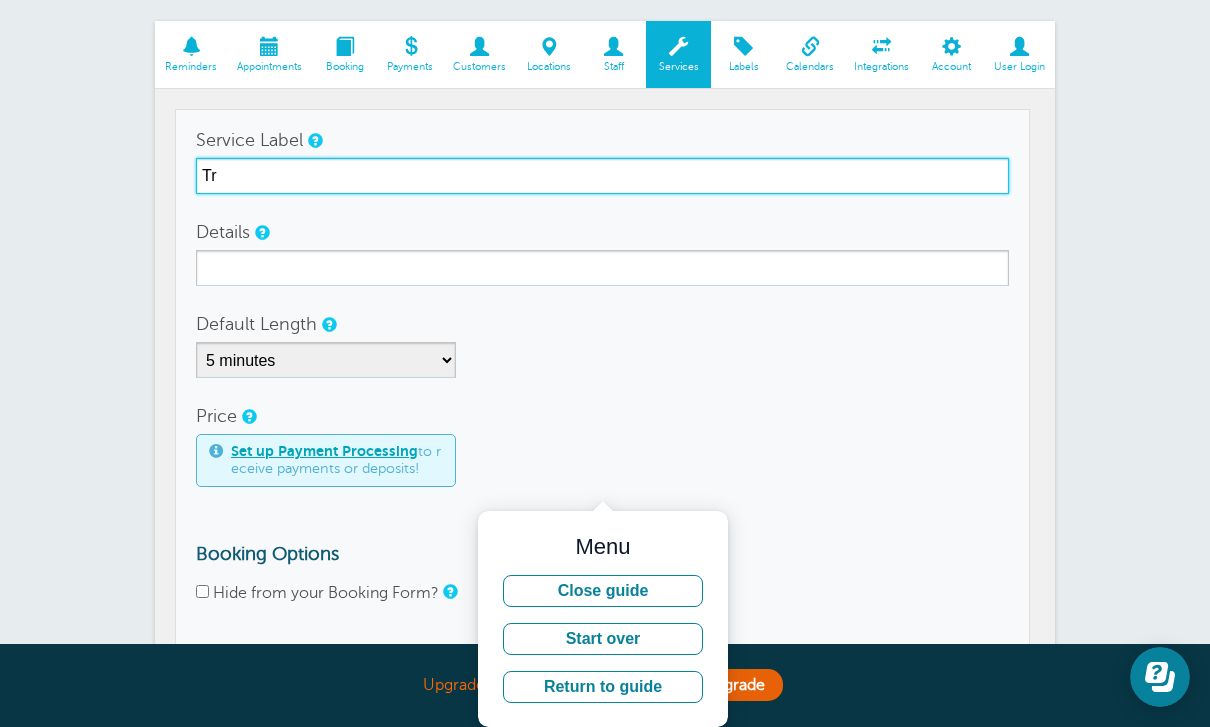 type on "T" 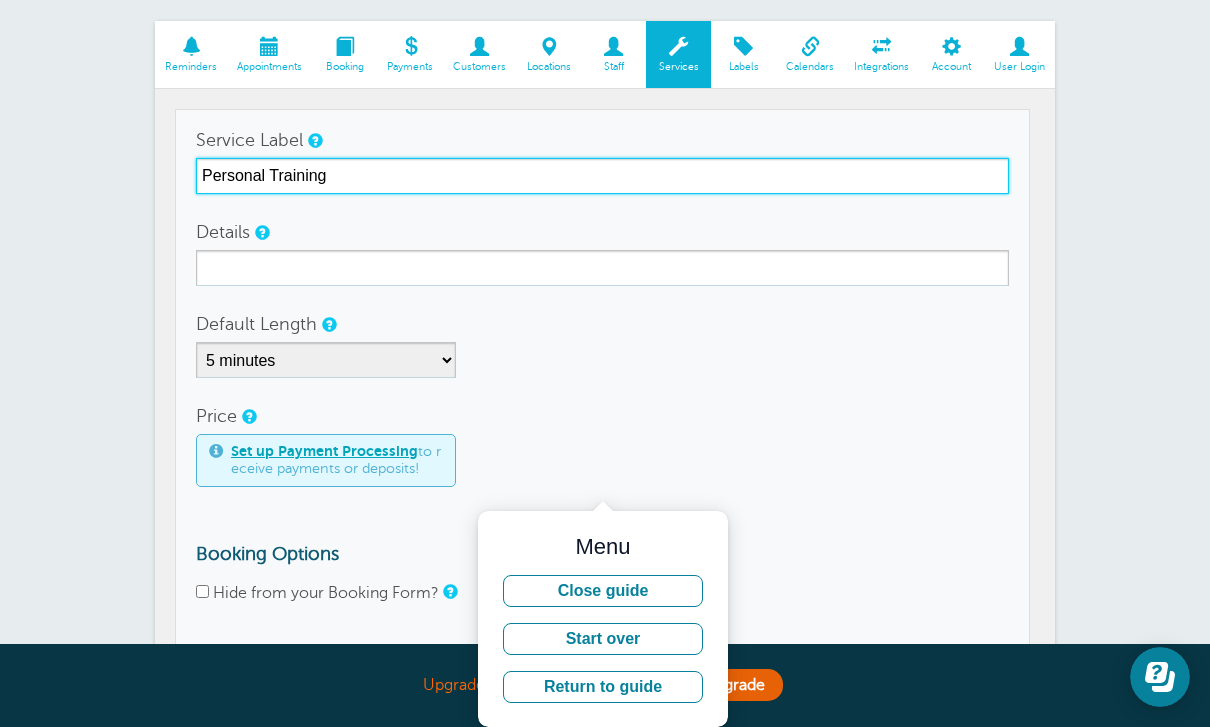 scroll, scrollTop: 130, scrollLeft: 0, axis: vertical 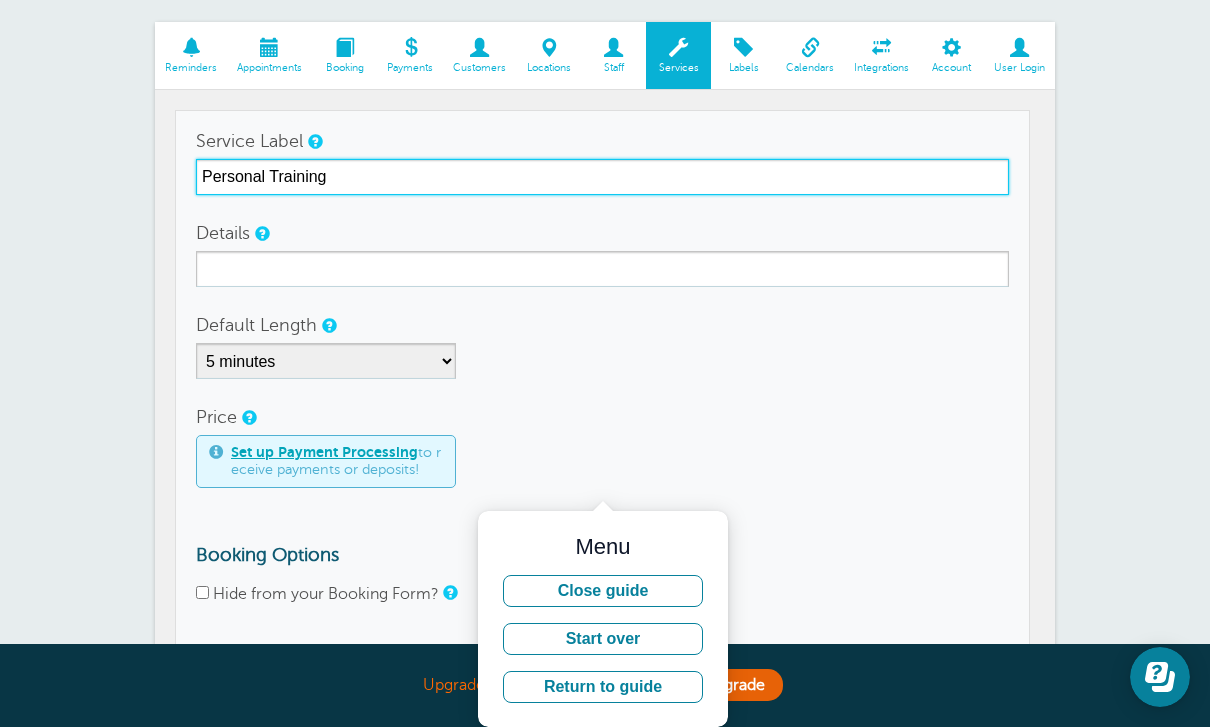 type on "Personal Training" 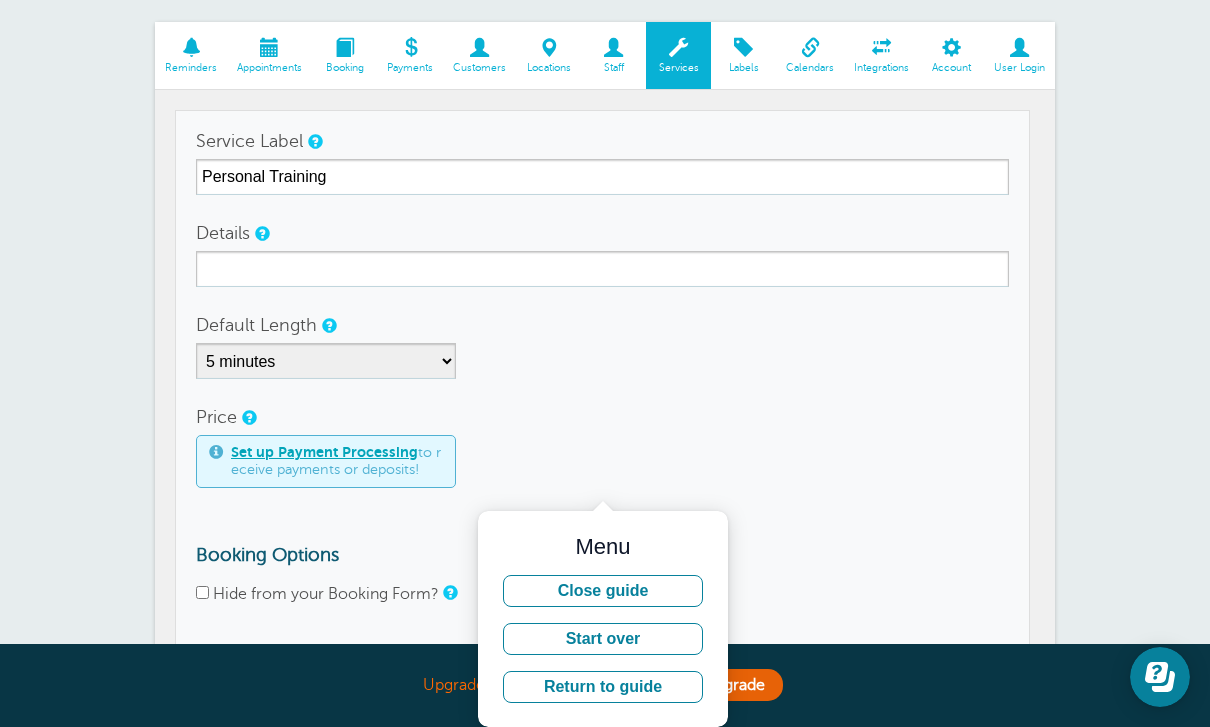 click on "Save" at bounding box center [296, 674] 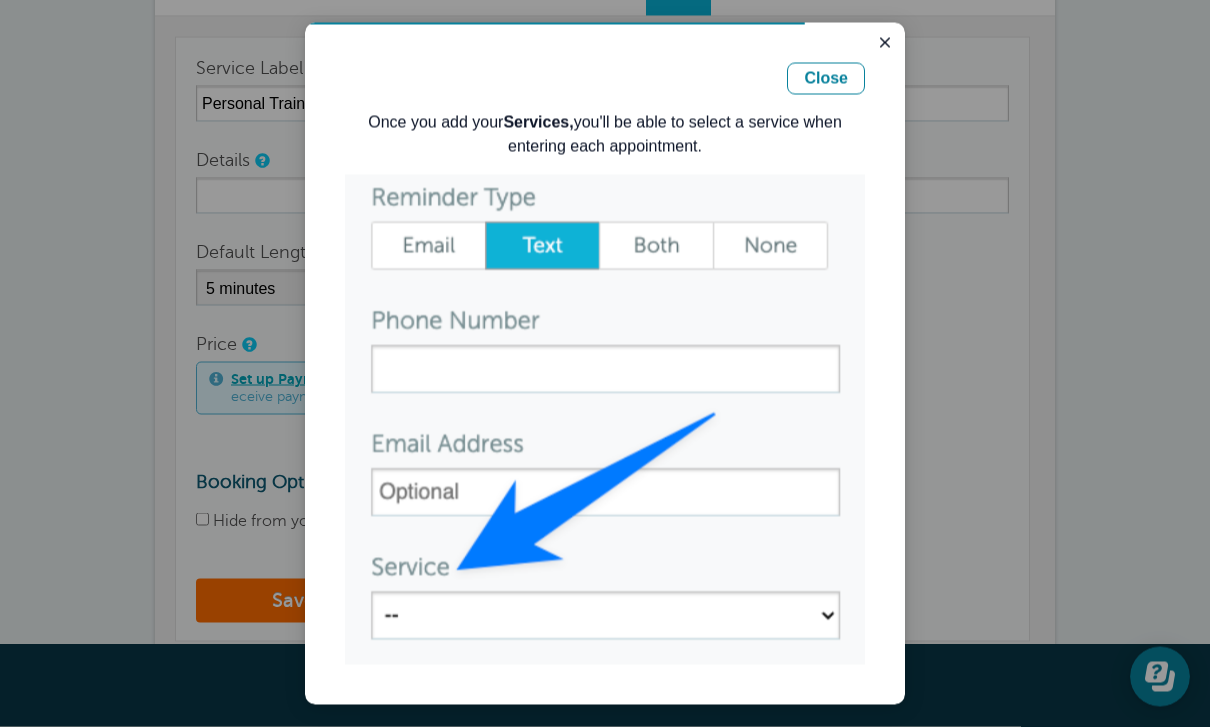 scroll, scrollTop: 204, scrollLeft: 0, axis: vertical 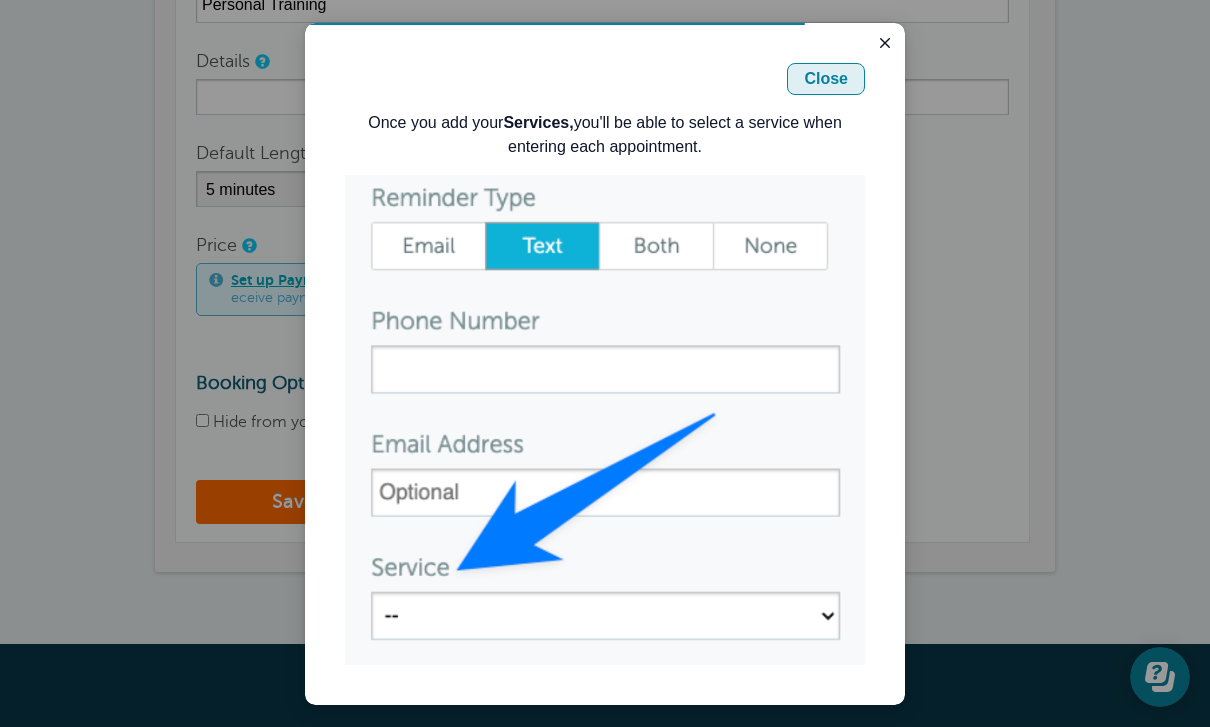 click on "Close" at bounding box center [826, 79] 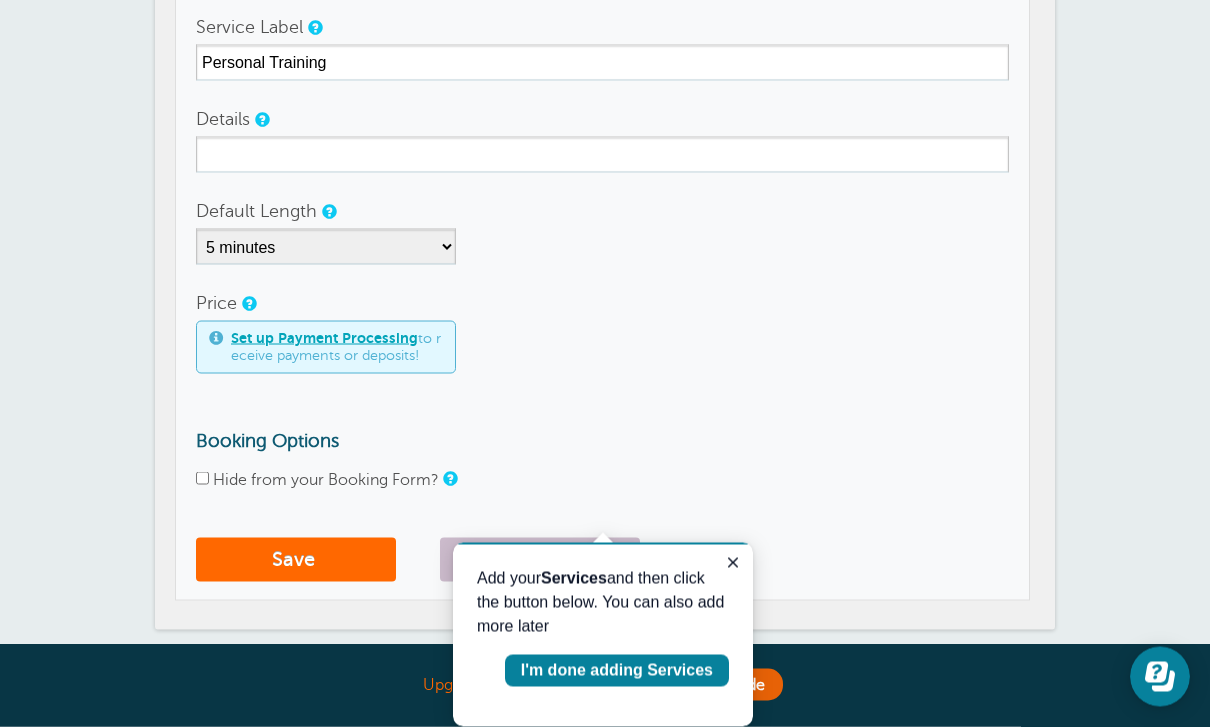 scroll, scrollTop: 238, scrollLeft: 0, axis: vertical 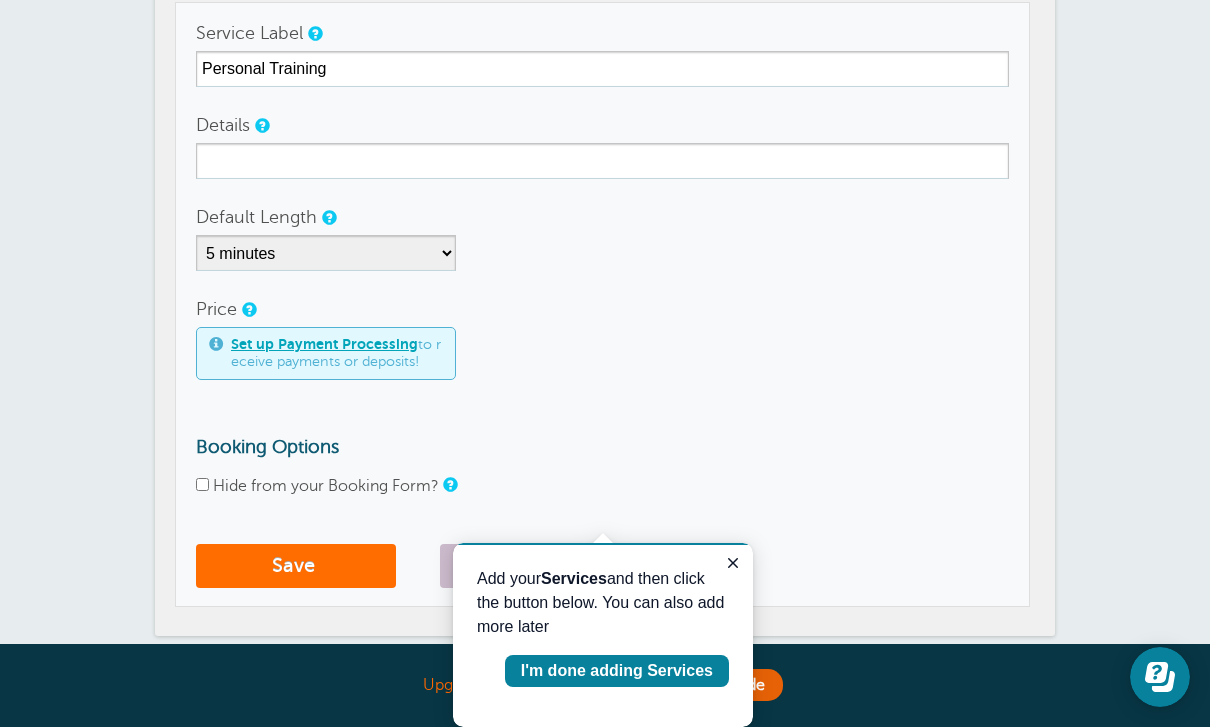 click on "Save" at bounding box center (296, 566) 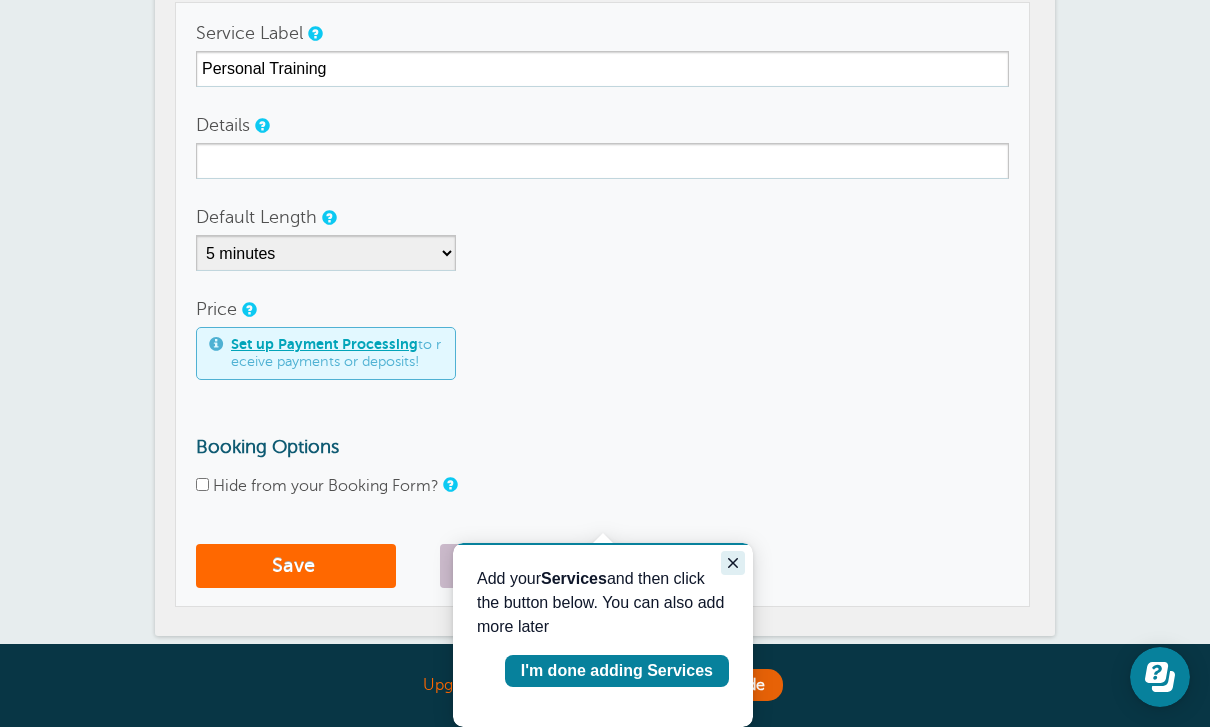 click 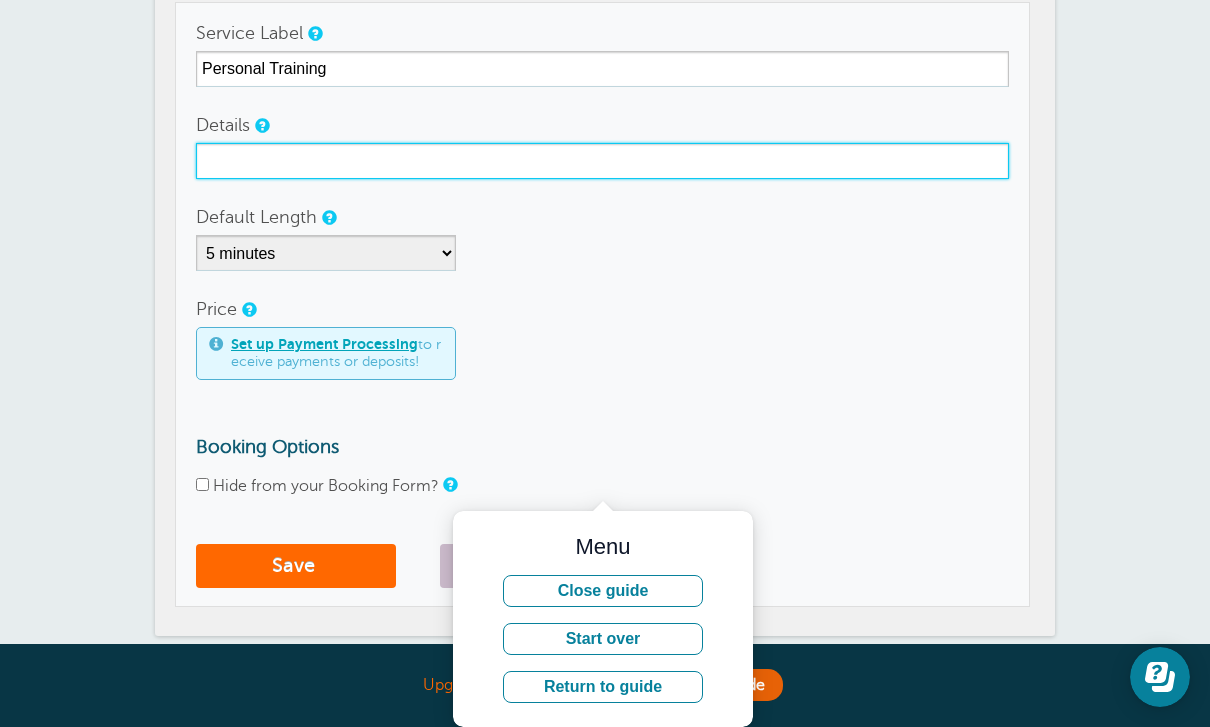 click on "Details" at bounding box center (602, 161) 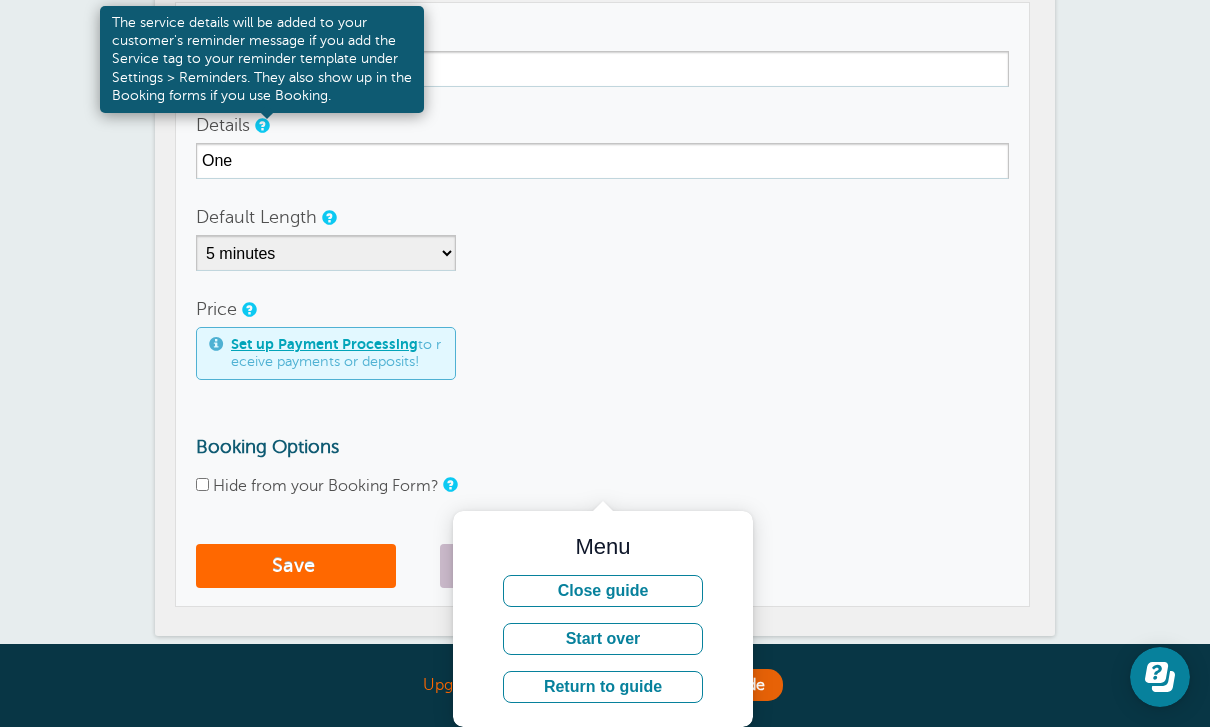 click at bounding box center [261, 125] 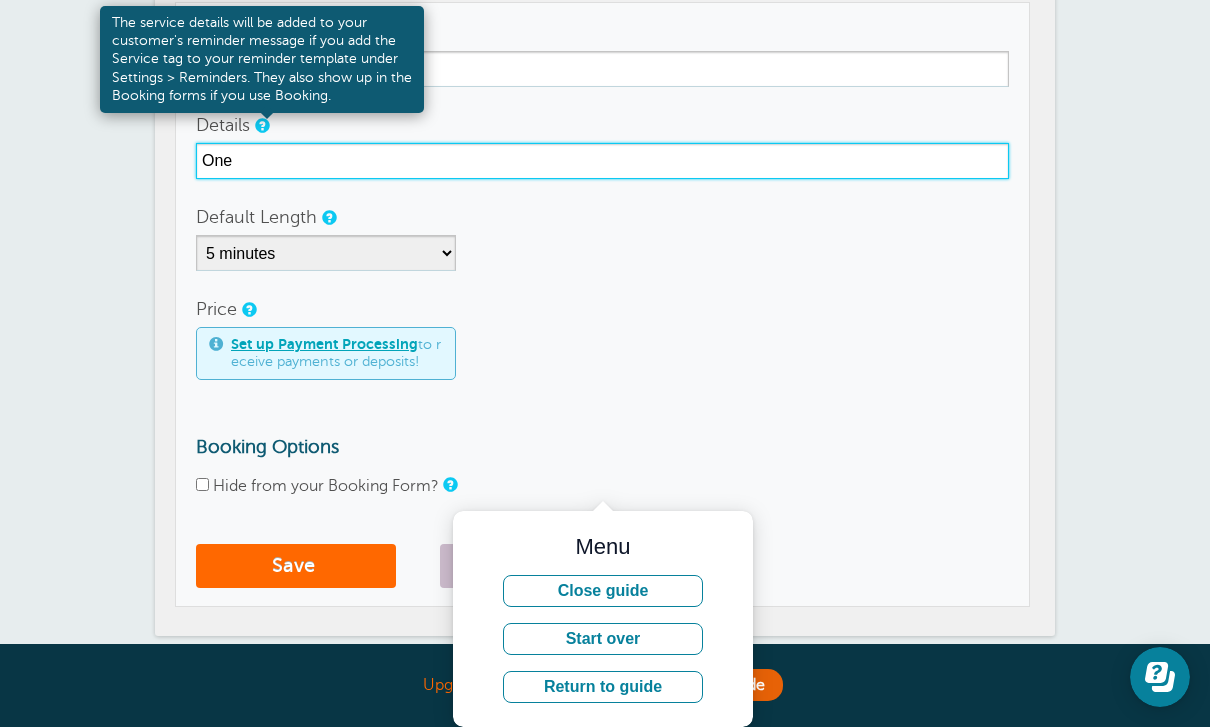 click on "One" at bounding box center (602, 161) 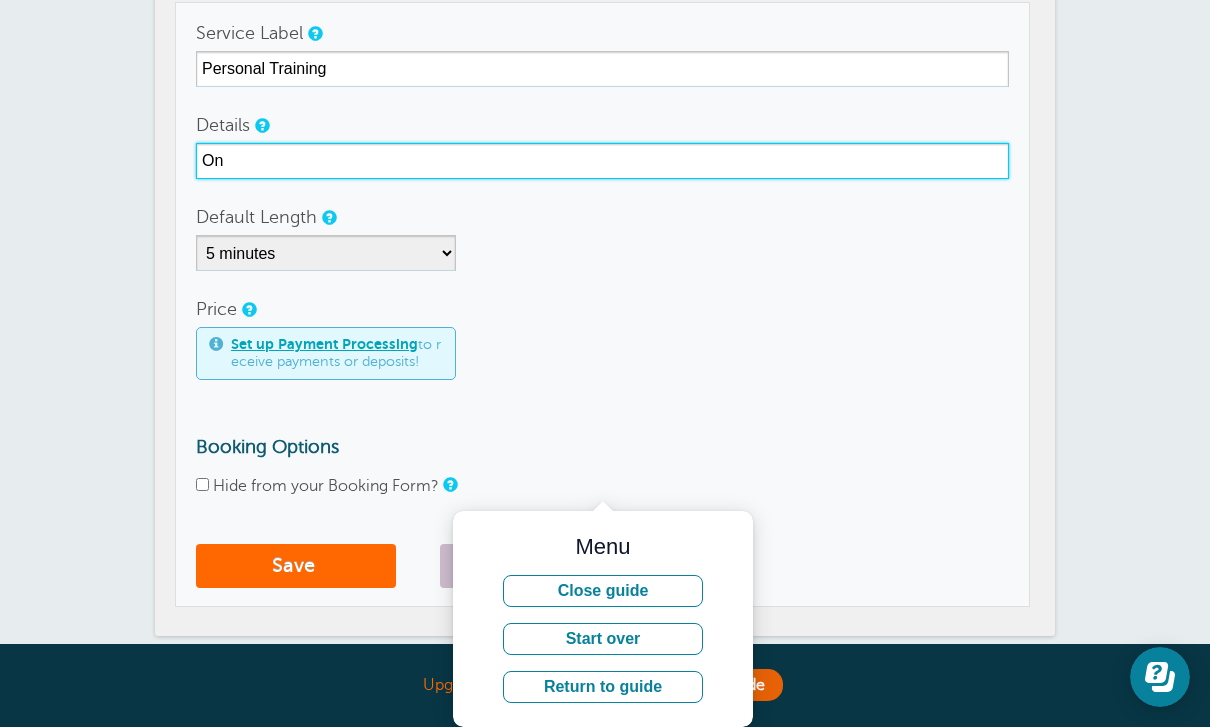 type on "O" 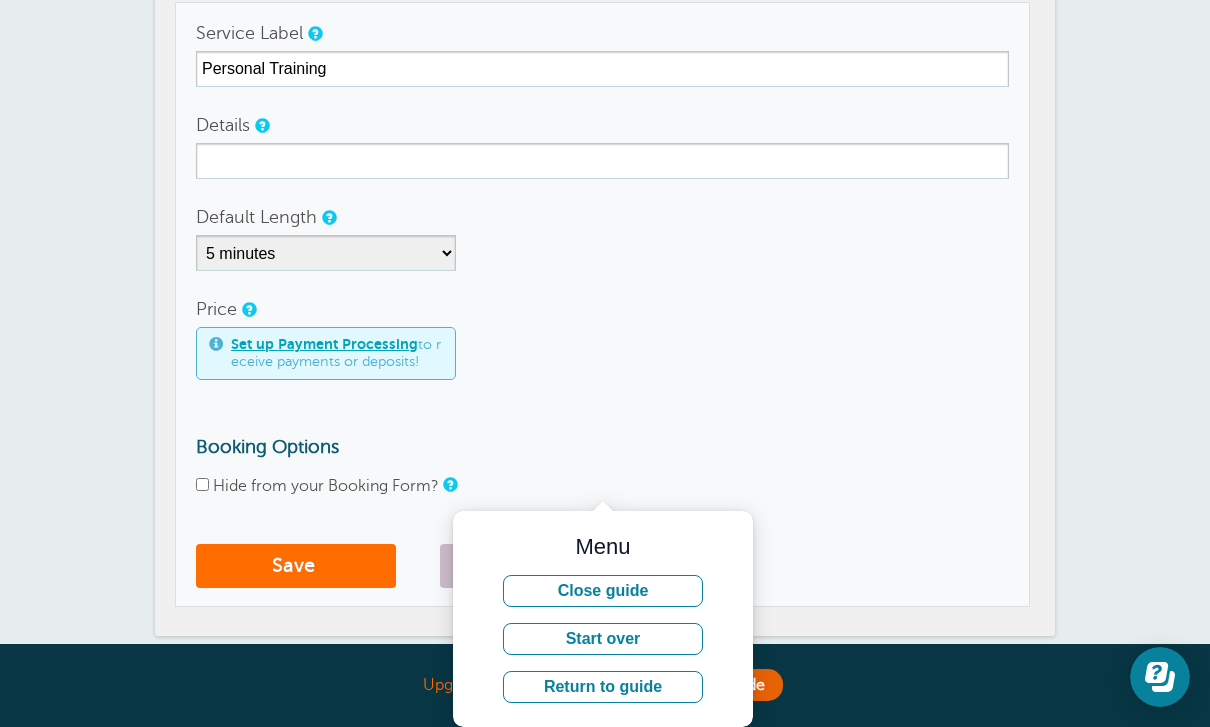 click on "Save" at bounding box center (296, 566) 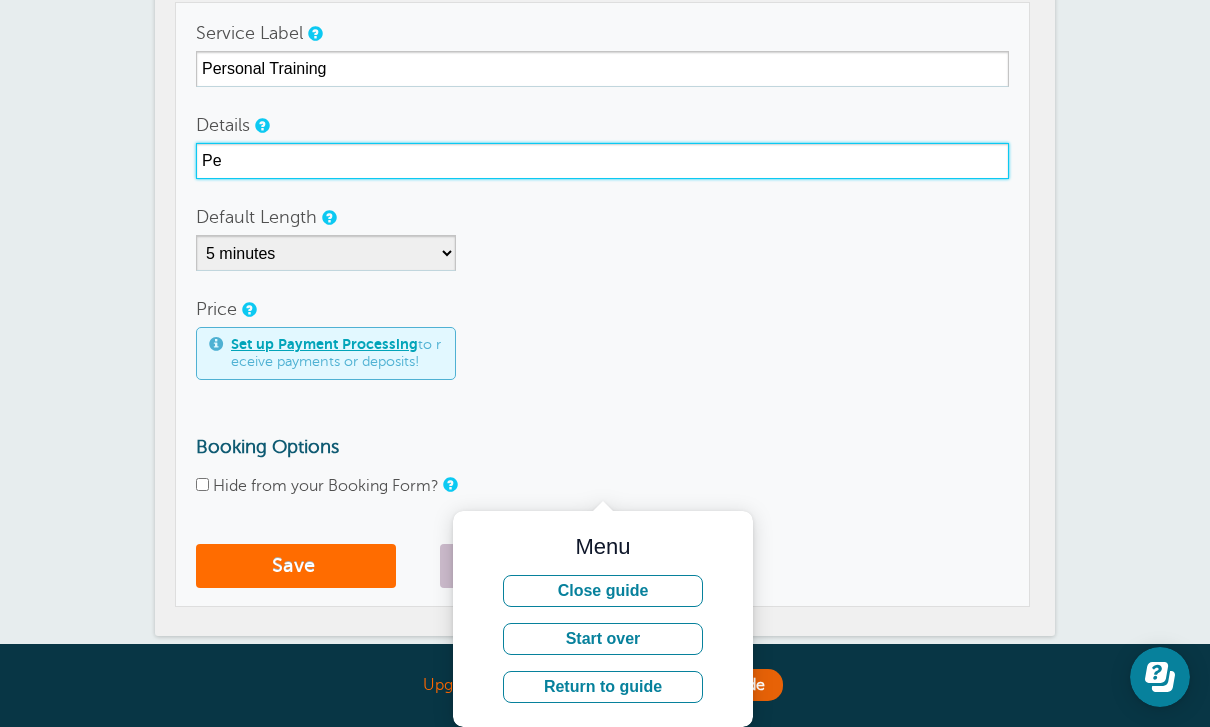 type on "P" 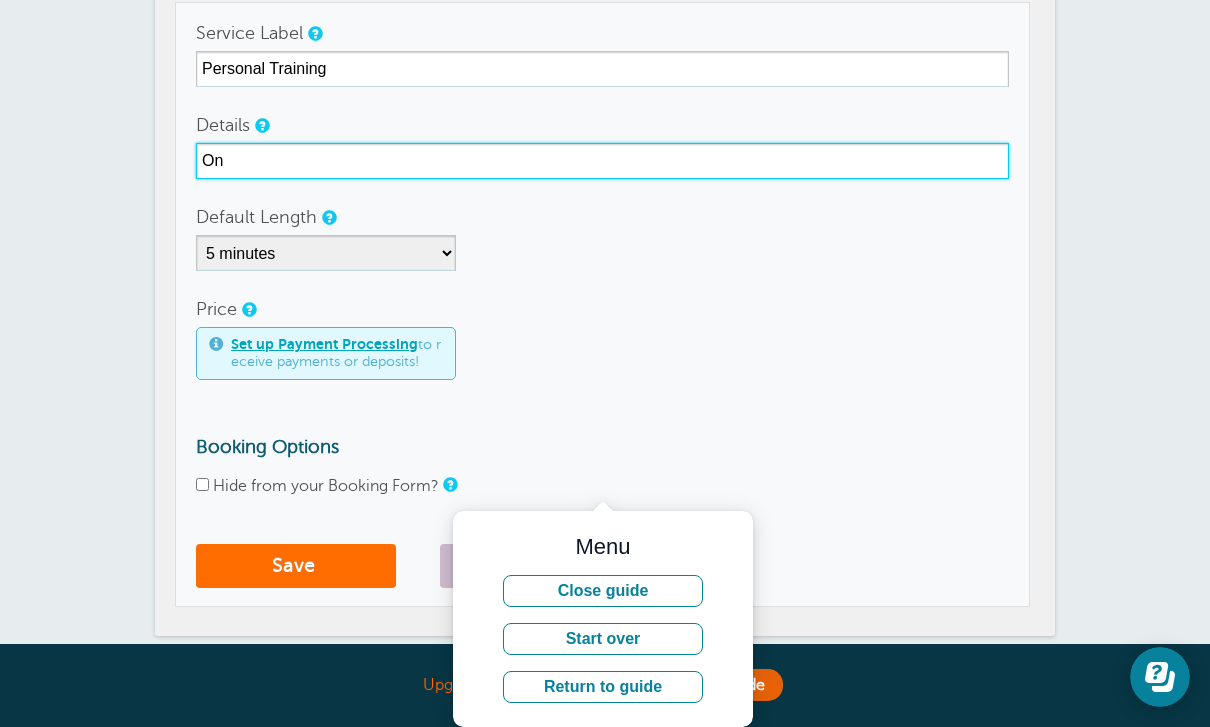 type on "O" 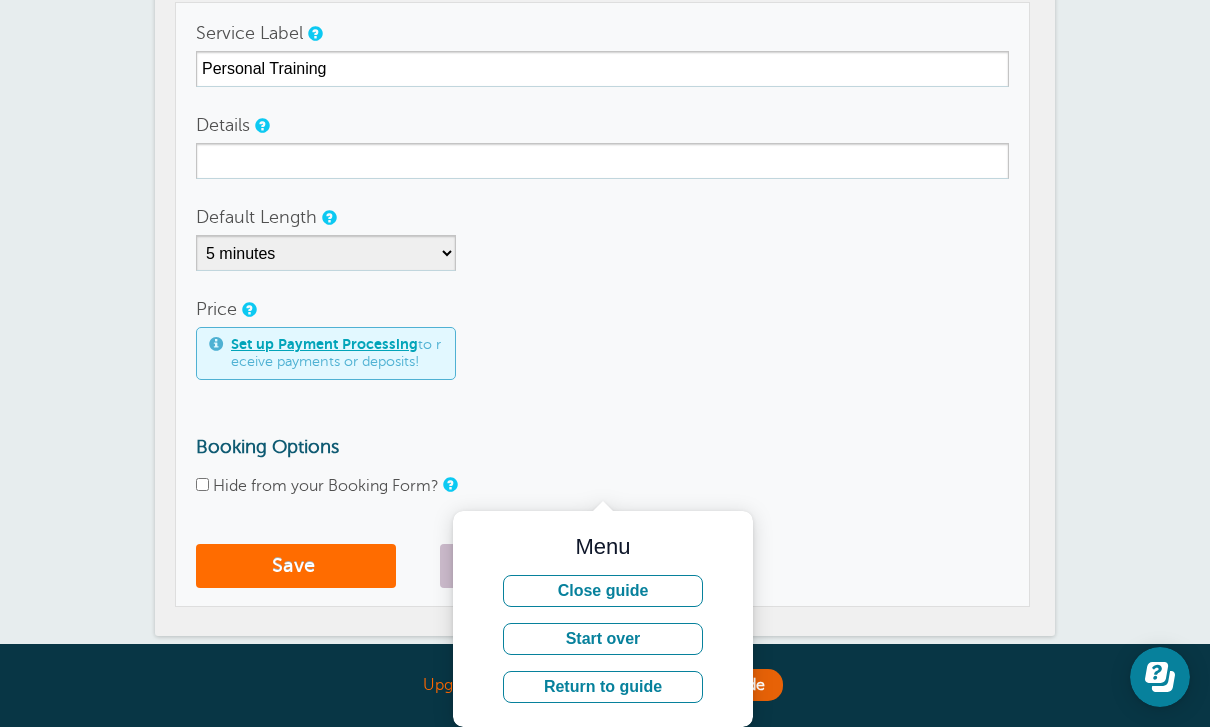 click on "Save" at bounding box center [296, 566] 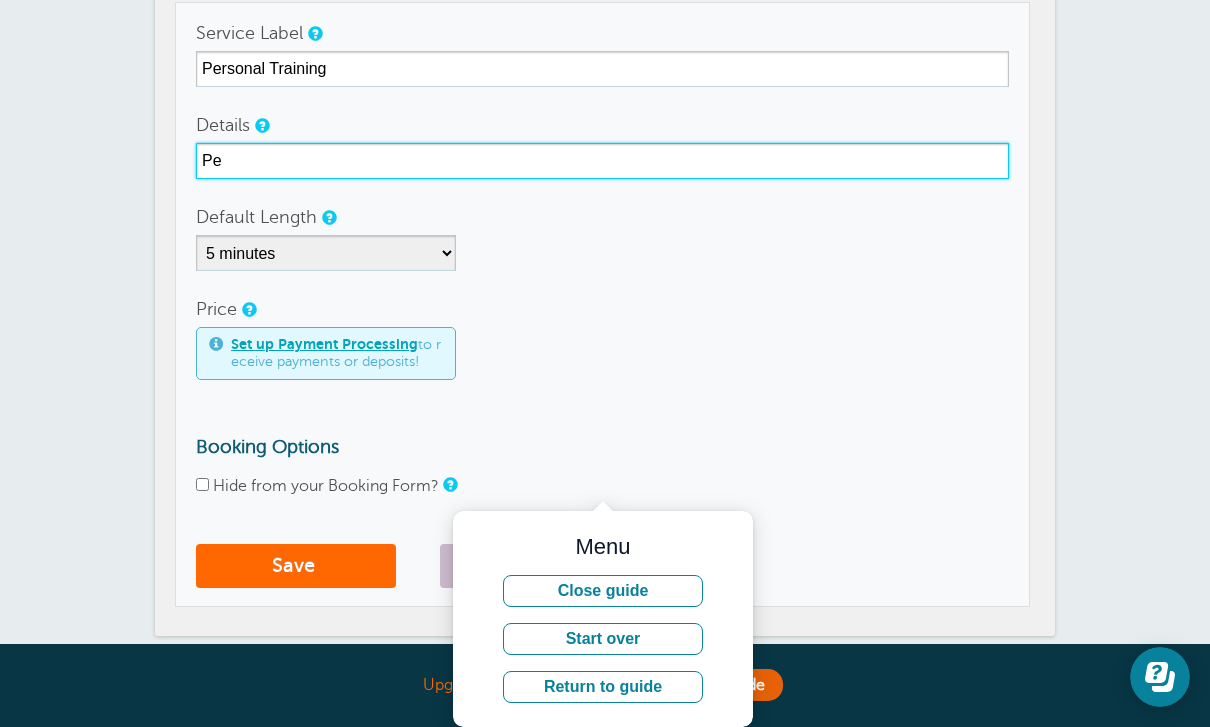 type on "P" 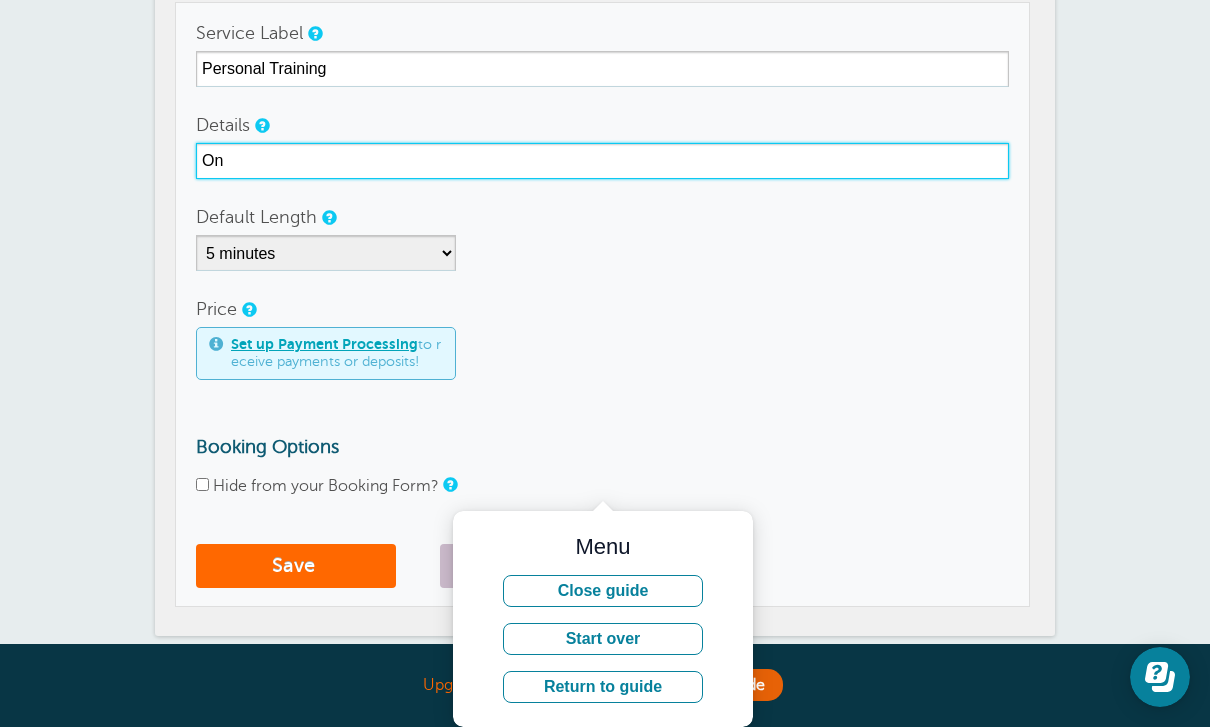 type on "O" 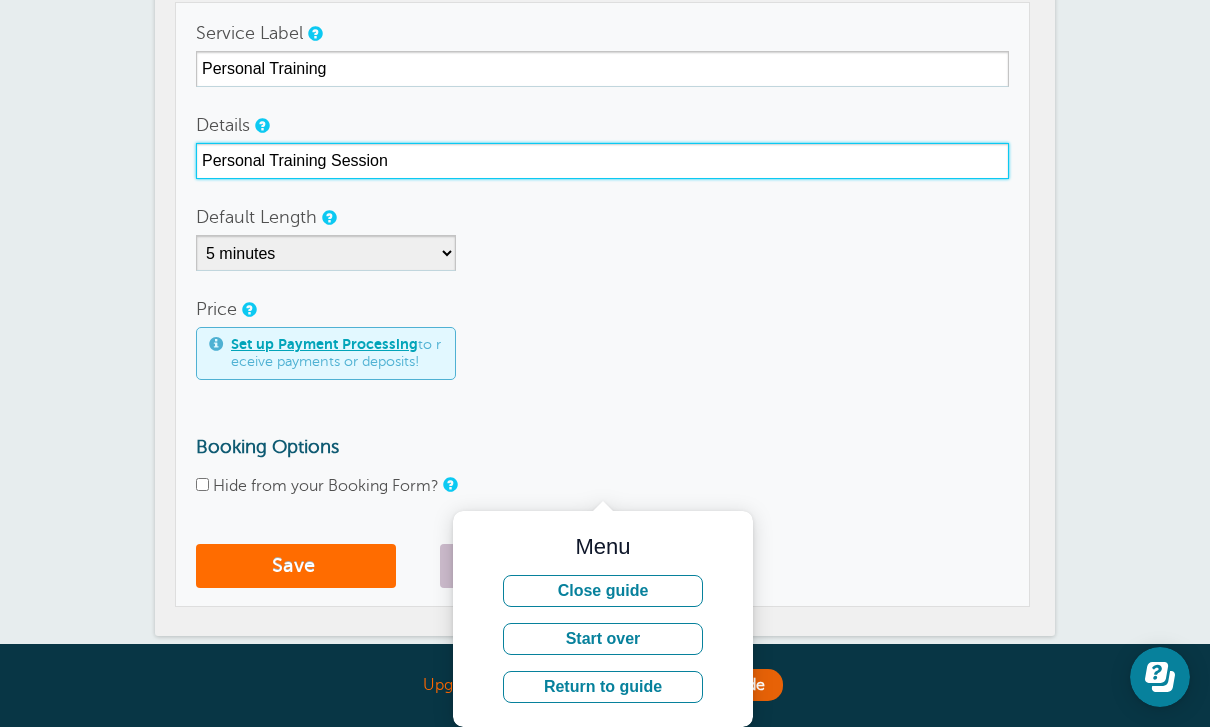 type on "Personal Training Session" 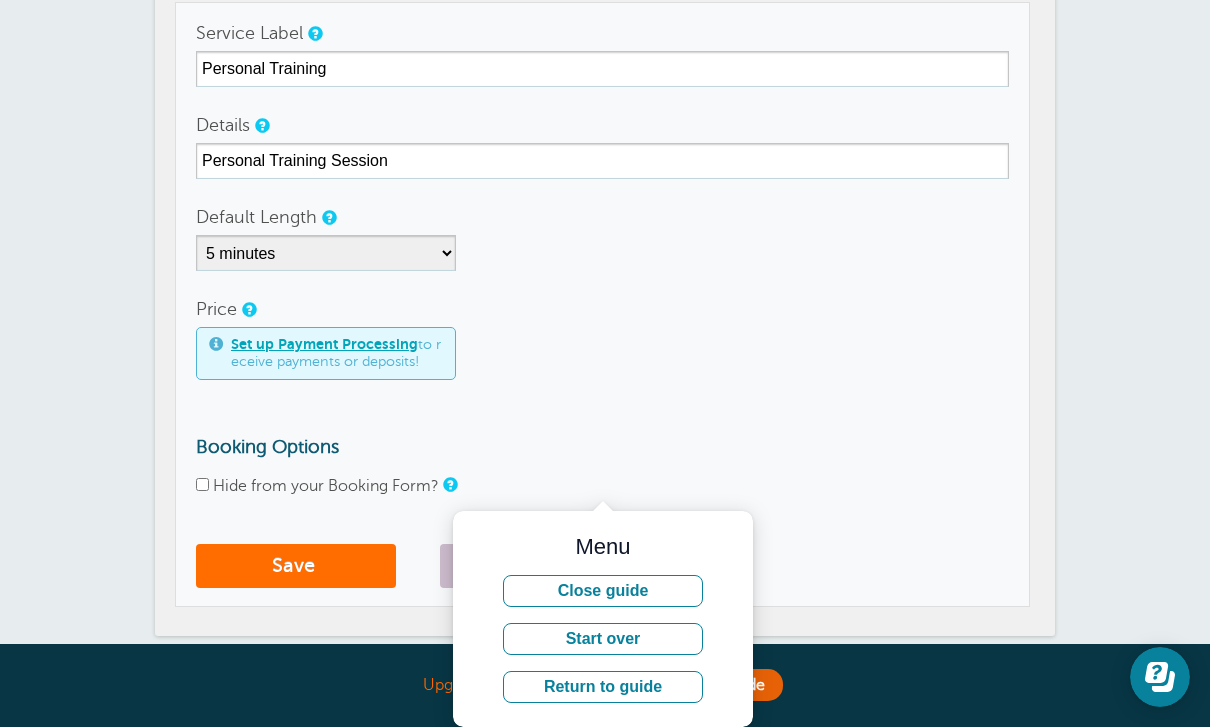 click on "Save" at bounding box center [296, 566] 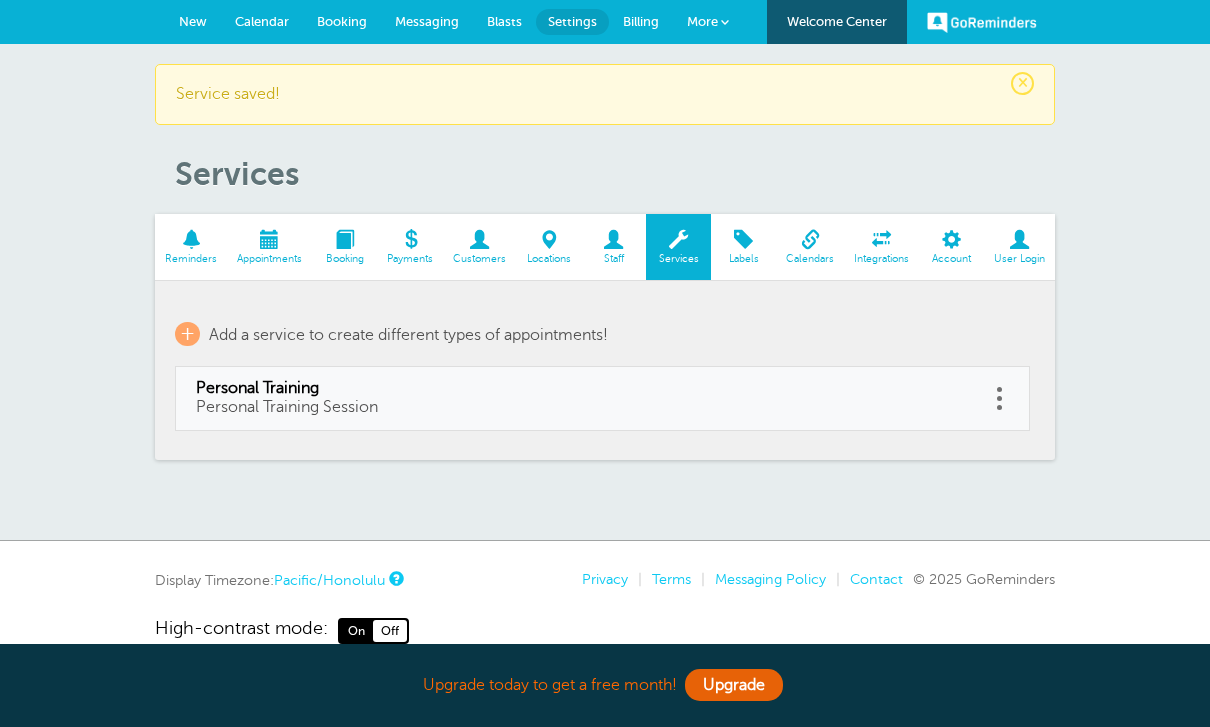 scroll, scrollTop: 0, scrollLeft: 0, axis: both 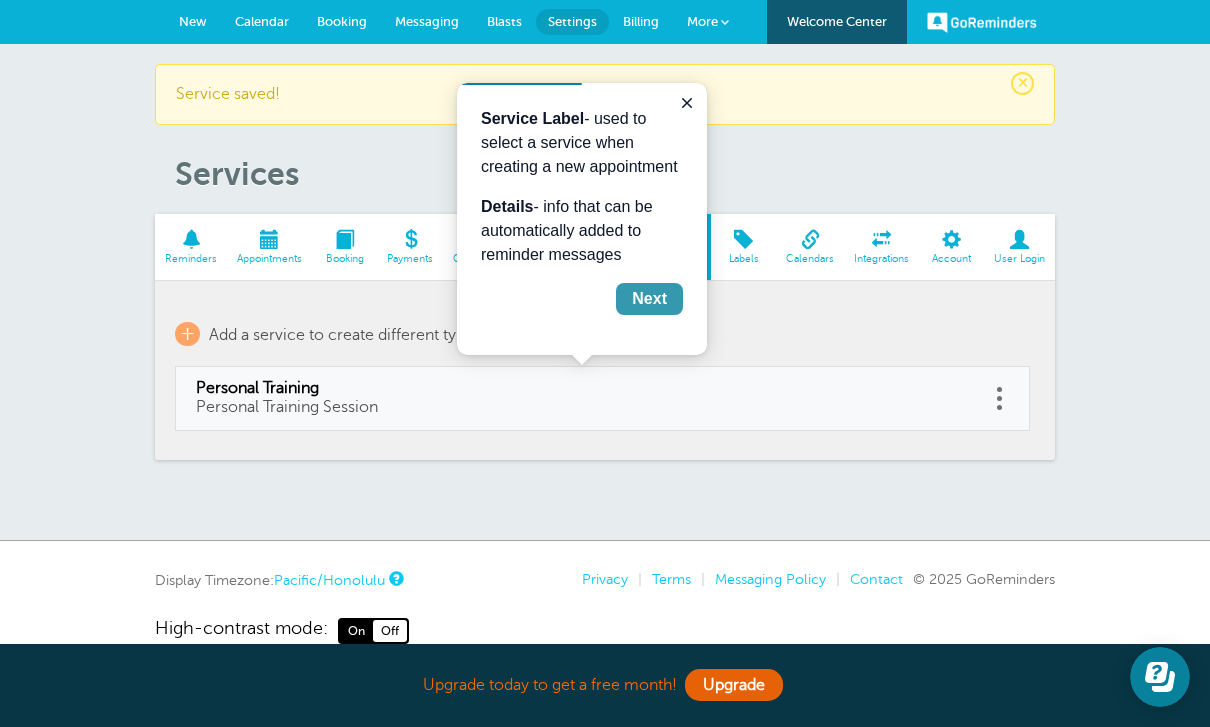 click on "Next" at bounding box center (649, 299) 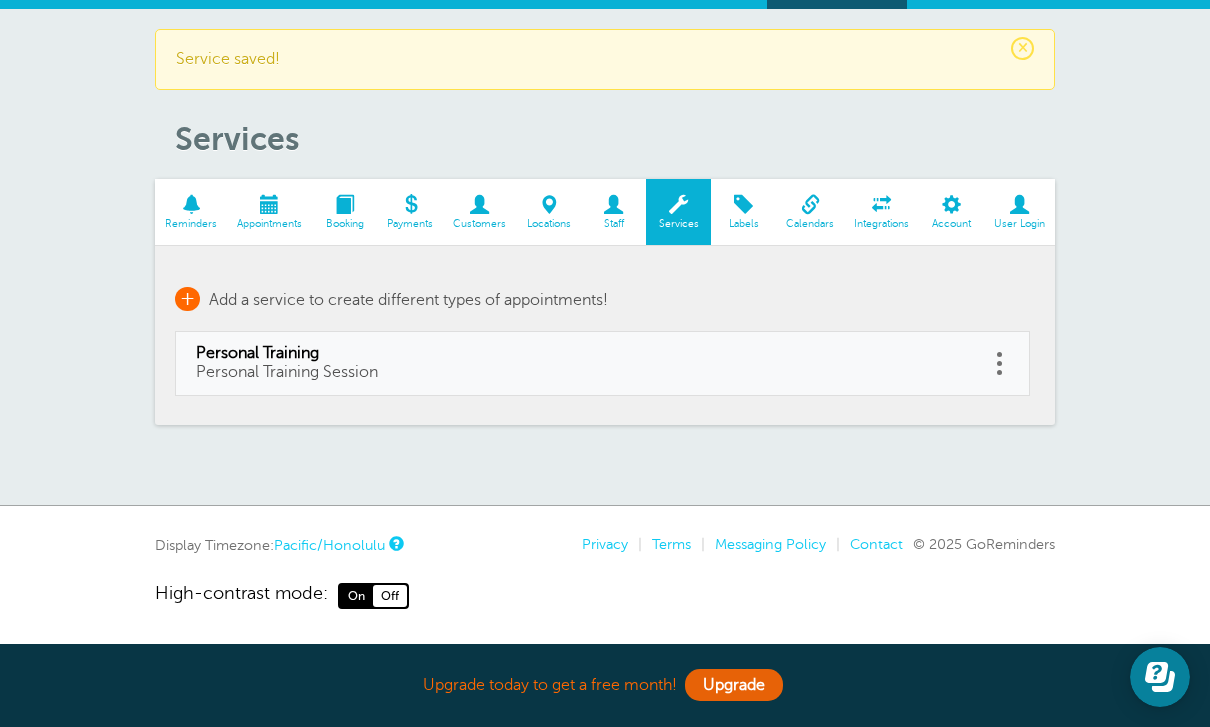 click on "Add a service to create different types of appointments!" at bounding box center (408, 300) 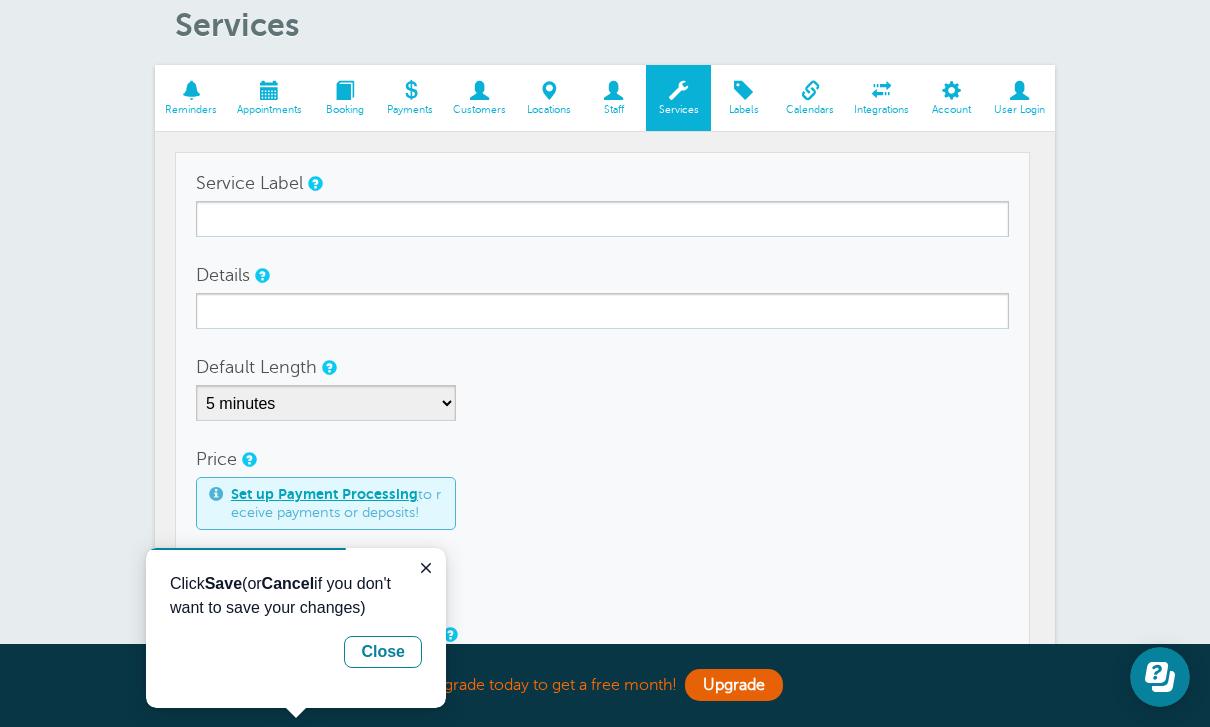scroll, scrollTop: 157, scrollLeft: 0, axis: vertical 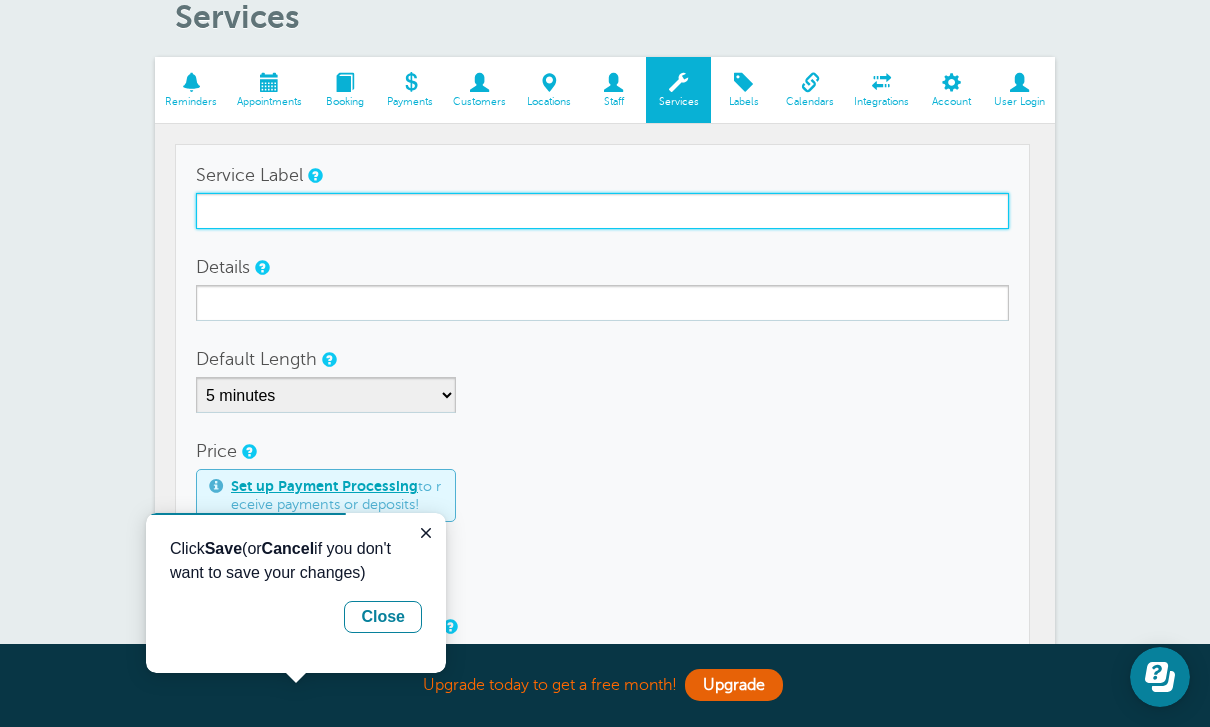 click on "Service Label" at bounding box center [602, 211] 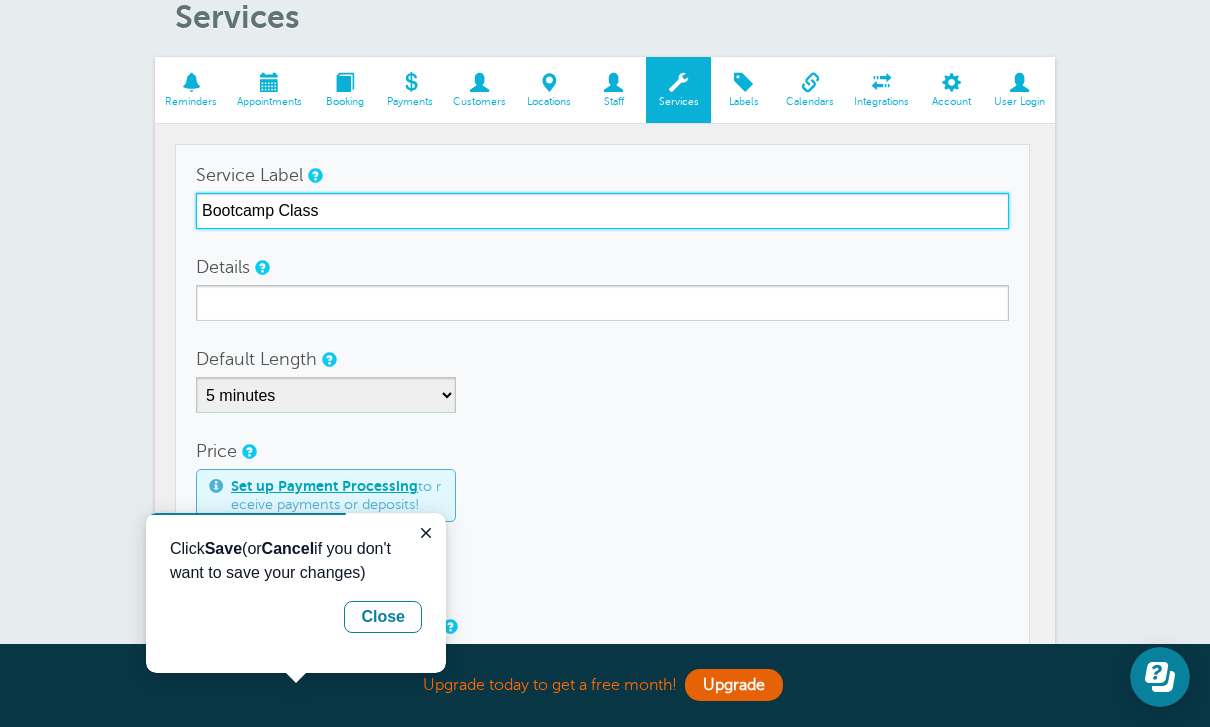 type on "Bootcamp Class" 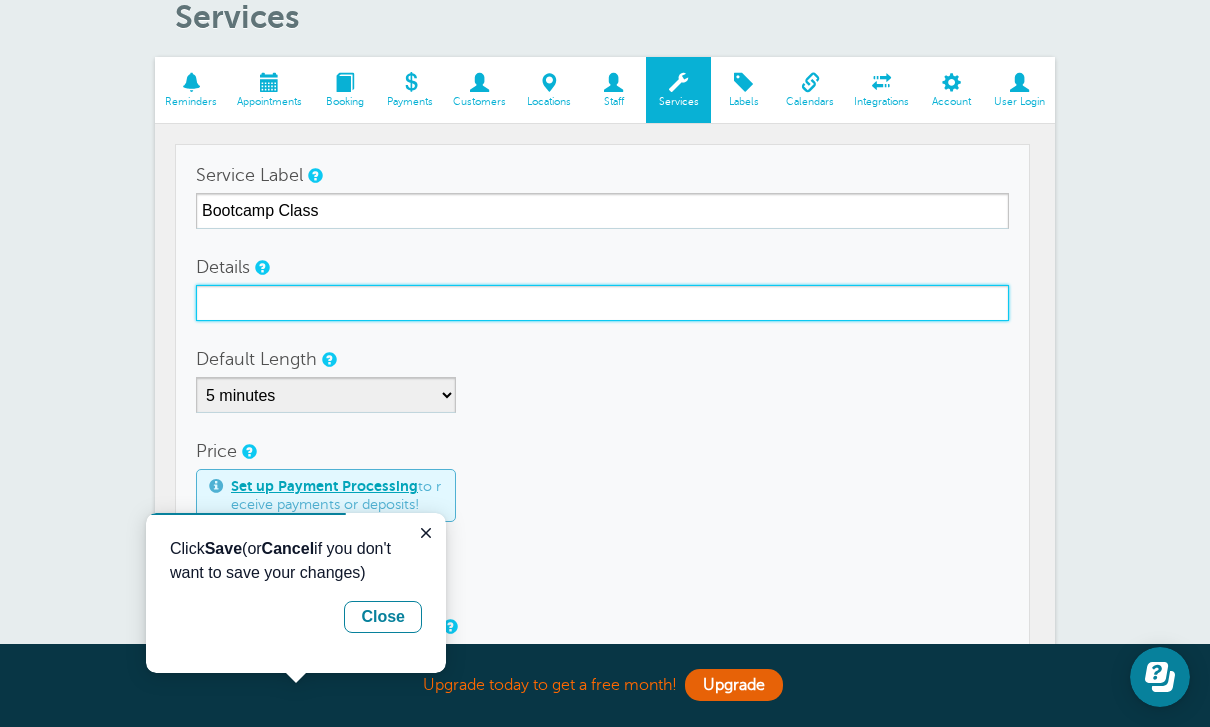 click on "Details" at bounding box center [602, 303] 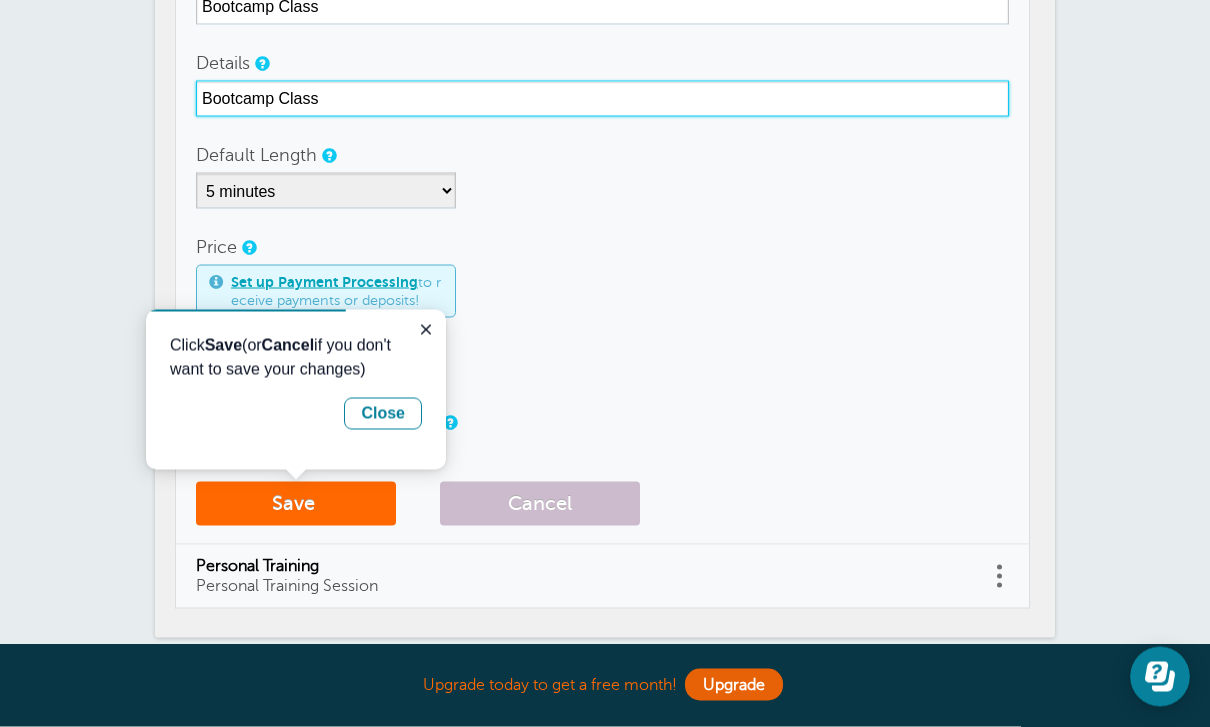 scroll, scrollTop: 365, scrollLeft: 0, axis: vertical 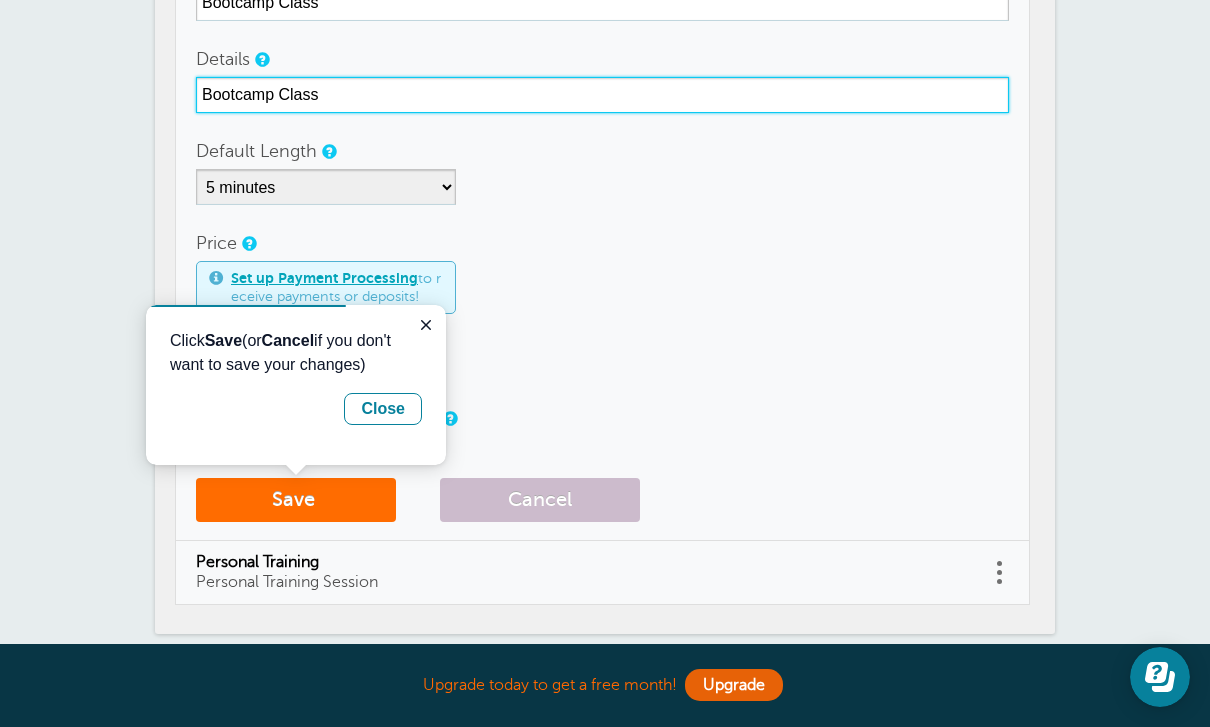 type on "Bootcamp Class" 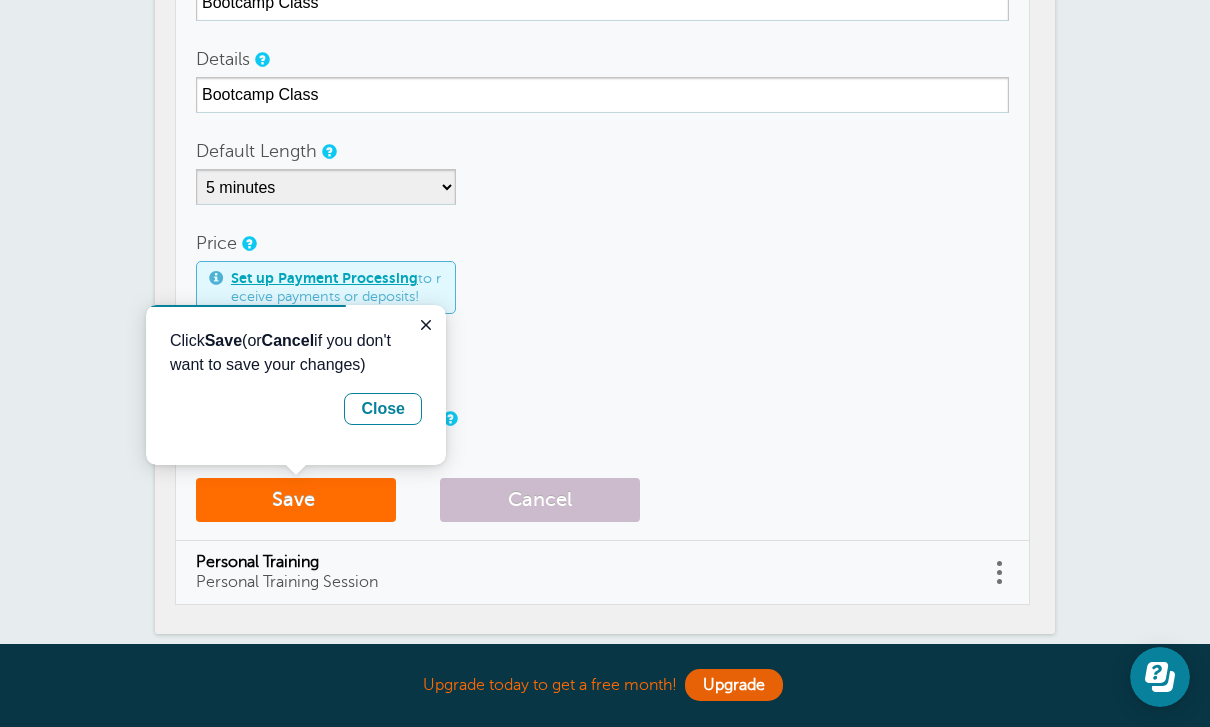 click on "Save" at bounding box center (296, 500) 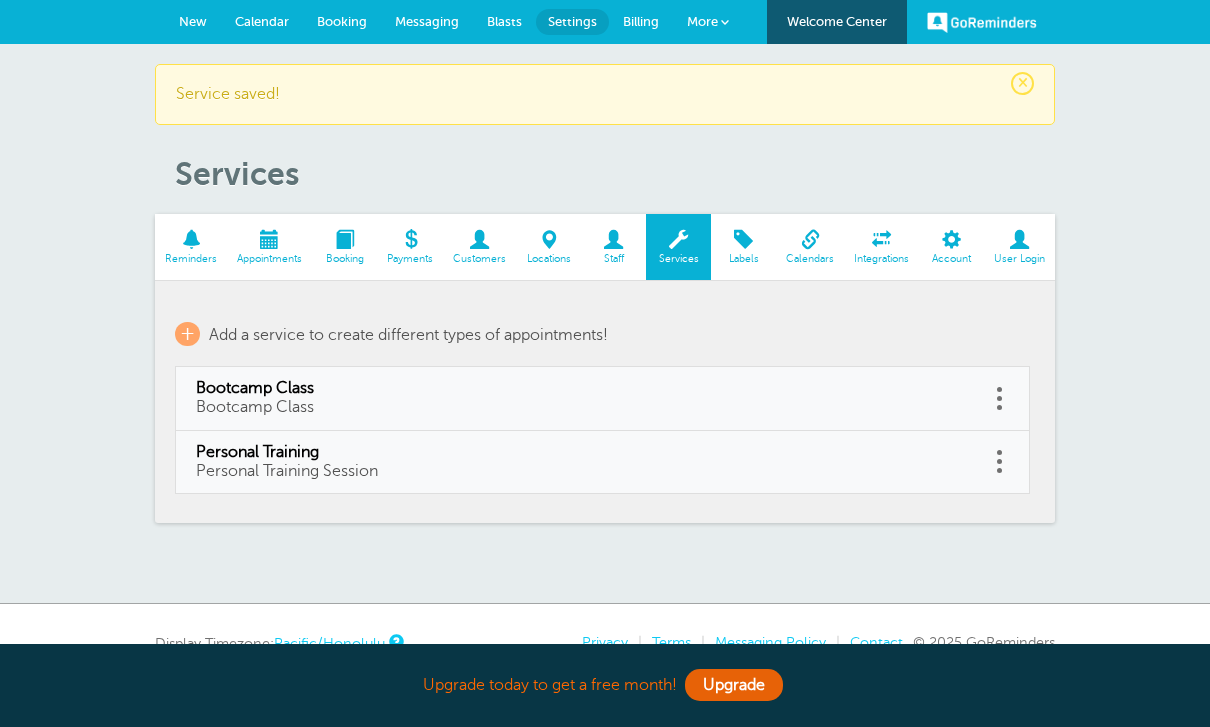 scroll, scrollTop: 0, scrollLeft: 0, axis: both 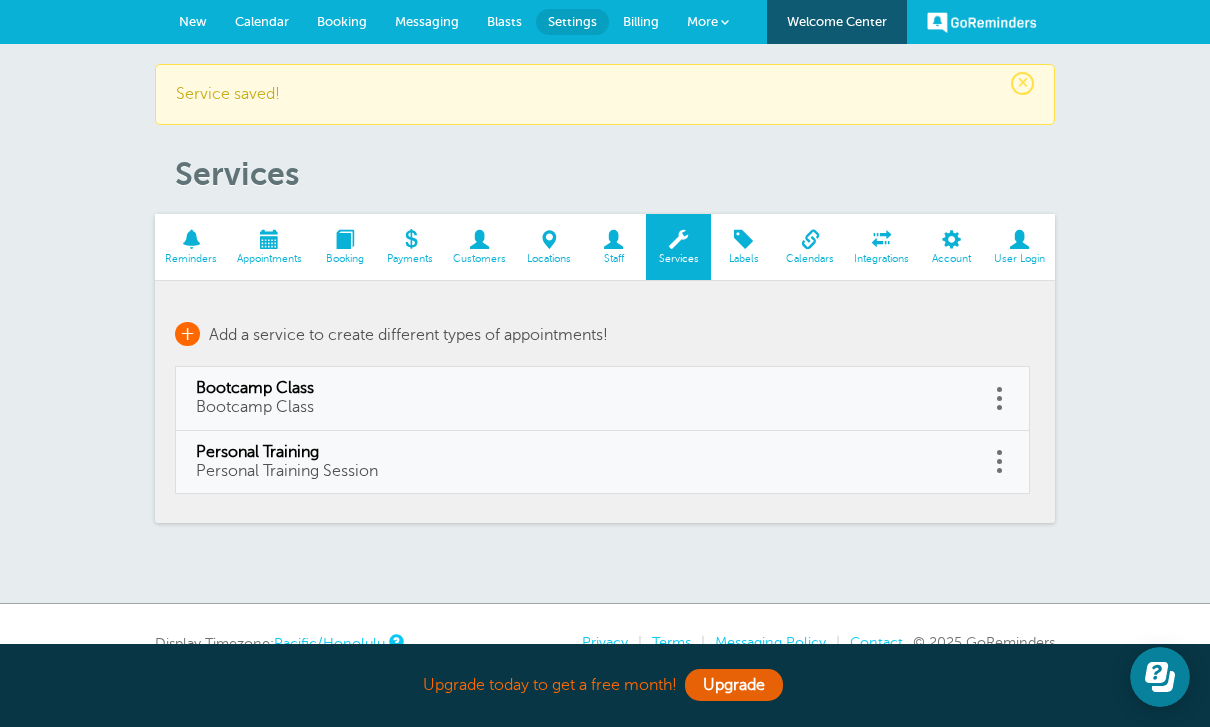 click on "+" at bounding box center (187, 334) 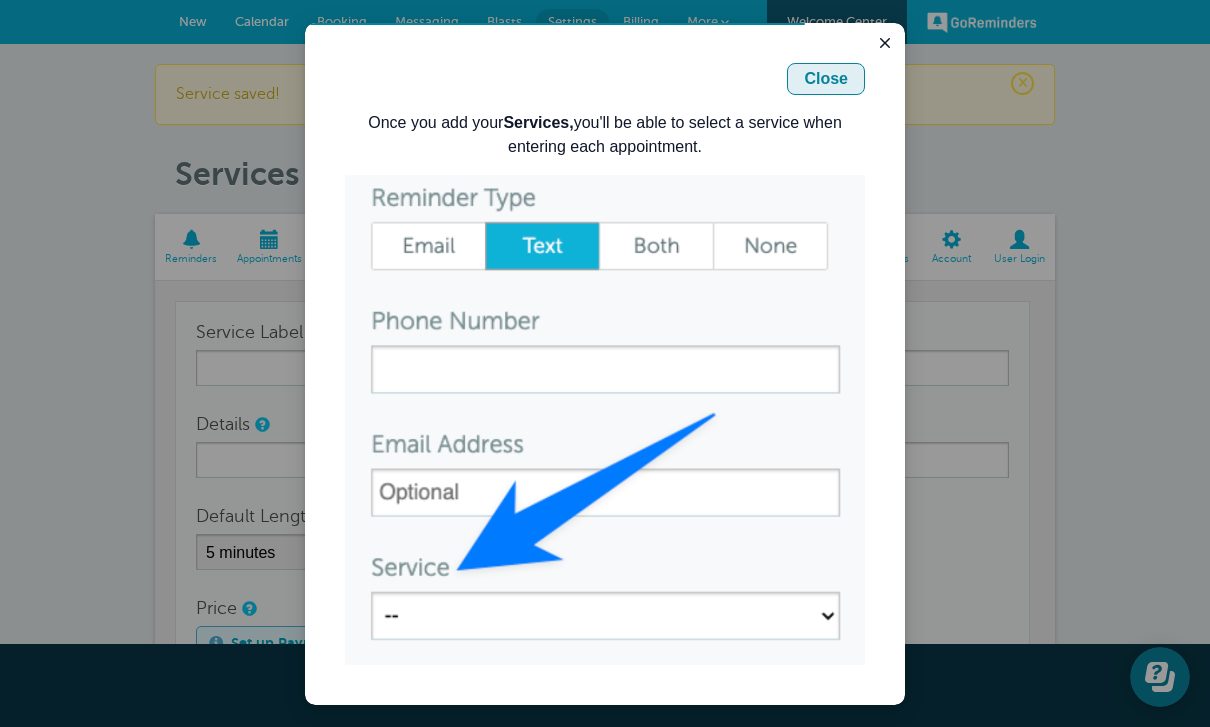 click on "Close" at bounding box center [826, 79] 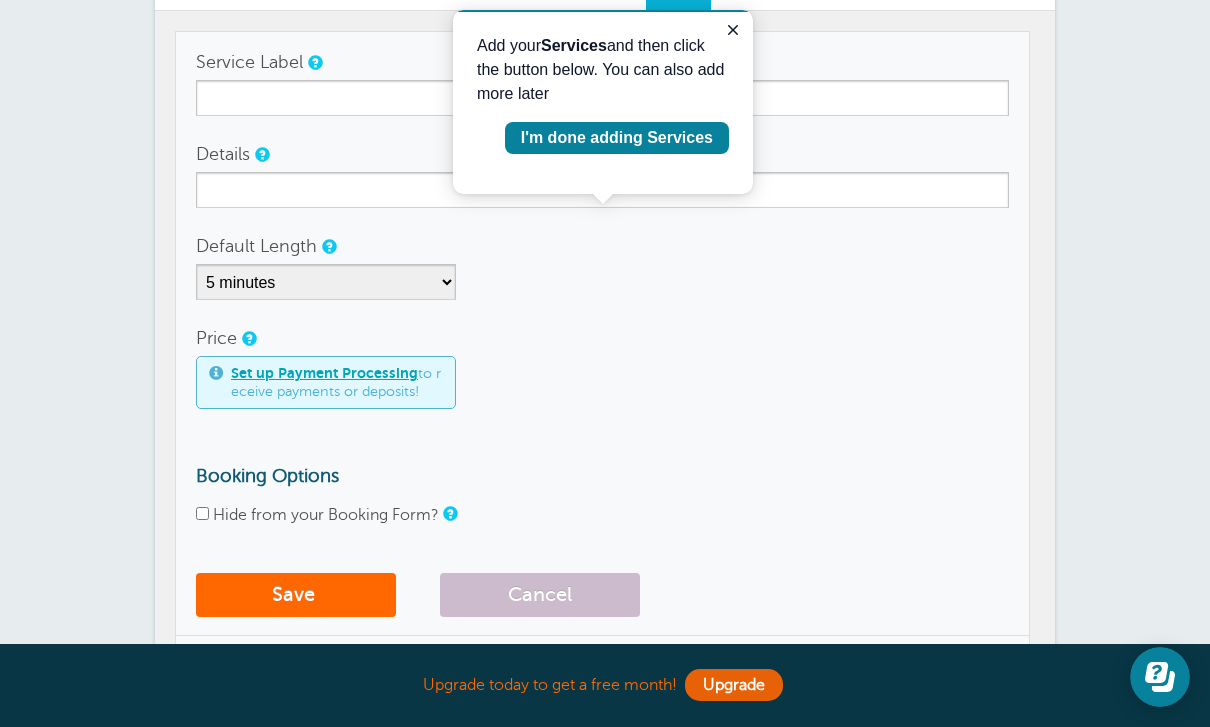 scroll, scrollTop: 299, scrollLeft: 0, axis: vertical 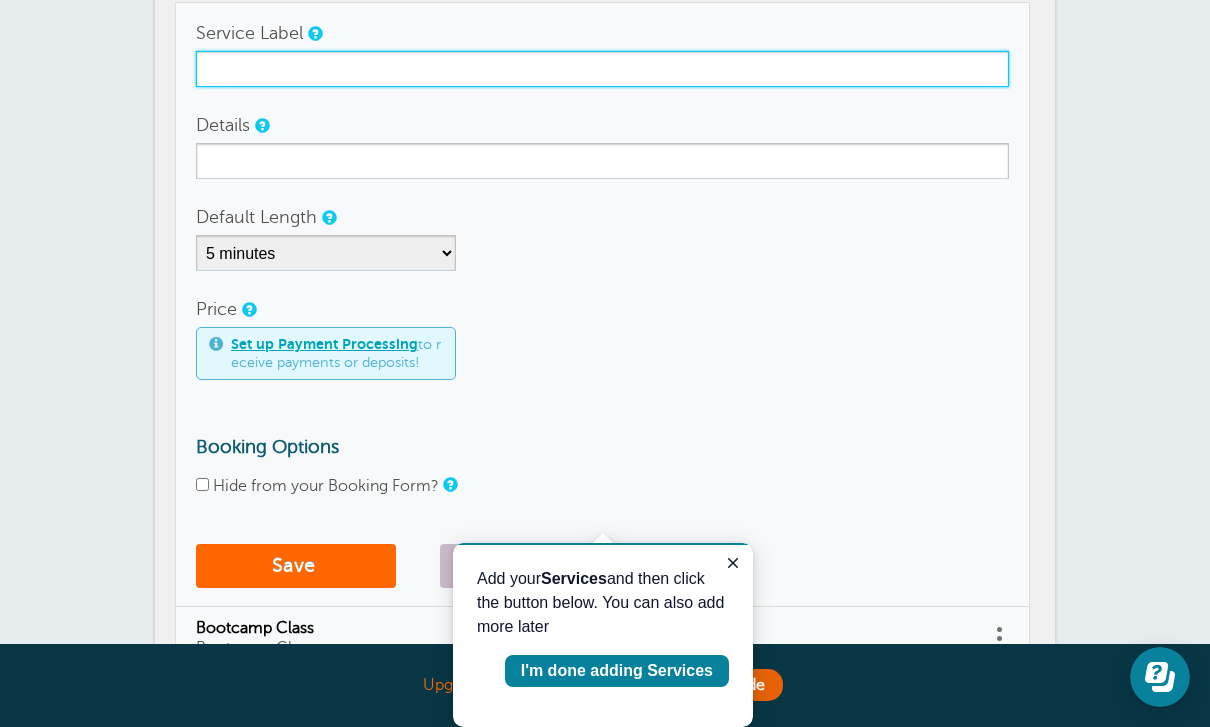 click on "Service Label" at bounding box center (602, 69) 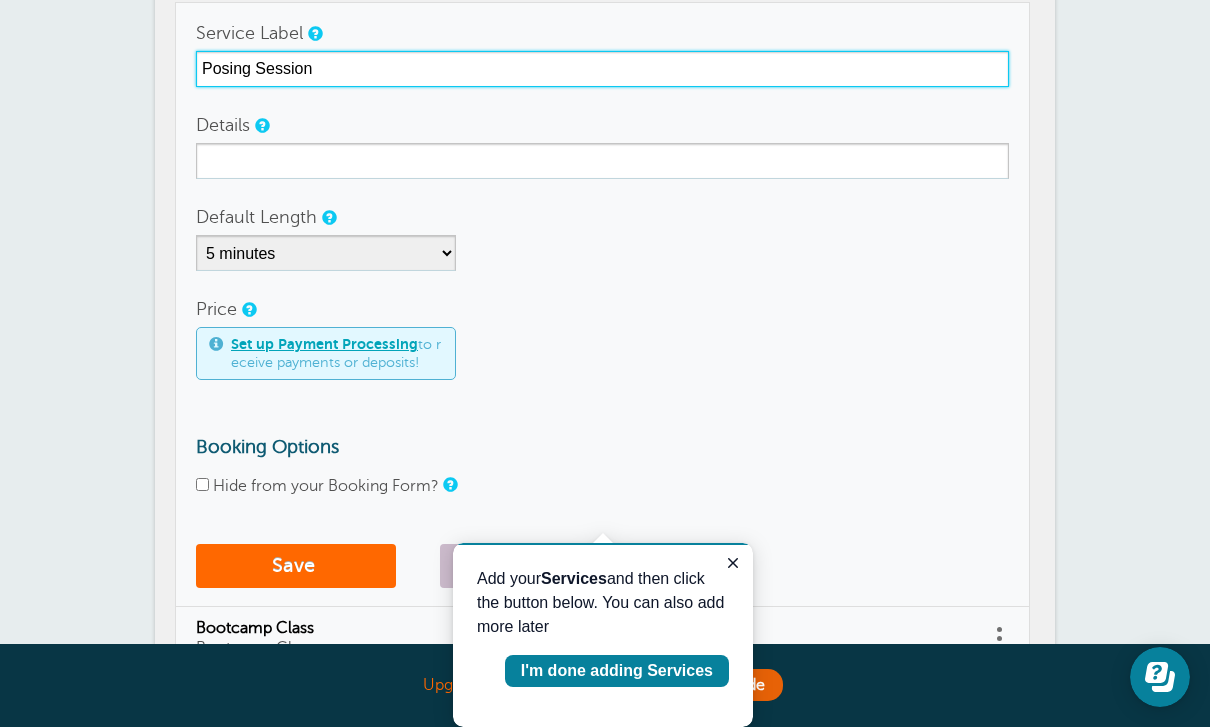 type on "Posing Session" 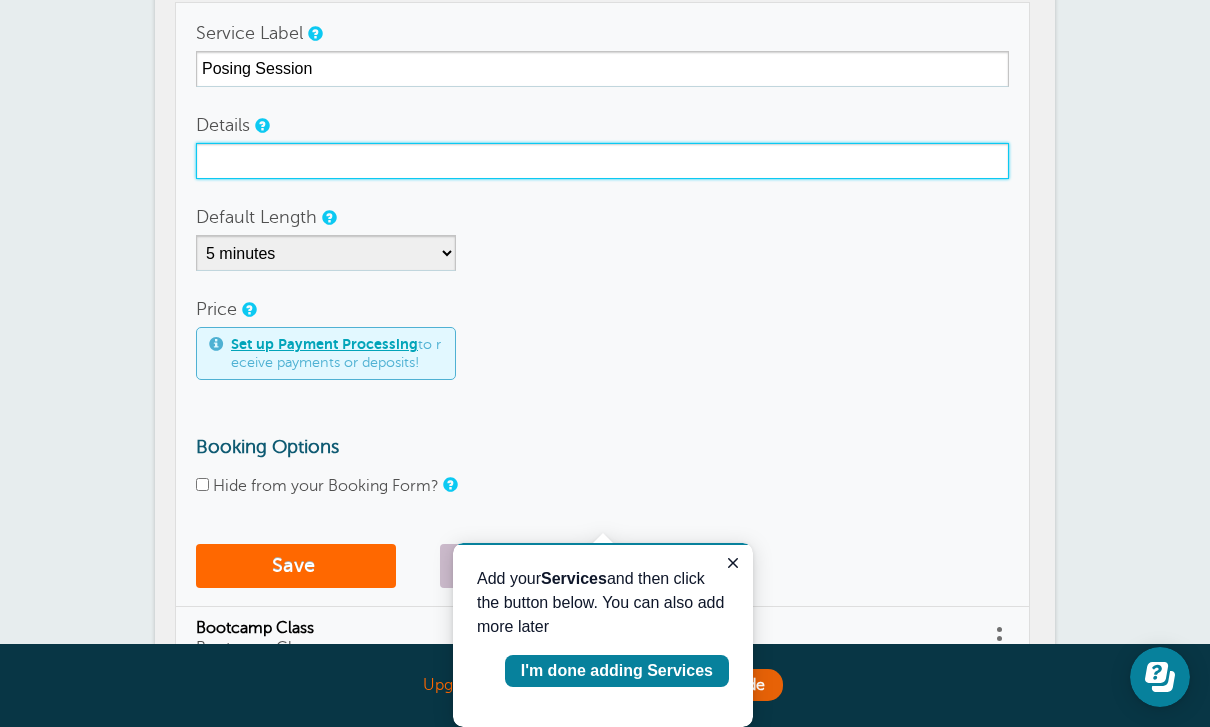 click on "Details" at bounding box center (602, 161) 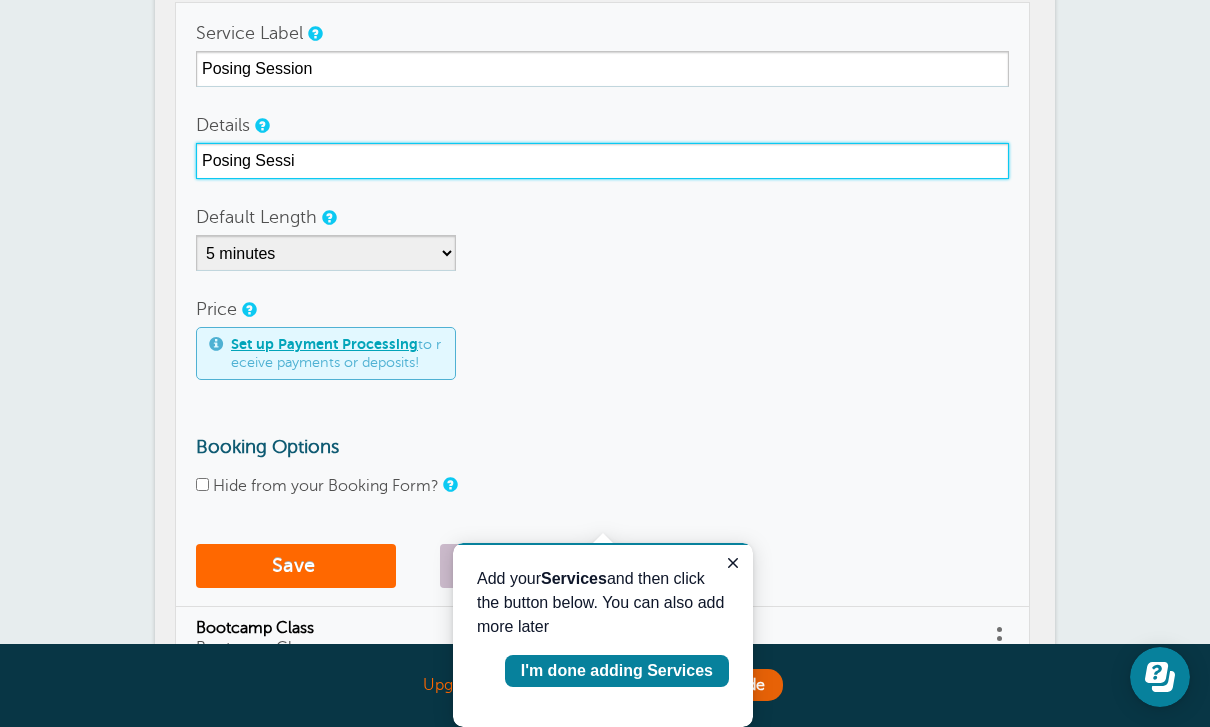 type on "Posing Sessio" 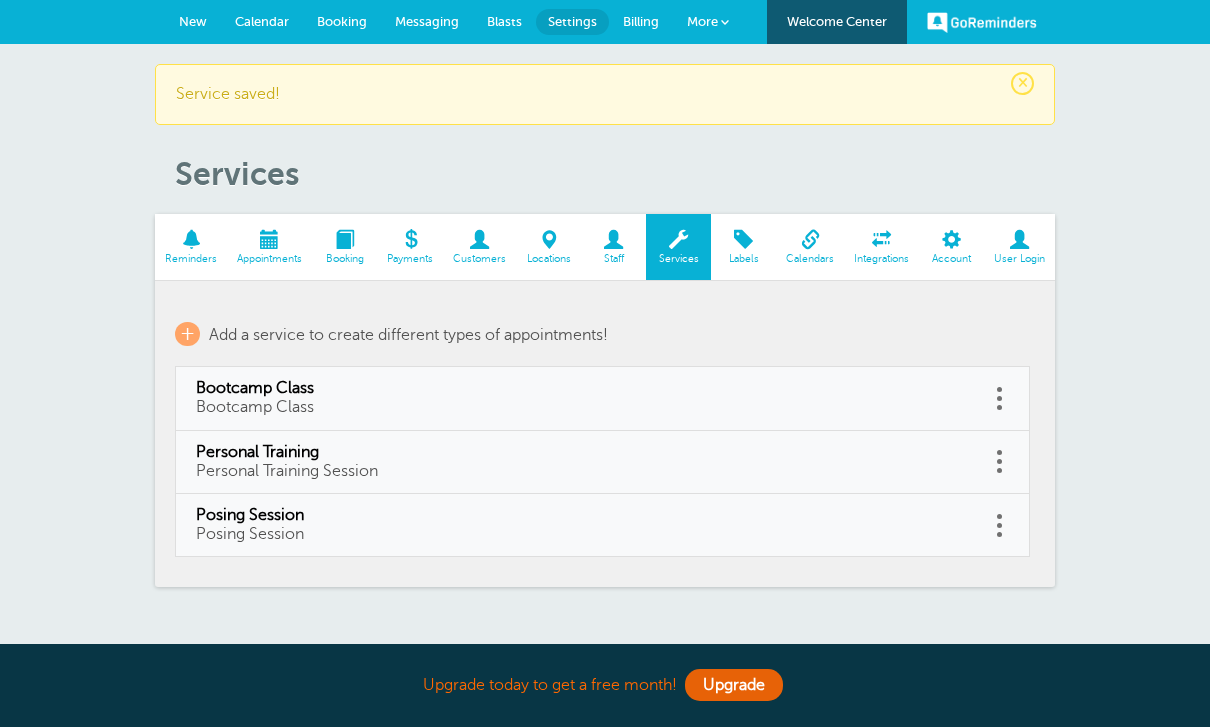 scroll, scrollTop: 0, scrollLeft: 0, axis: both 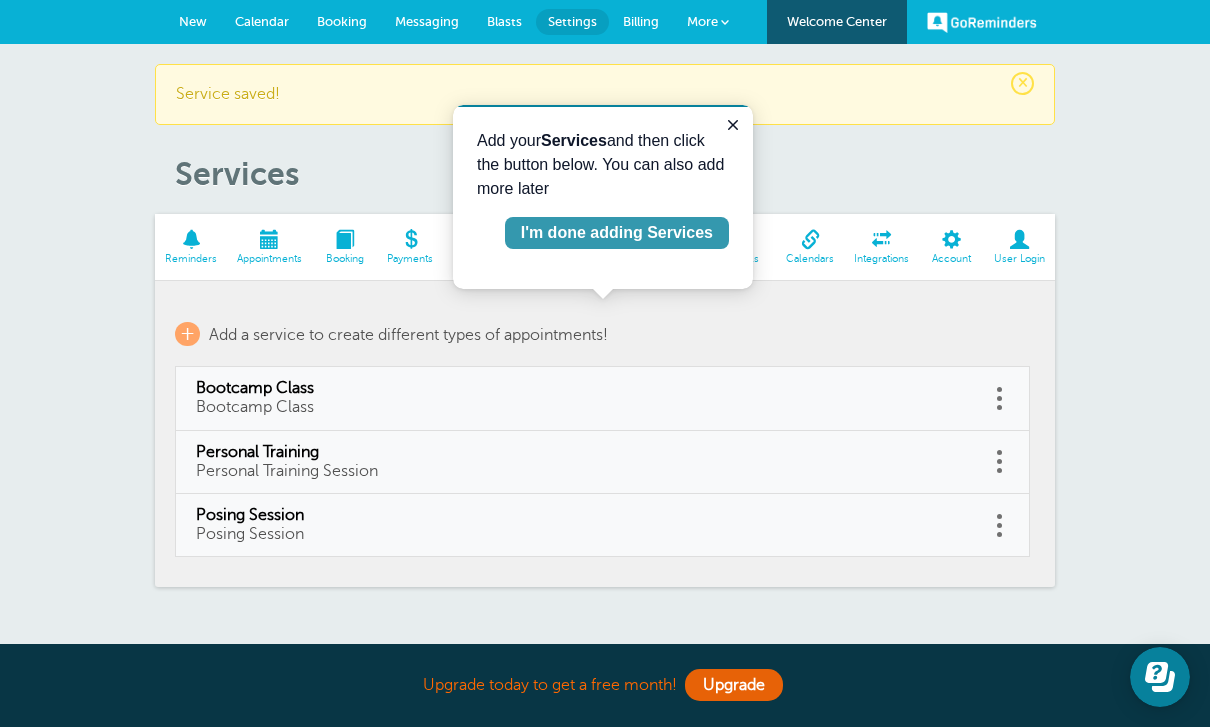 click on "I'm done adding Services" at bounding box center (617, 233) 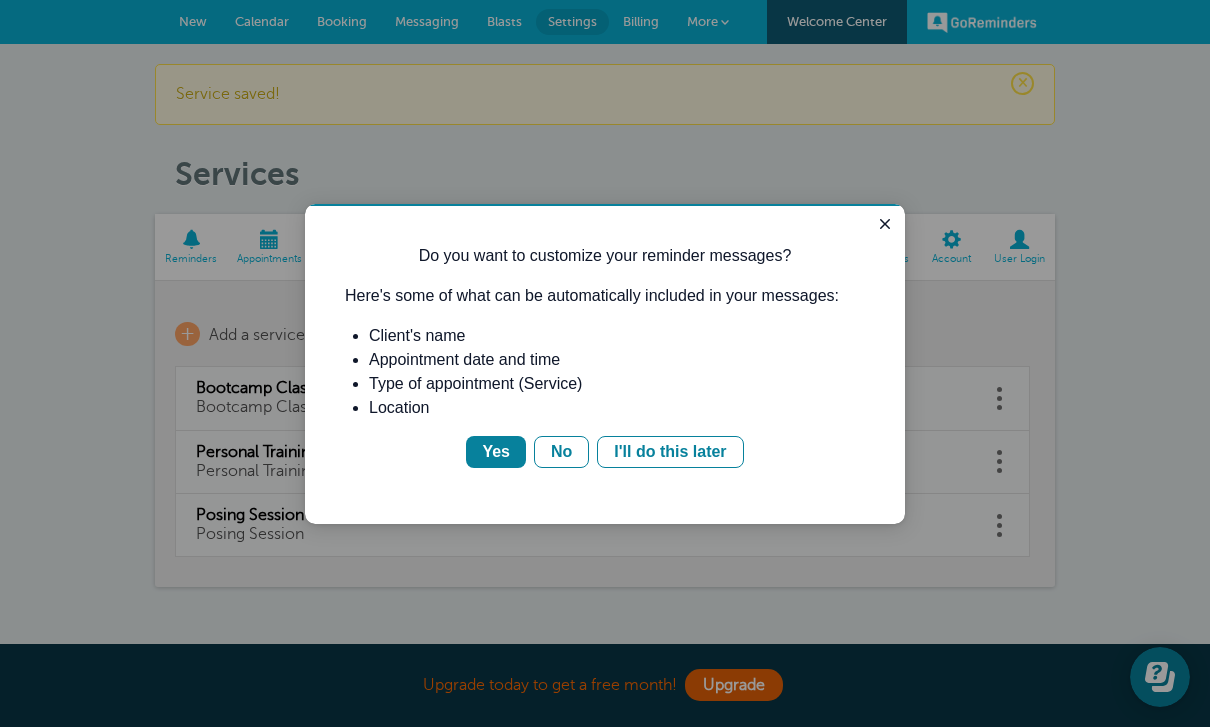 scroll, scrollTop: 0, scrollLeft: 0, axis: both 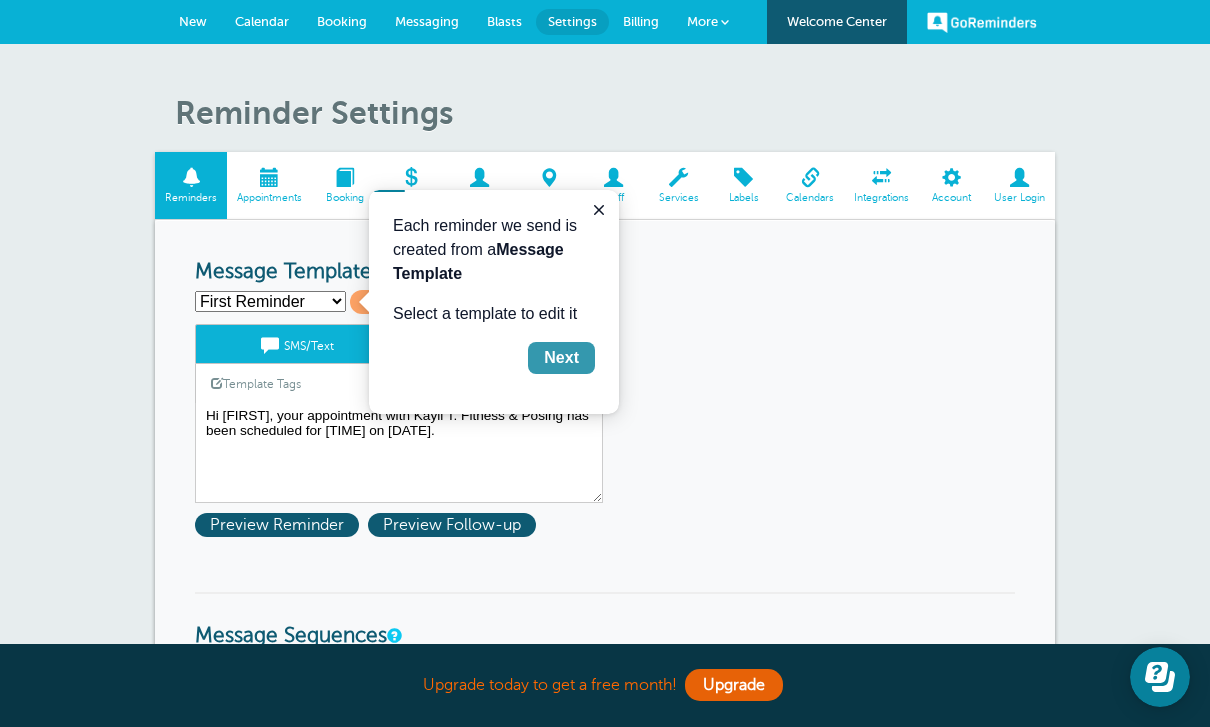 click on "Next" at bounding box center (561, 358) 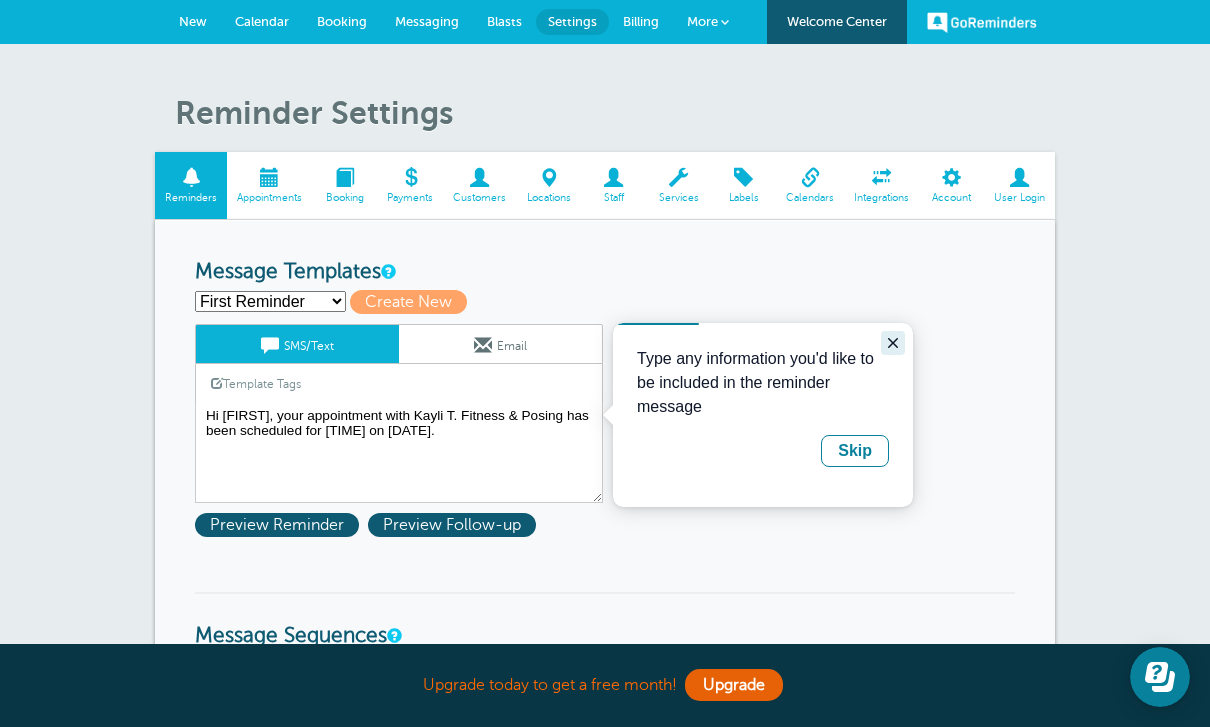 click 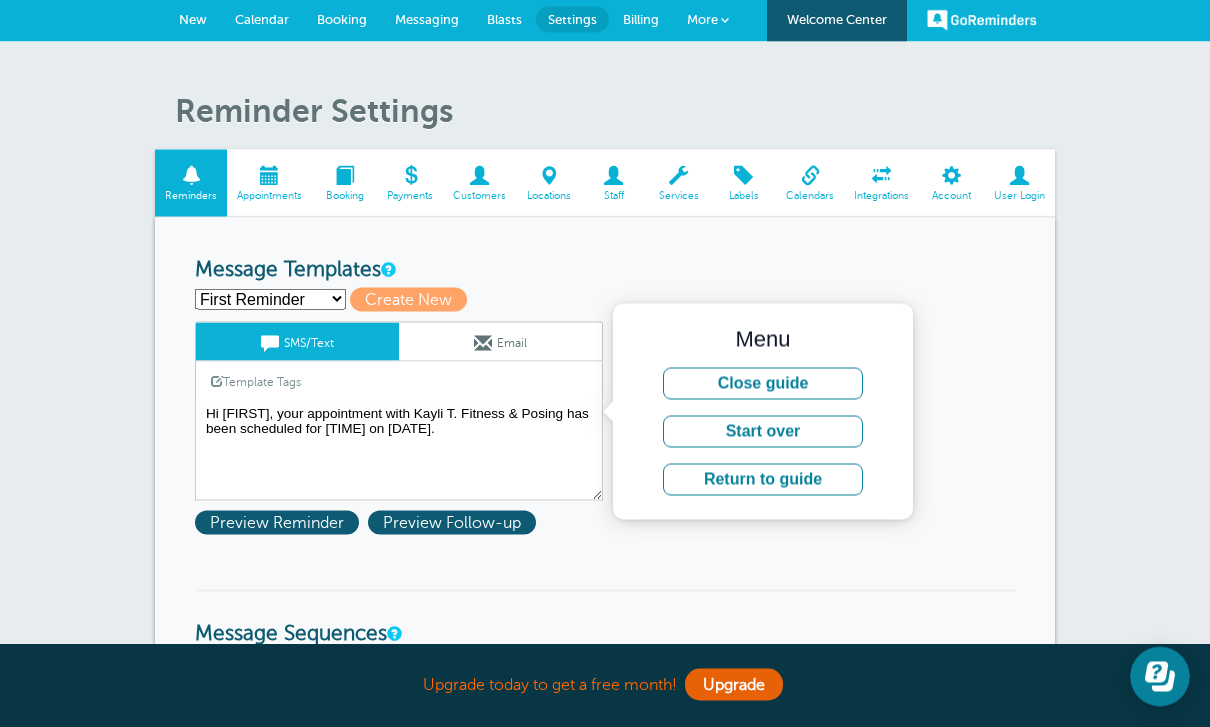 scroll, scrollTop: 3, scrollLeft: 0, axis: vertical 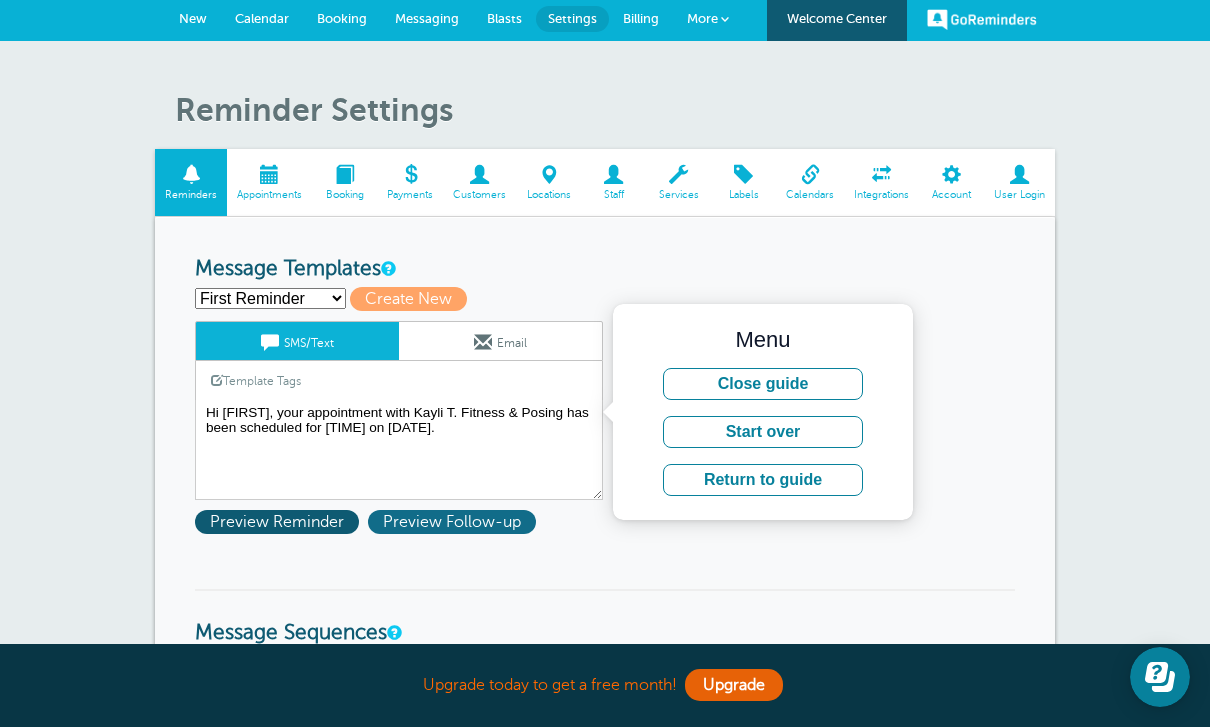 click on "Preview Follow-up" at bounding box center [452, 522] 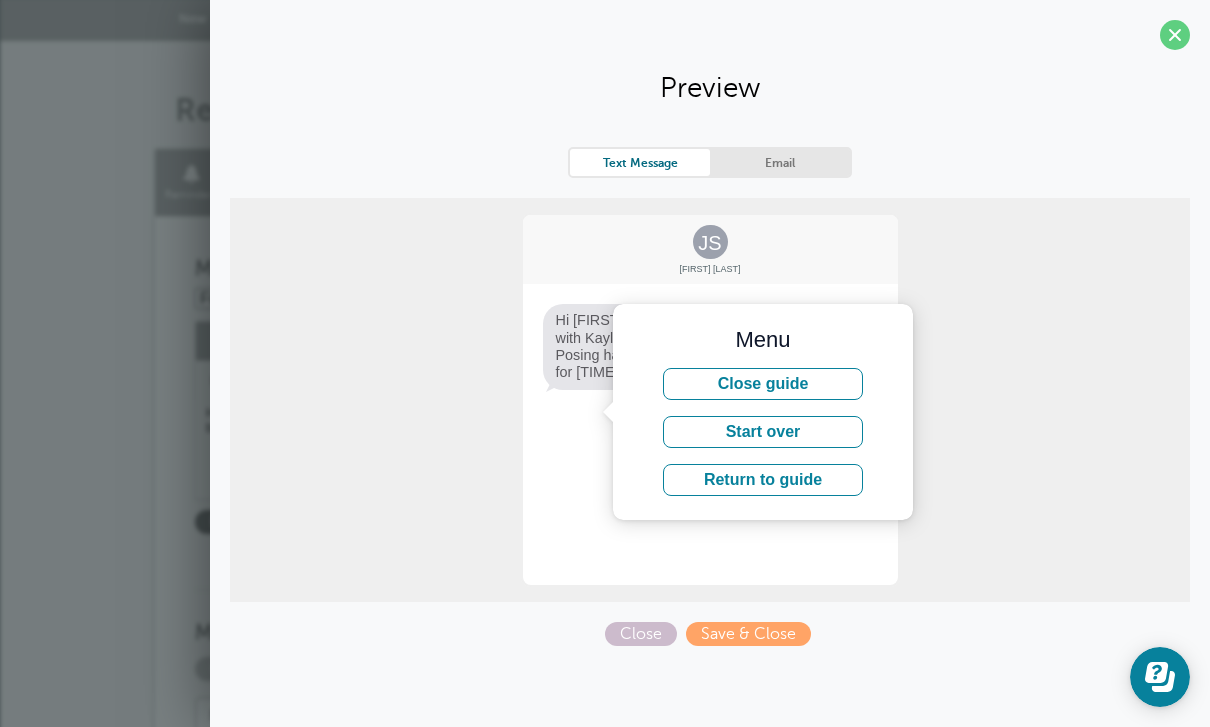 click on "JS
[FIRST]
[LAST]
Hi [FIRST], your appointment with Kayli T. Fitness & Posing has been scheduled for [TIME] on [DATE].
Appointment Scheduled!
GoReminders  <noreply@example.com>
to me ▾
Hi [FIRST], your appointment with Kayli T. Fitness & Posing has been scheduled for [TIME] on [DATE].
Add it to your calendar:  goreminders.co/6234bbci6d8qg
Unsubscribe  from reminders.
Powered by
GoReminders.com" at bounding box center [710, 400] 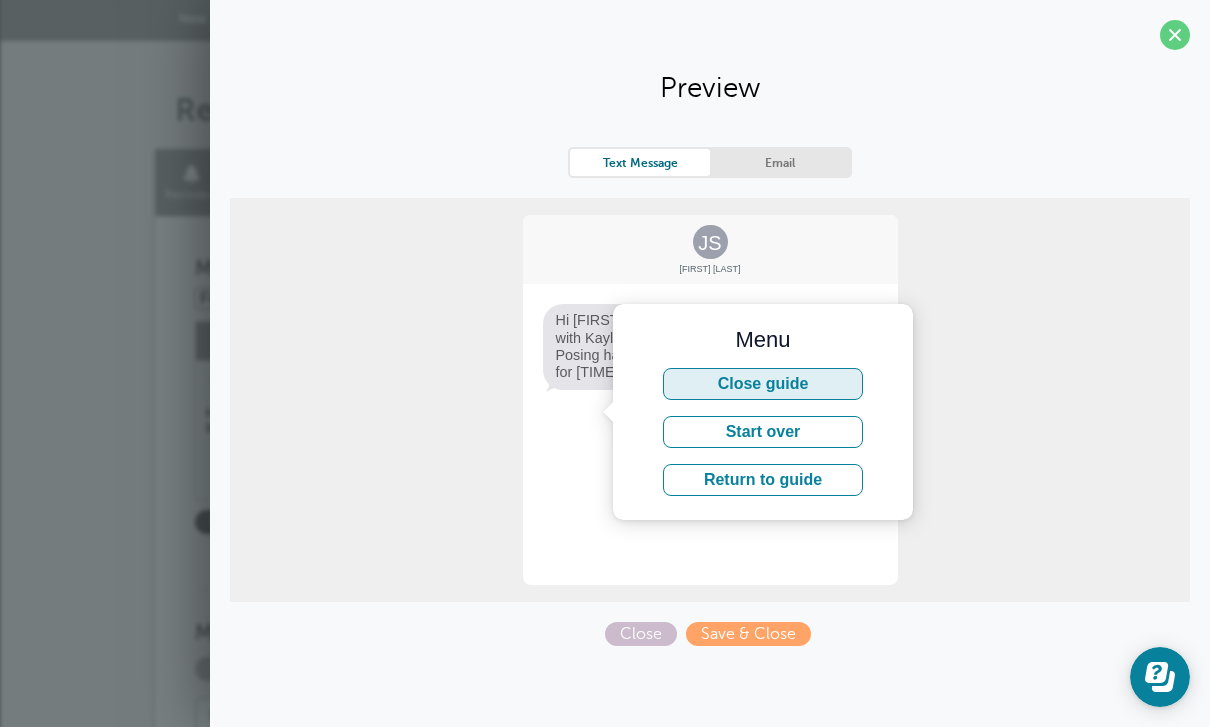 click on "Close guide" at bounding box center (763, 384) 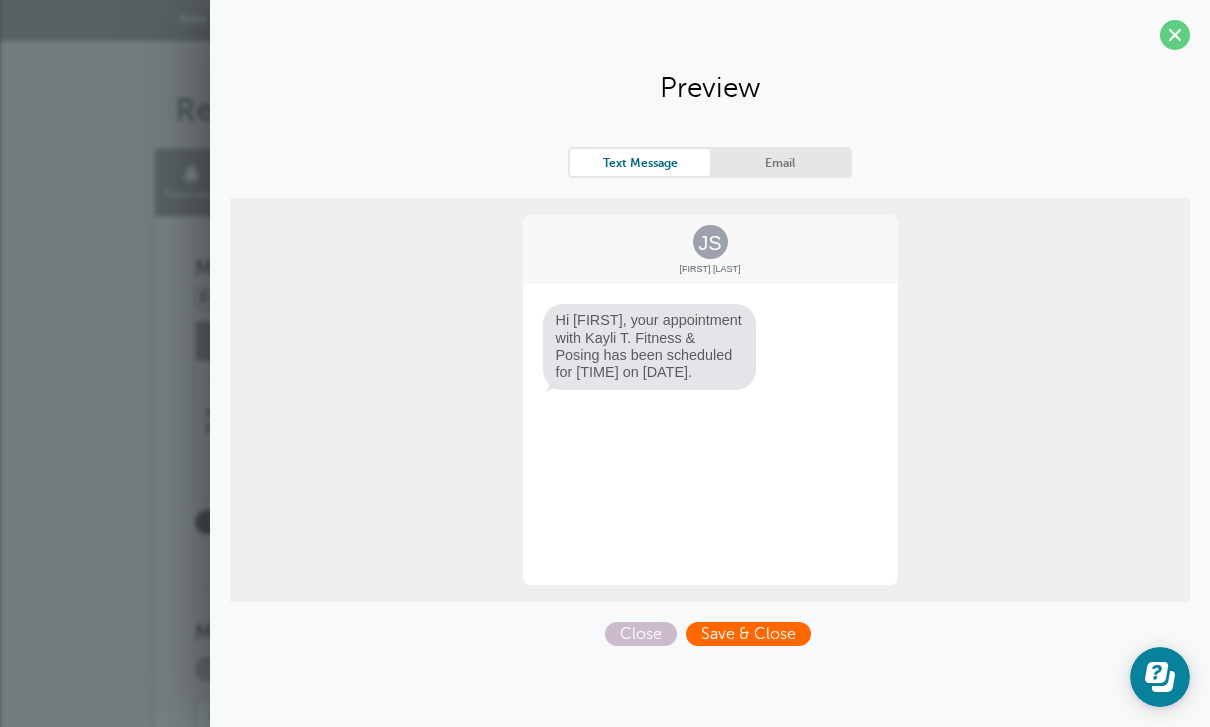 click on "Save & Close" at bounding box center [748, 634] 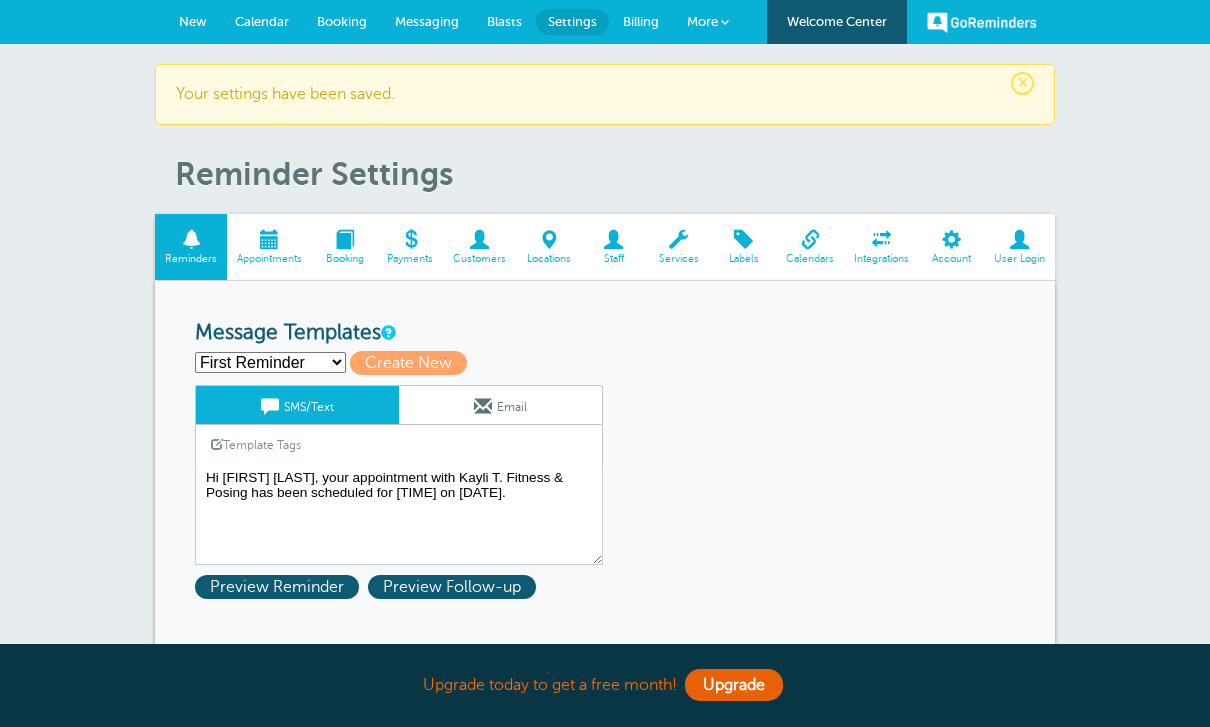 scroll, scrollTop: 0, scrollLeft: 0, axis: both 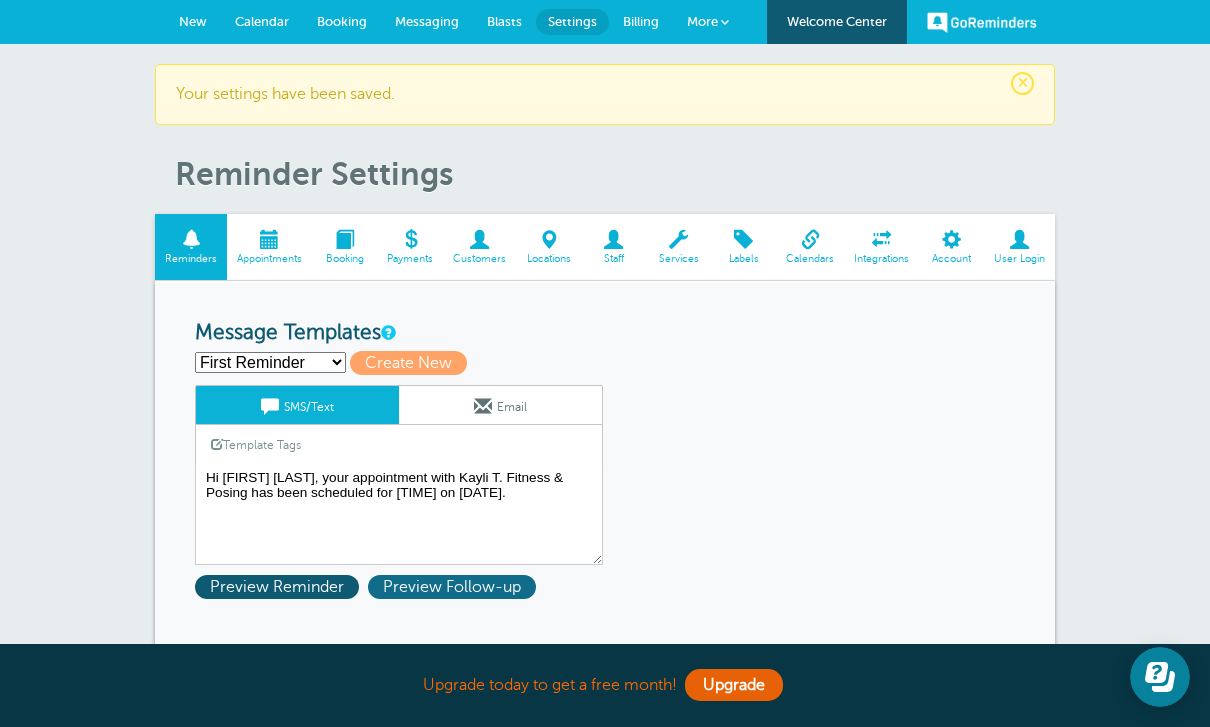 click on "Preview Follow-up" at bounding box center [452, 587] 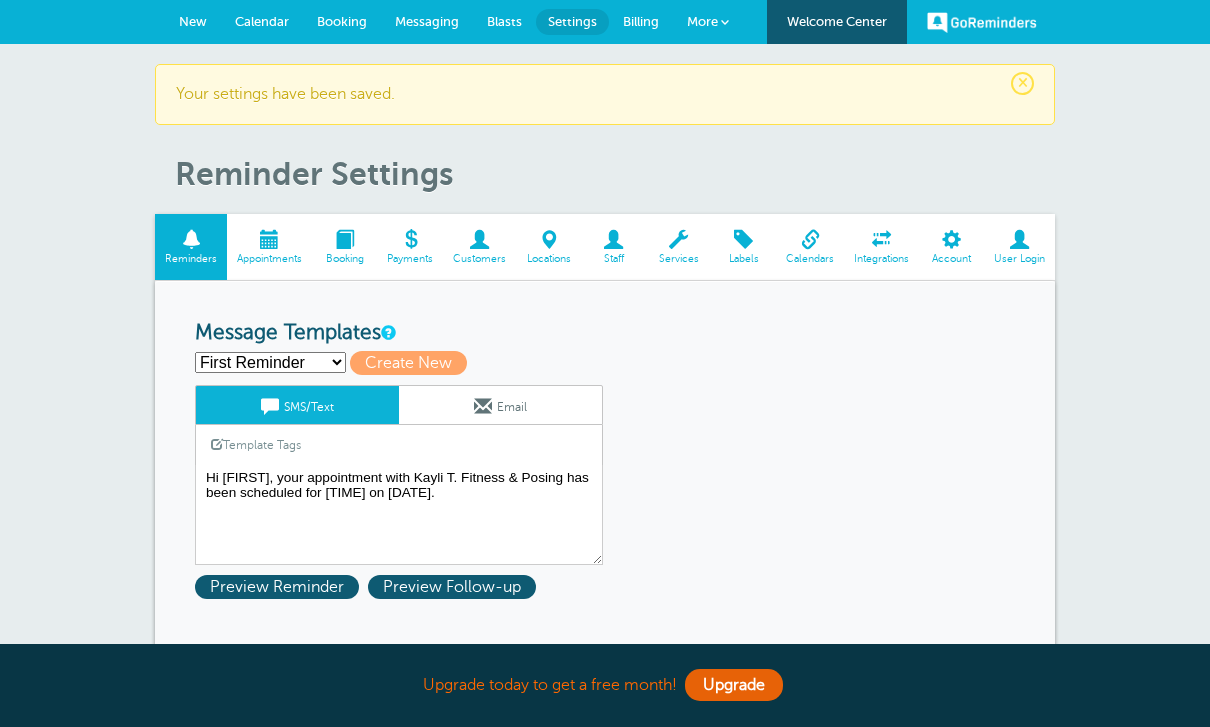 scroll, scrollTop: 0, scrollLeft: 0, axis: both 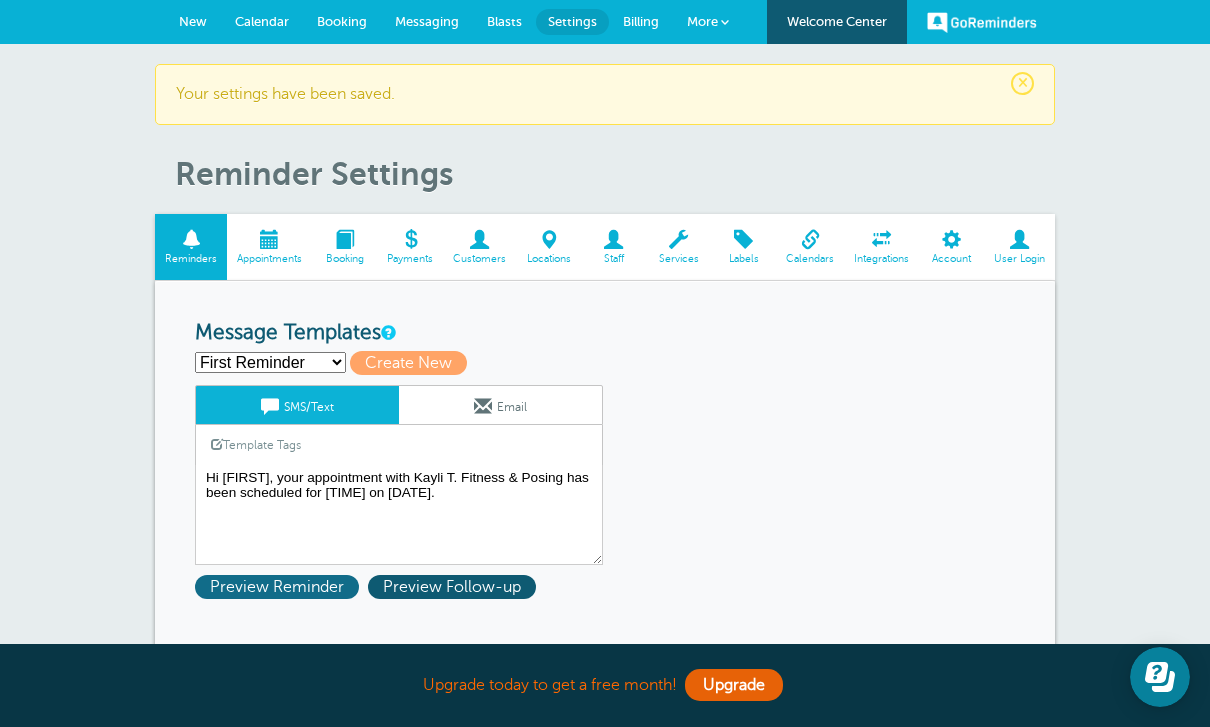 click on "Preview Reminder" at bounding box center [277, 587] 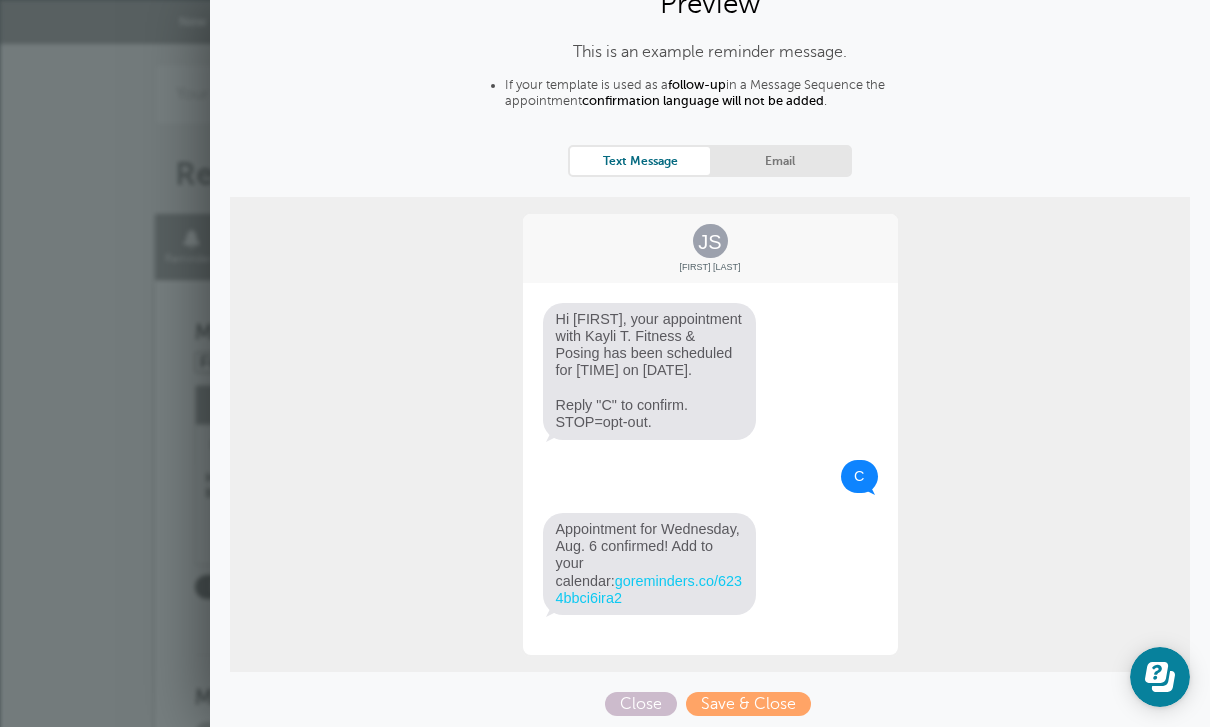 scroll, scrollTop: 82, scrollLeft: 0, axis: vertical 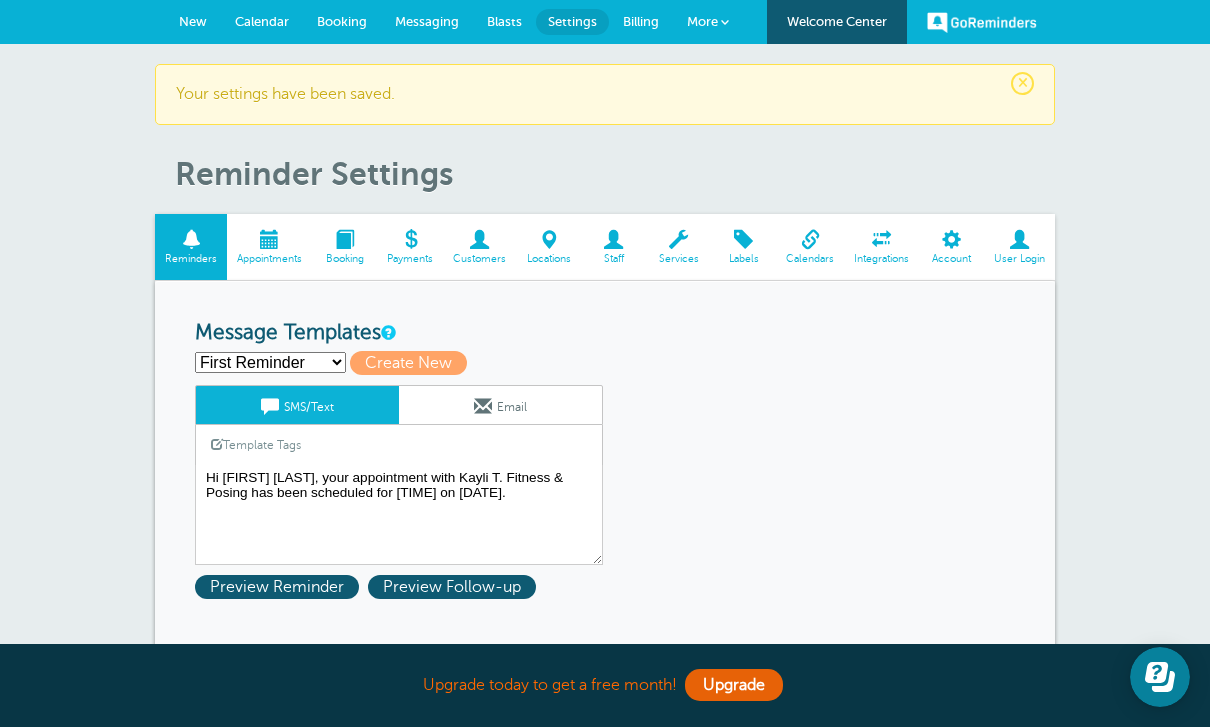 click at bounding box center [269, 239] 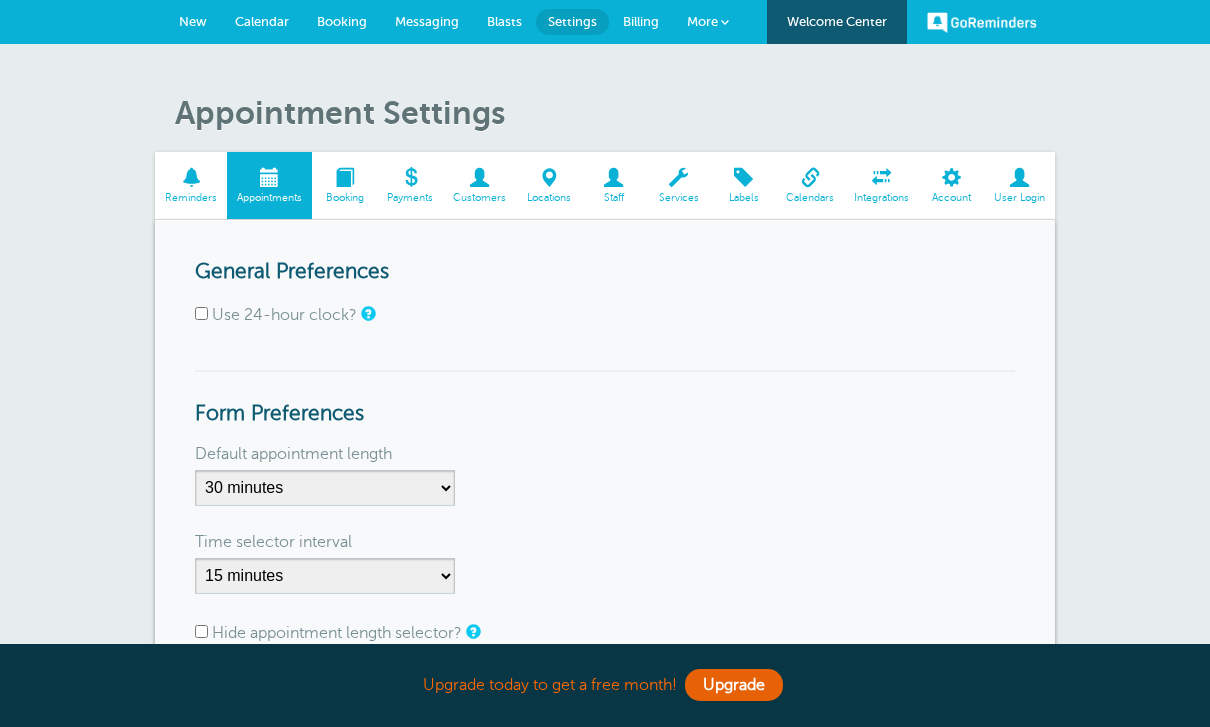 scroll, scrollTop: 0, scrollLeft: 0, axis: both 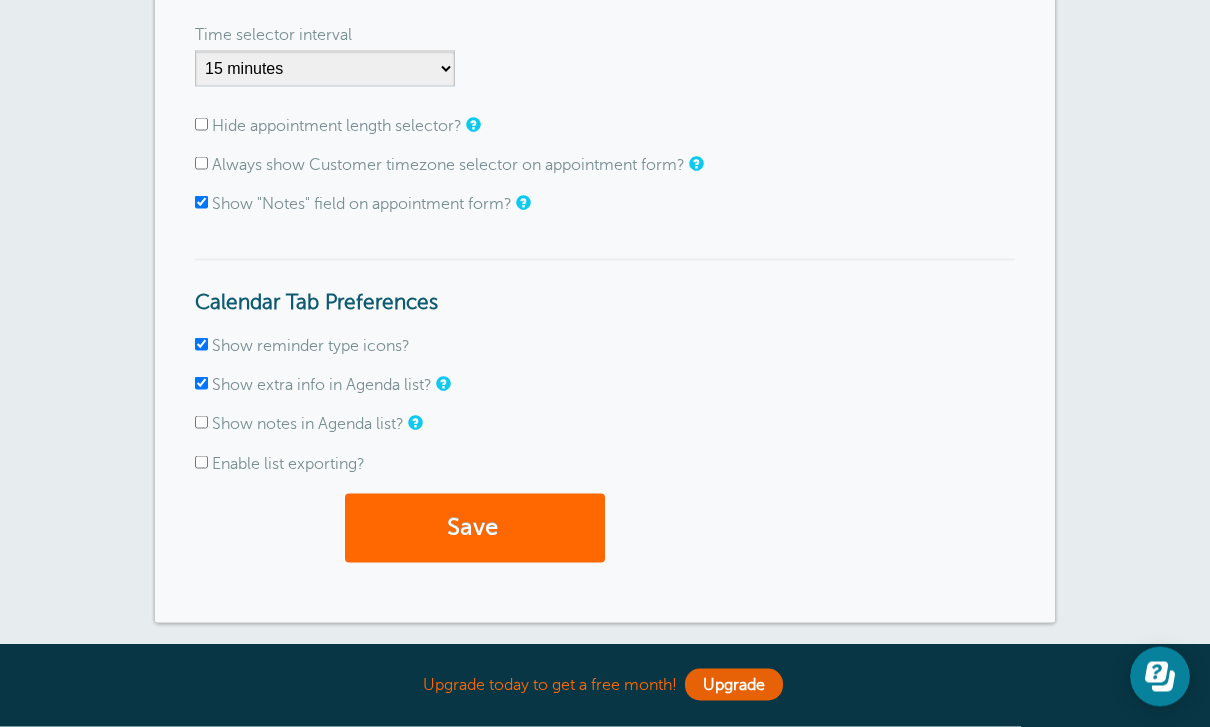 click on "Show extra info in Agenda list?" at bounding box center (201, 383) 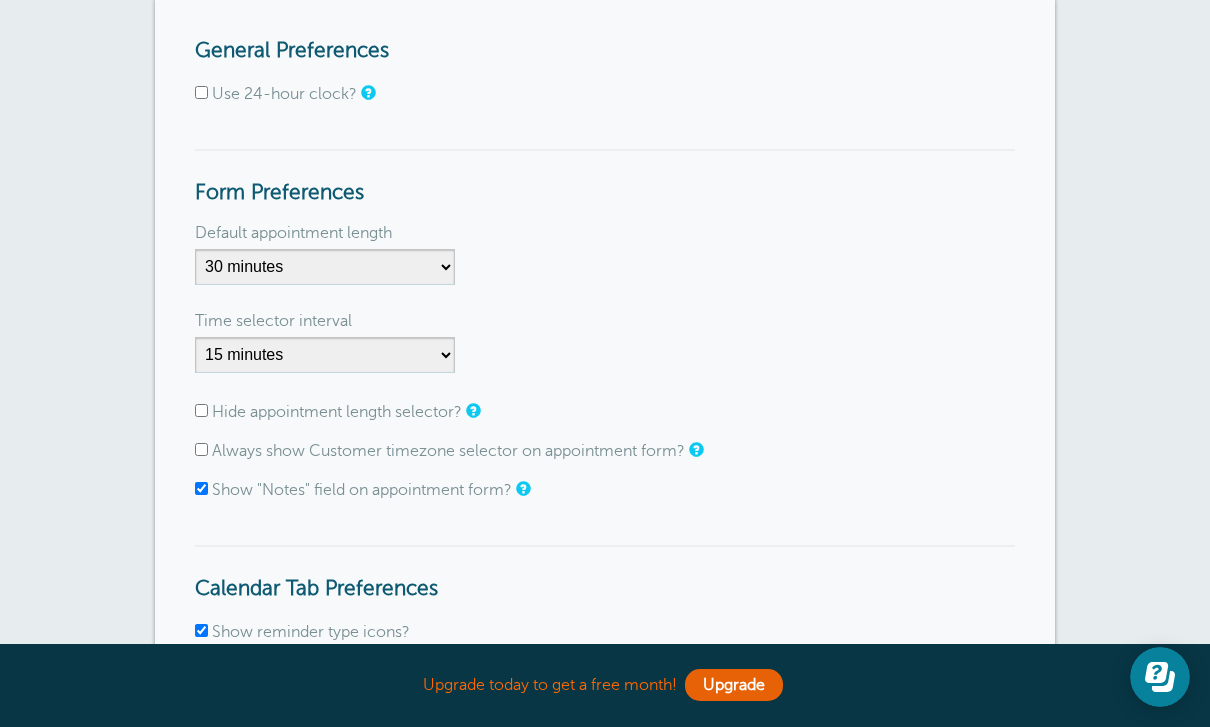 scroll, scrollTop: 222, scrollLeft: 0, axis: vertical 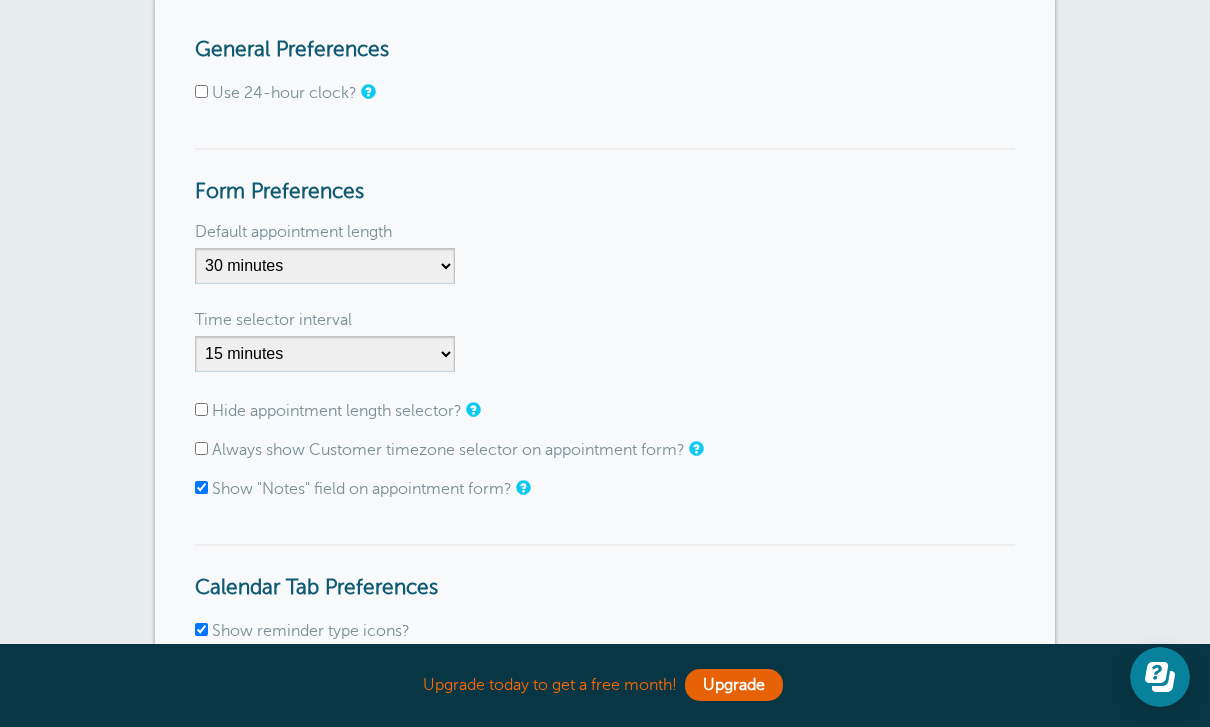 click on "Show "Notes" field on appointment form?" at bounding box center (201, 487) 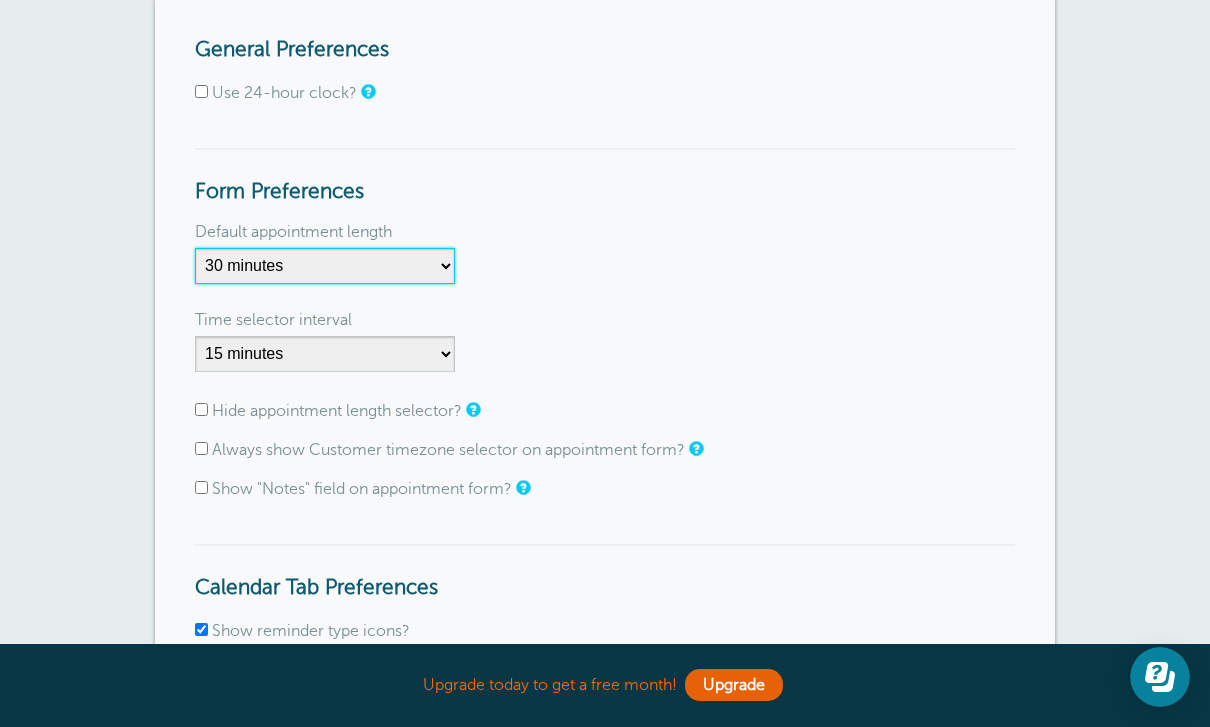 click on "5 minutes 10 minutes 15 minutes 20 minutes 25 minutes 30 minutes 35 minutes 40 minutes 45 minutes 50 minutes 55 minutes 1 hour 1 hour 15 minutes 1 hour 30 minutes 1 hour 45 minutes 2 hours 2 hours 15 minutes 2 hours 30 minutes 2 hours 45 minutes 3 hours 3 hours 30 minutes 4 hours 4 hours 30 minutes 5 hours 5 hours 30 minutes 6 hours 6 hours 30 minutes 7 hours 7 hours 30 minutes 8 hours 9 hours 10 hours 11 hours 12 hours 13 hours 14 hours 15 hours 16 hours" at bounding box center [325, 266] 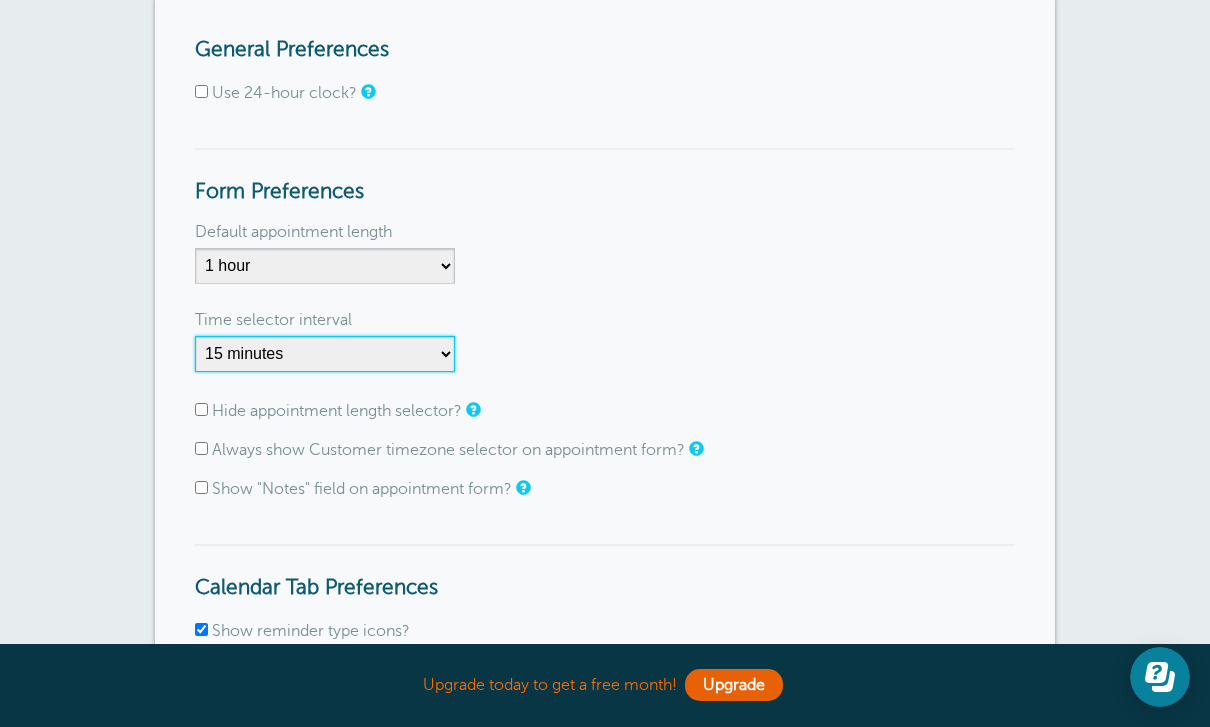 click on "1 minute 5 minutes 10 minutes 15 minutes 20 minutes 30 minutes 60 minutes" at bounding box center [325, 354] 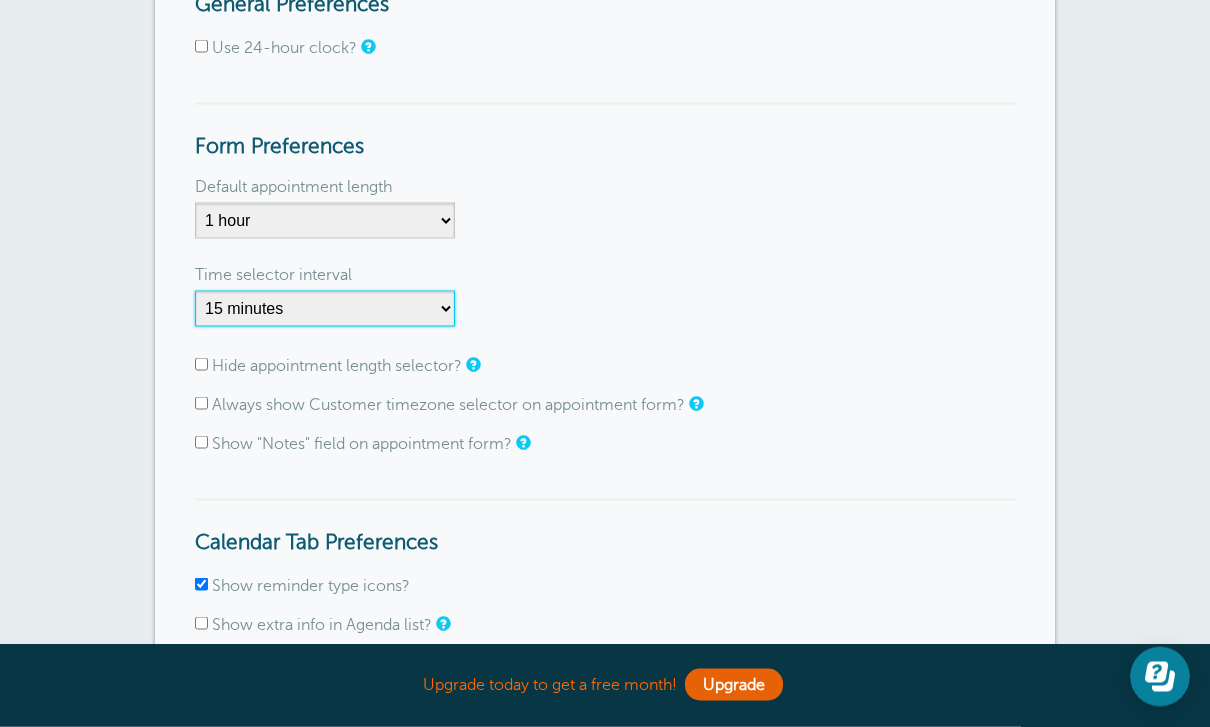 scroll, scrollTop: 636, scrollLeft: 0, axis: vertical 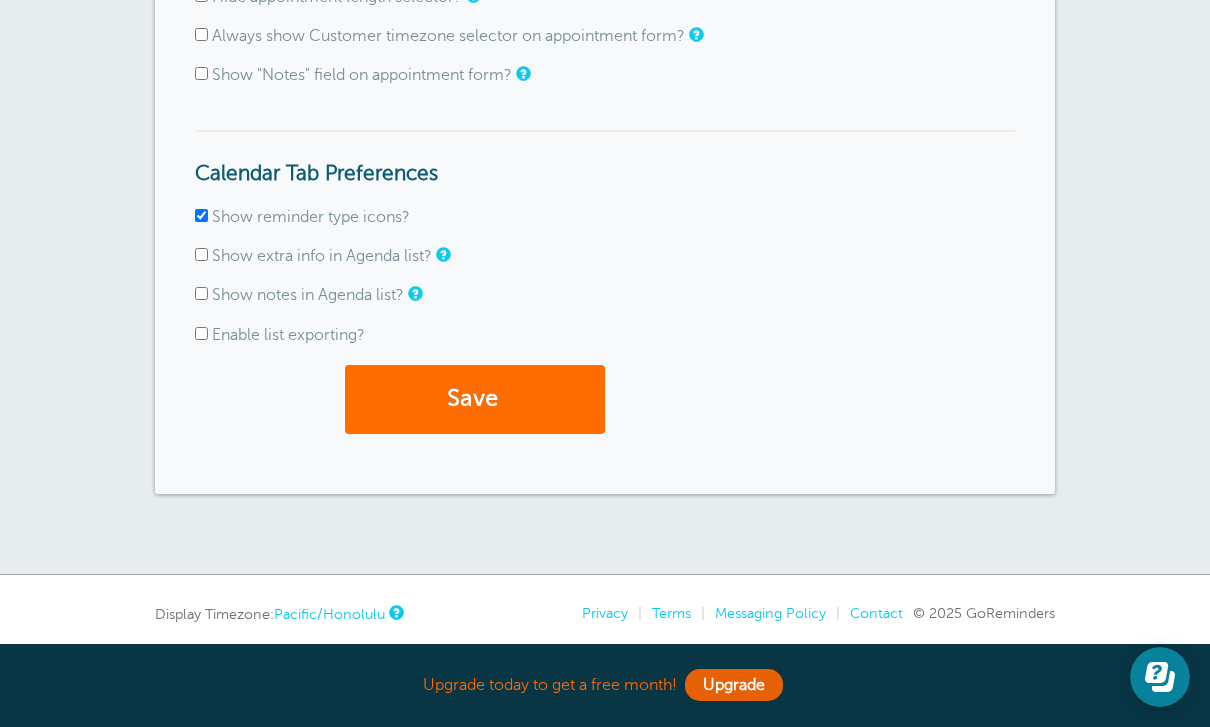 click on "Save" at bounding box center [475, 399] 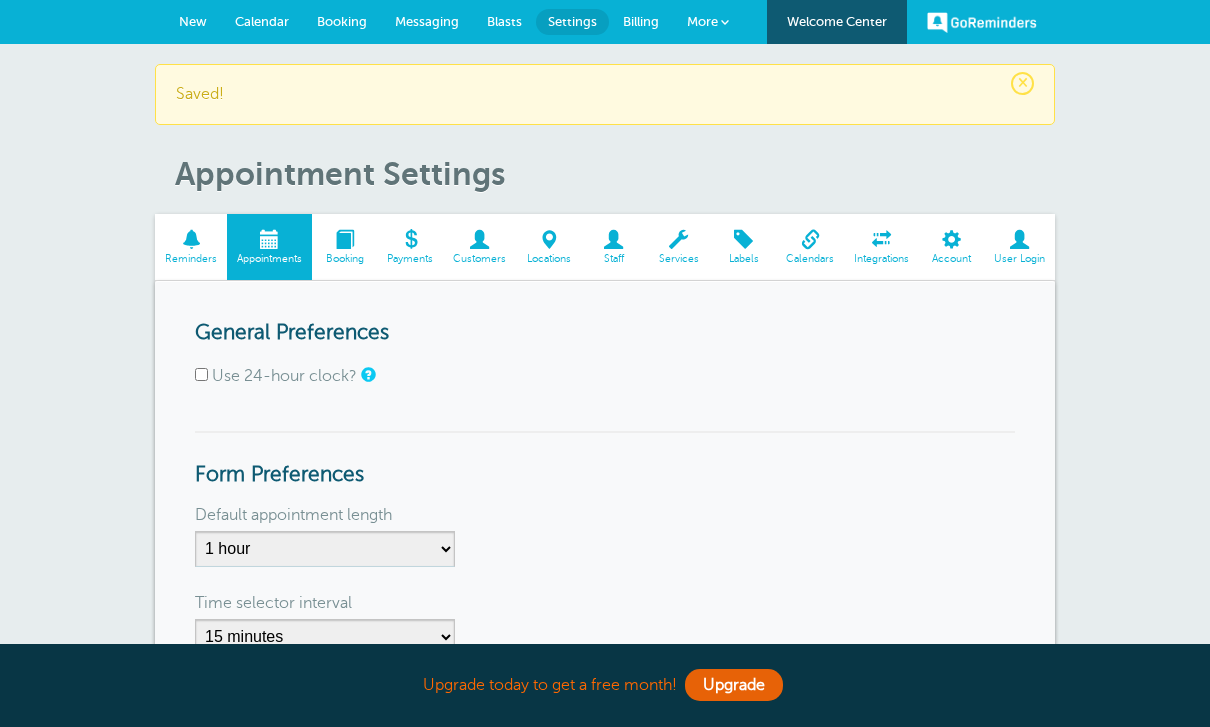 scroll, scrollTop: 0, scrollLeft: 0, axis: both 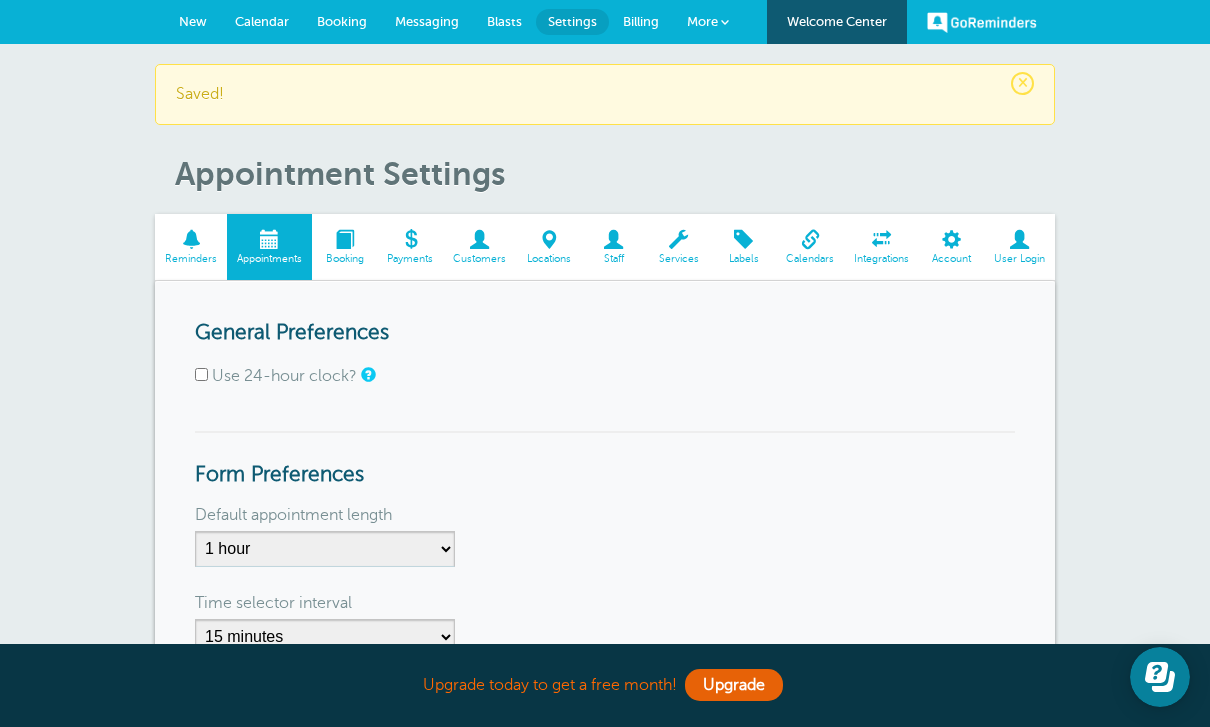 click on "Booking" at bounding box center (344, 259) 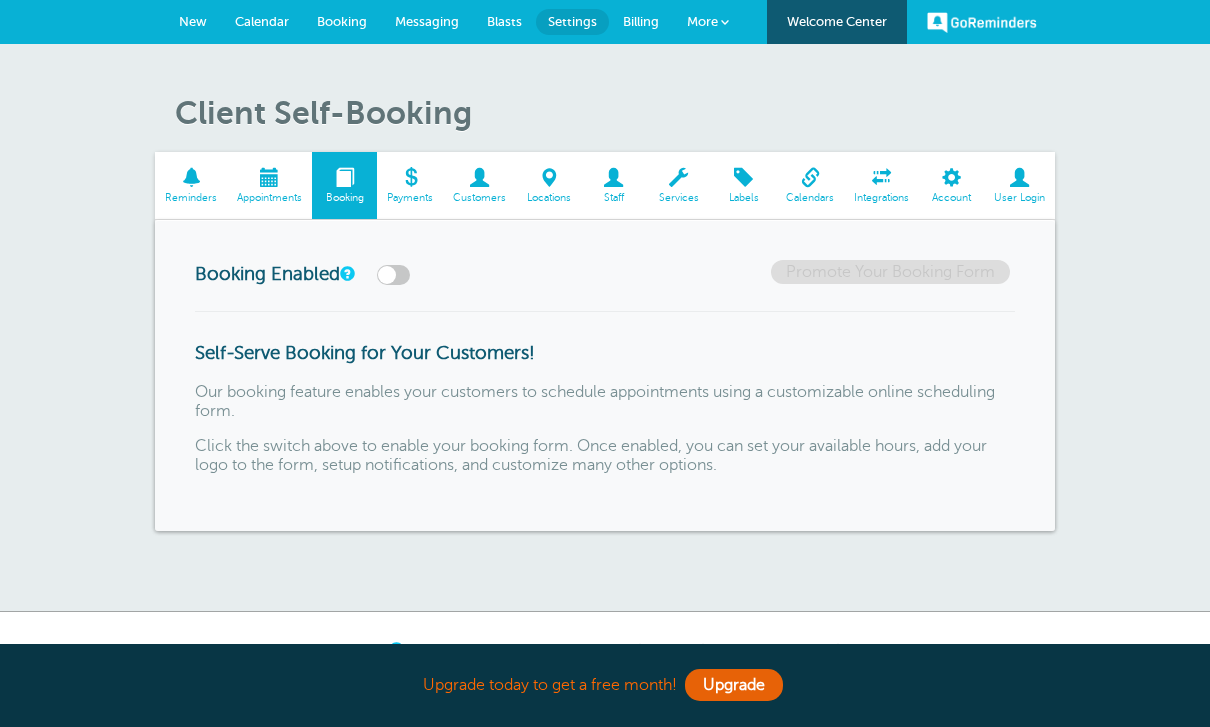 scroll, scrollTop: 0, scrollLeft: 0, axis: both 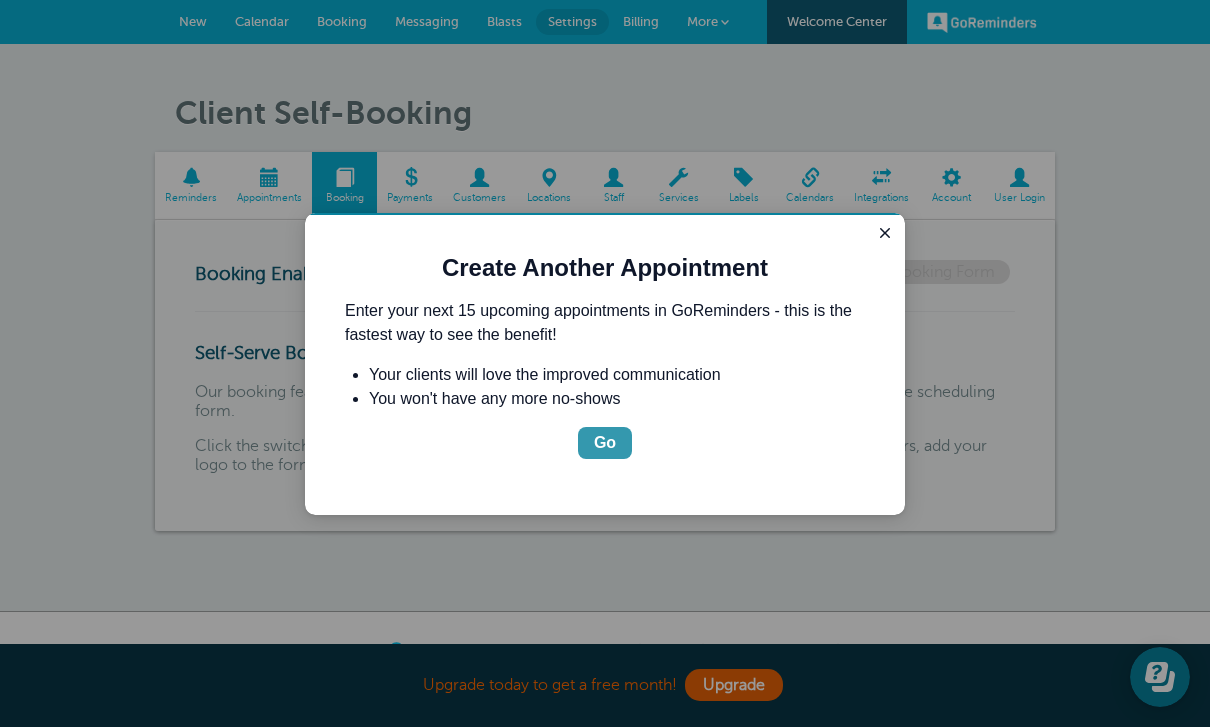 click on "Go" at bounding box center [605, 443] 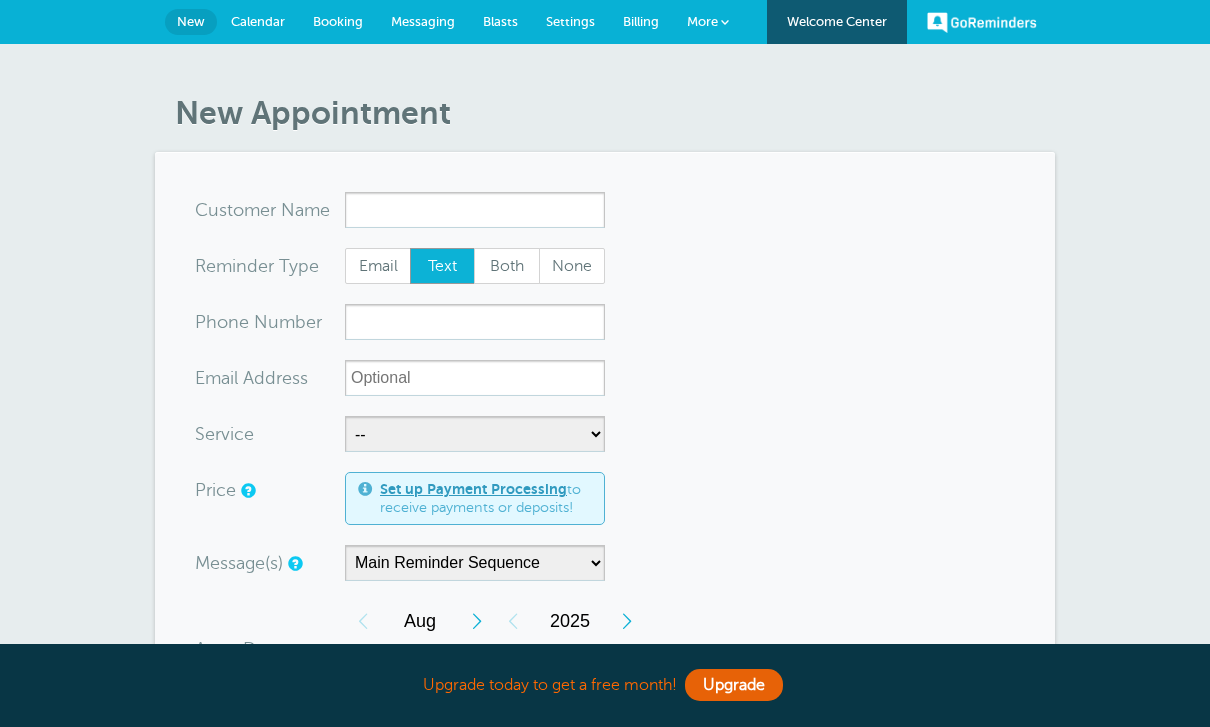 scroll, scrollTop: 0, scrollLeft: 0, axis: both 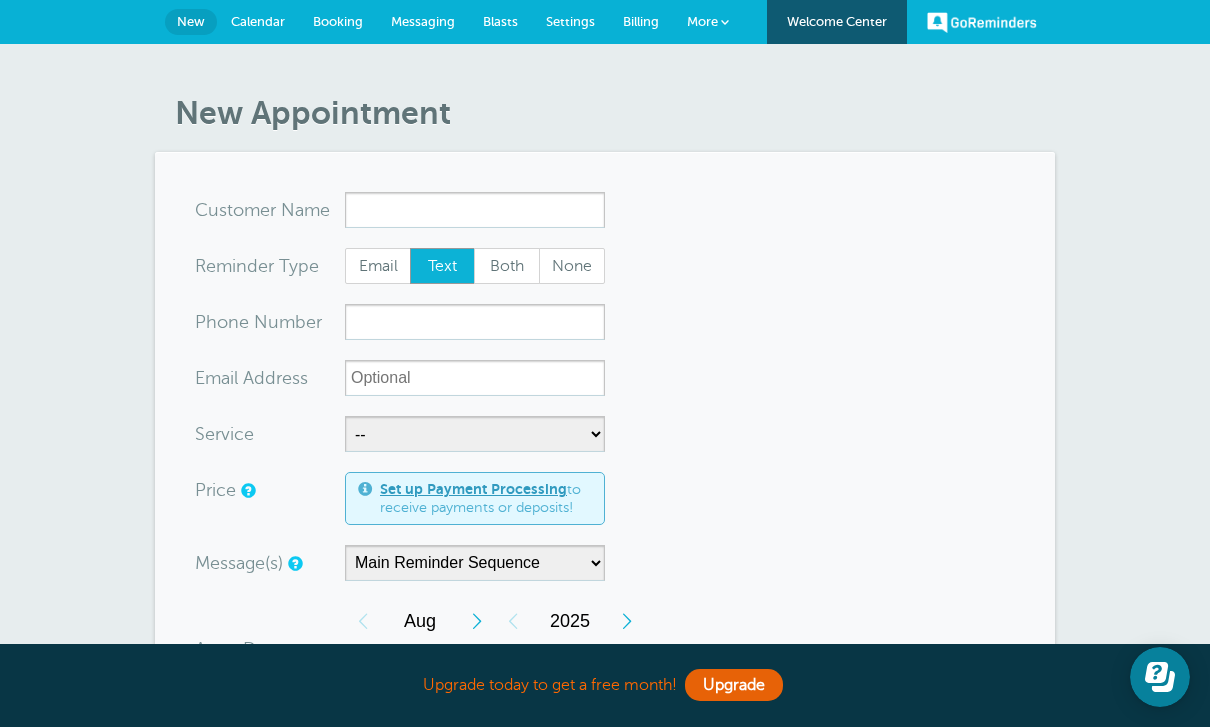 click on "Booking" at bounding box center (338, 22) 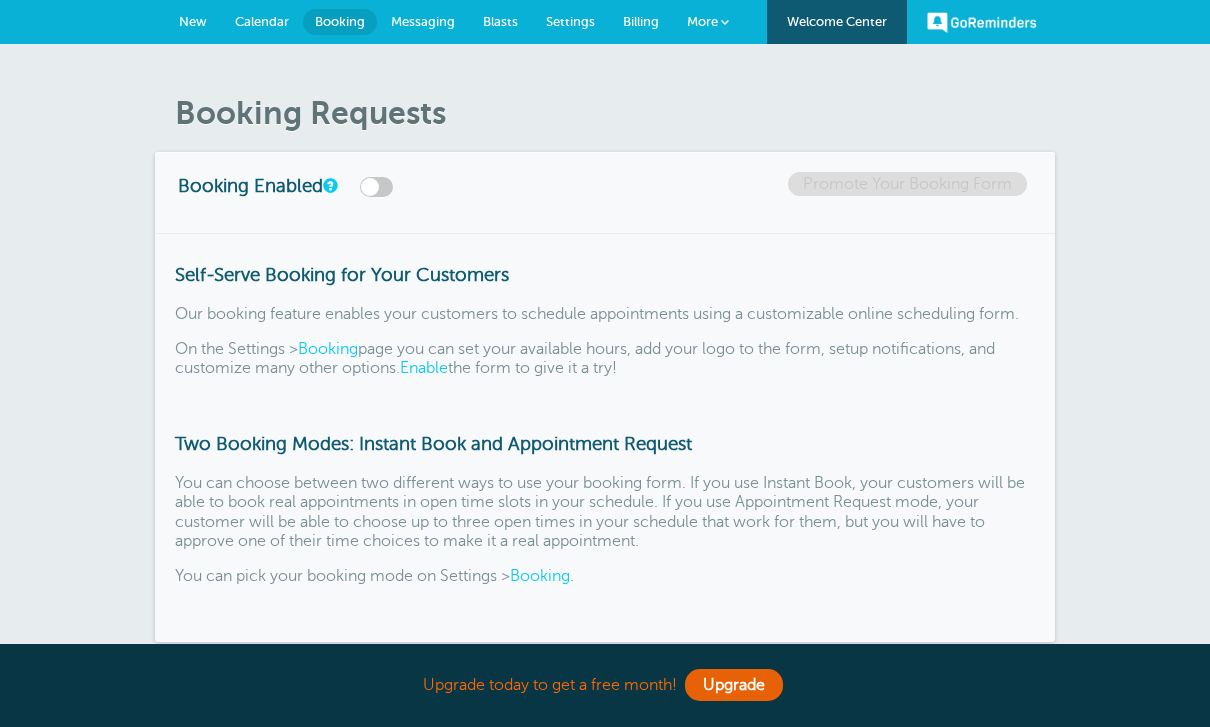 scroll, scrollTop: 0, scrollLeft: 0, axis: both 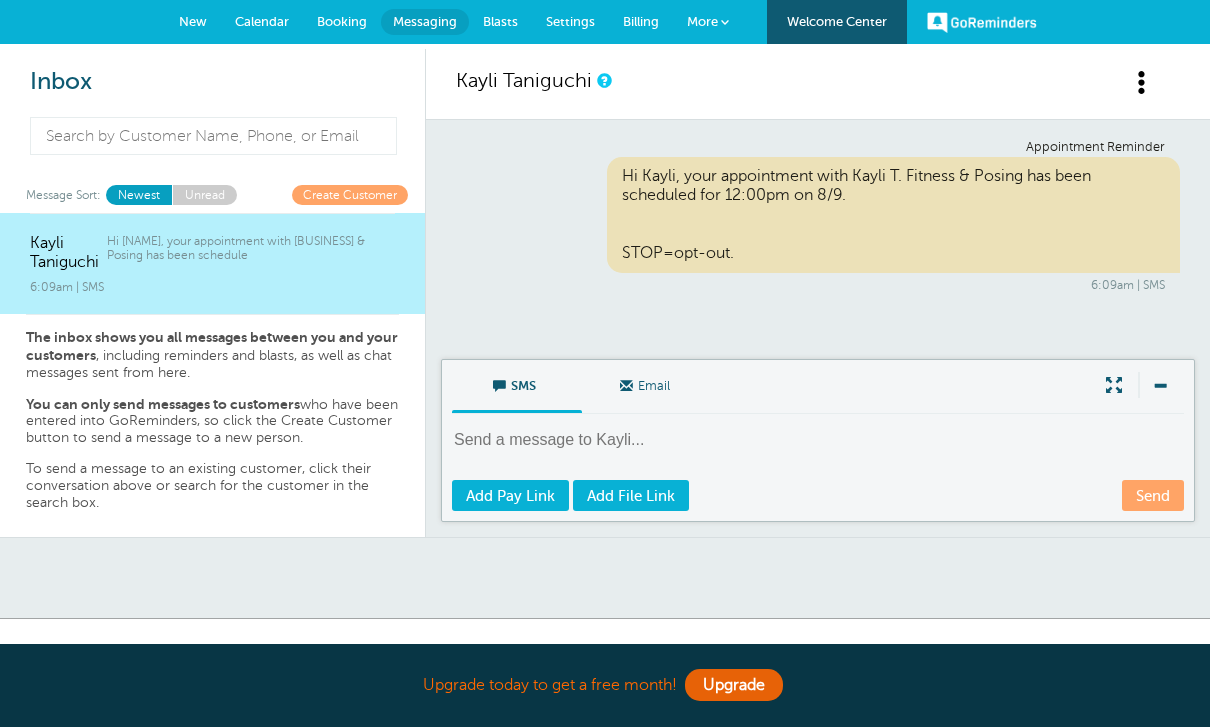 click on "Blasts" at bounding box center (500, 21) 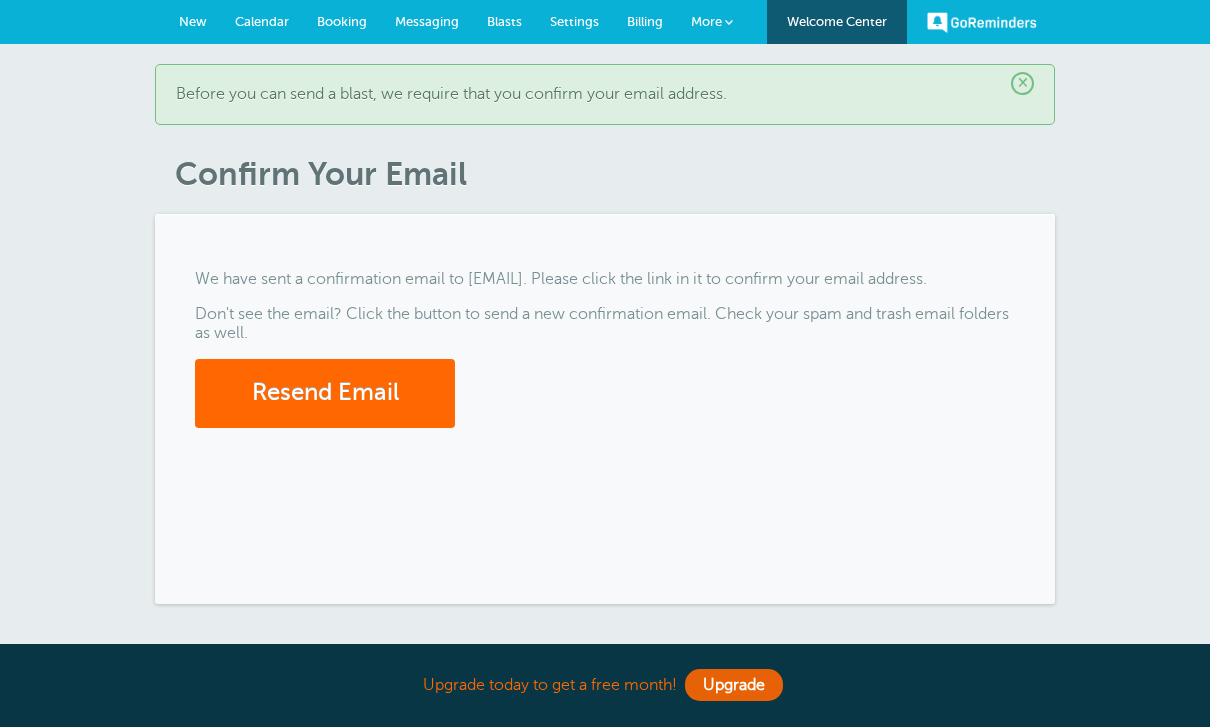 scroll, scrollTop: 0, scrollLeft: 0, axis: both 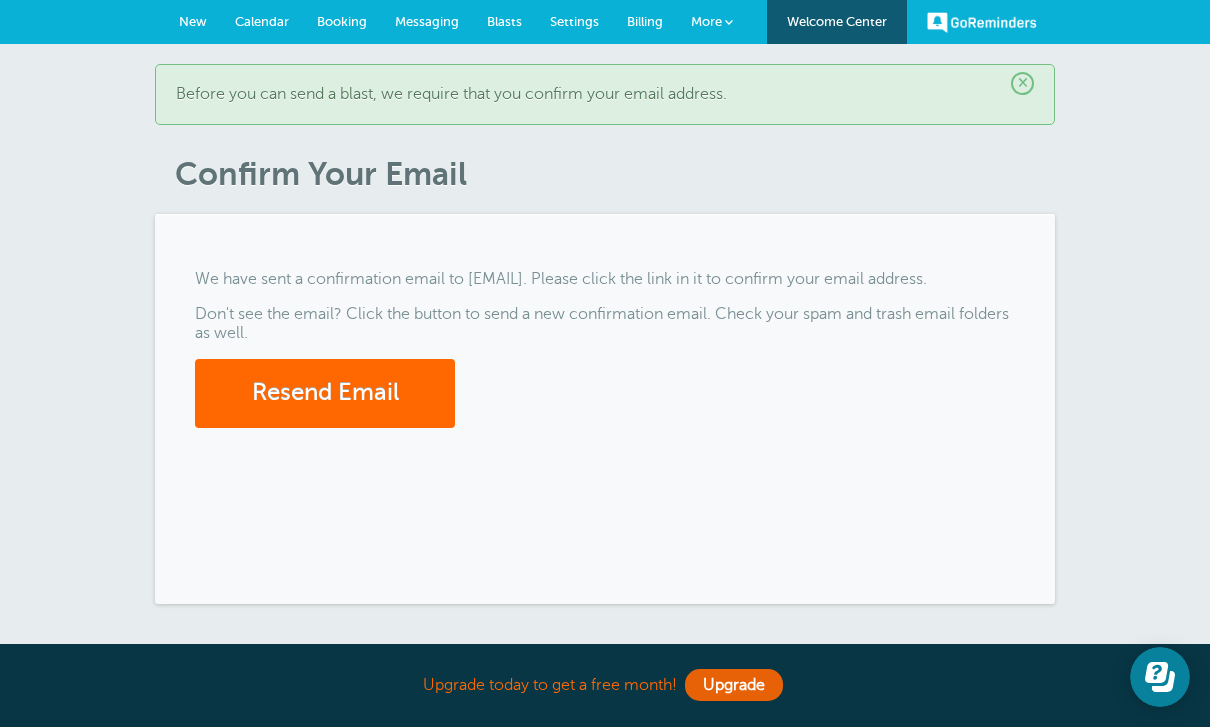 click on "Billing" at bounding box center (645, 22) 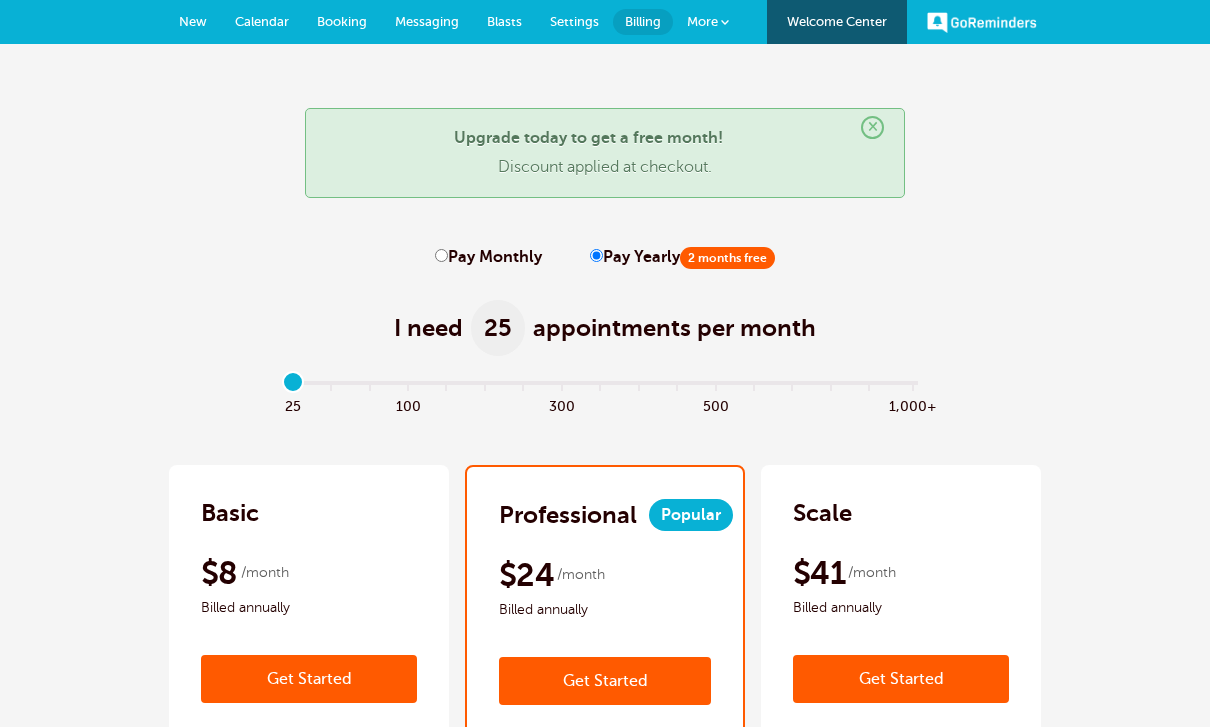scroll, scrollTop: 0, scrollLeft: 0, axis: both 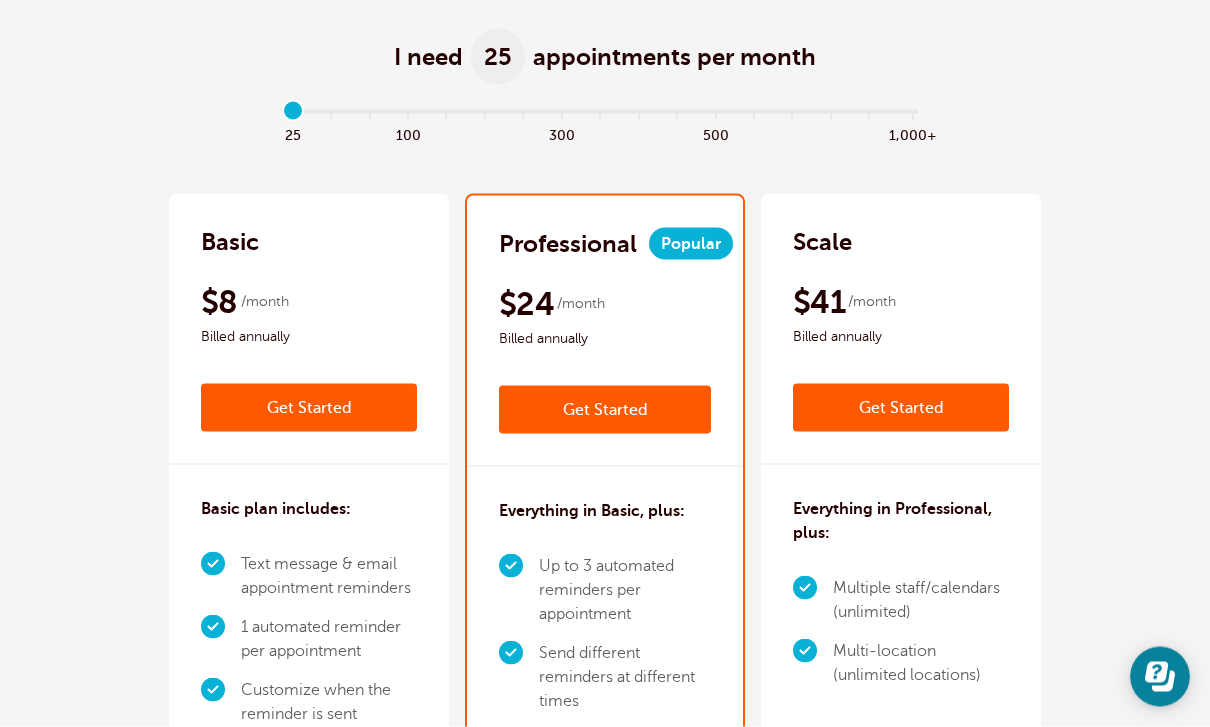 click on "Scale
$49
/month
Get Started
$41
/month
Billed annually
Get Started" at bounding box center (901, 329) 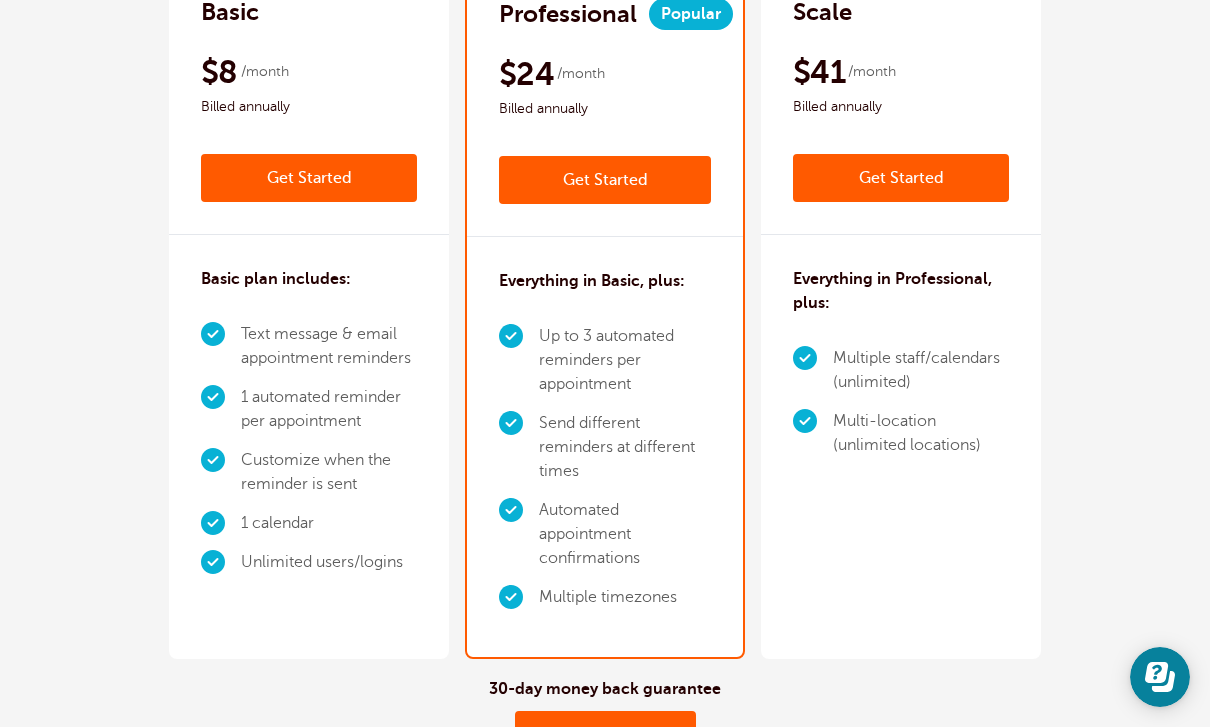 scroll, scrollTop: 500, scrollLeft: 0, axis: vertical 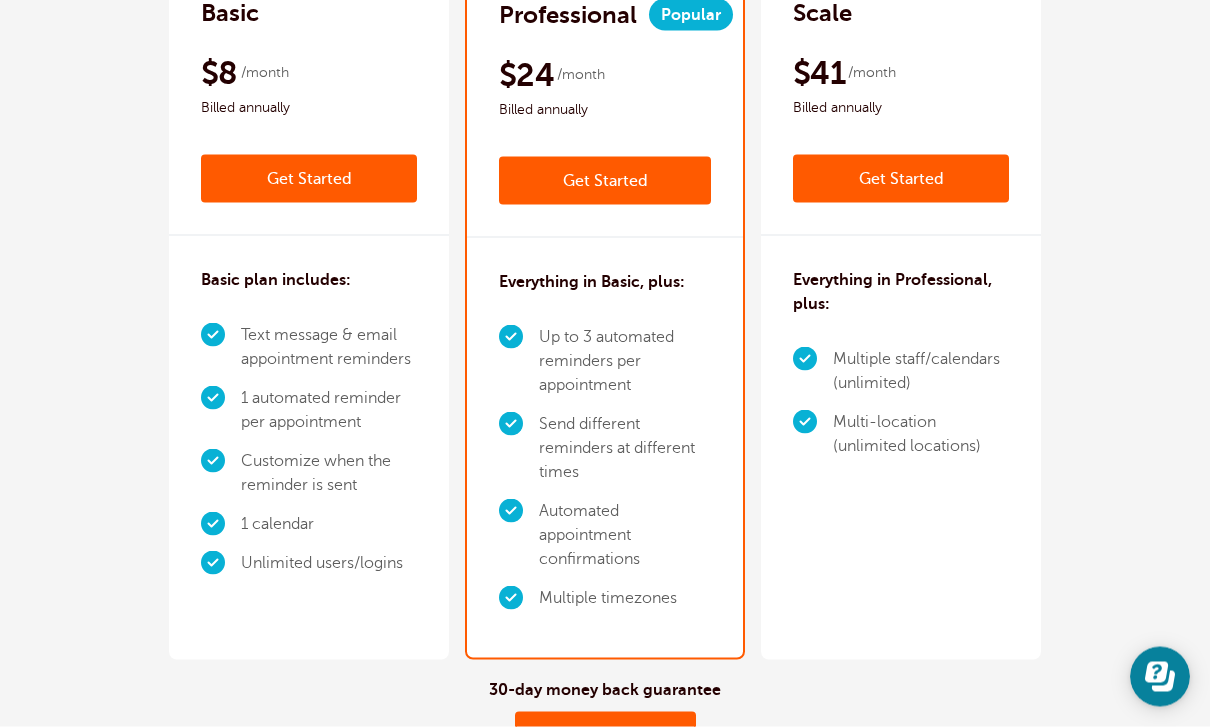 click on "Scale
$49
/month
Get Started
$41
/month
Billed annually
Get Started
Everything in Professional, plus:
Multiple staff/calendars (unlimited)
Multi-location (unlimited locations)" at bounding box center (901, 312) 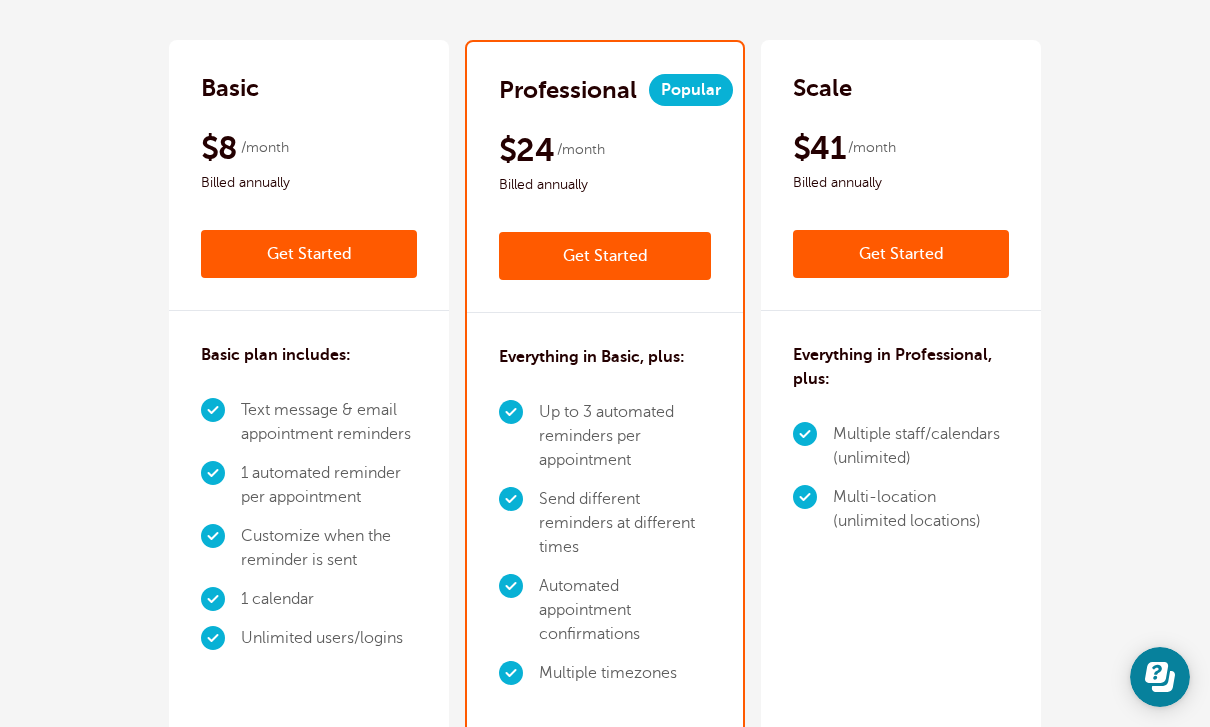 scroll, scrollTop: 420, scrollLeft: 0, axis: vertical 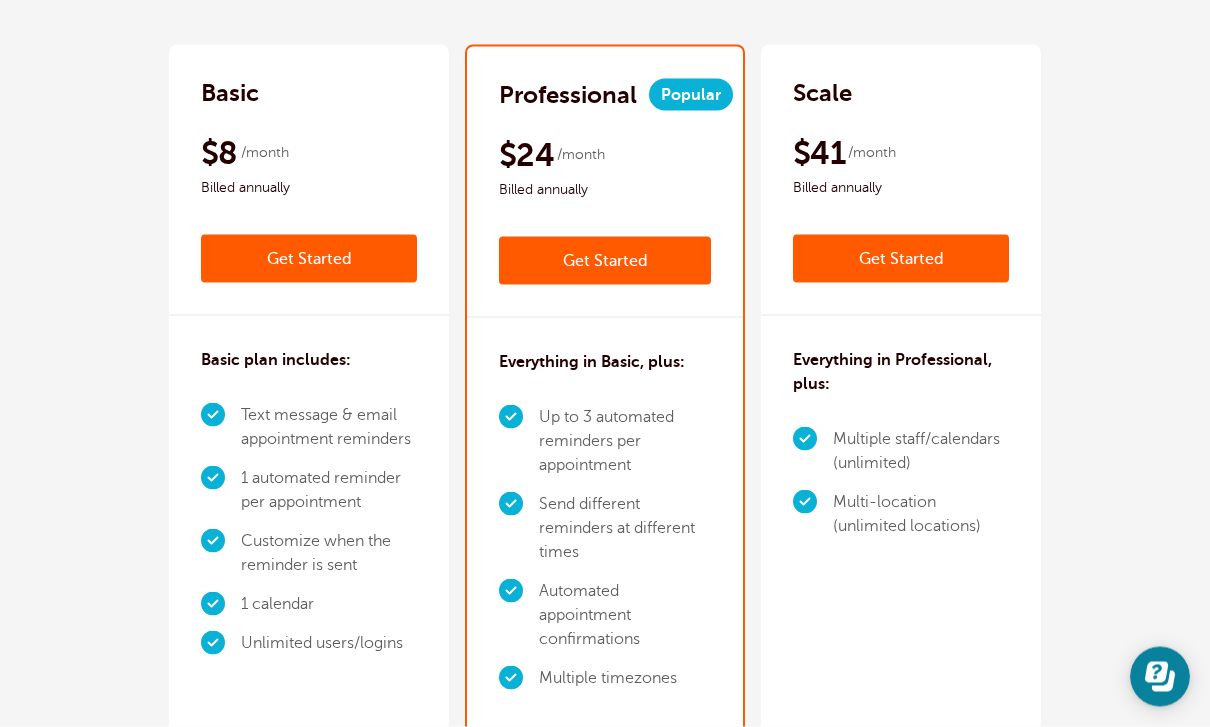 click on "Scale
$49
/month
Get Started
$41
/month
Billed annually
Get Started
Everything in Professional, plus:
Multiple staff/calendars (unlimited)
Multi-location (unlimited locations)" at bounding box center [901, 392] 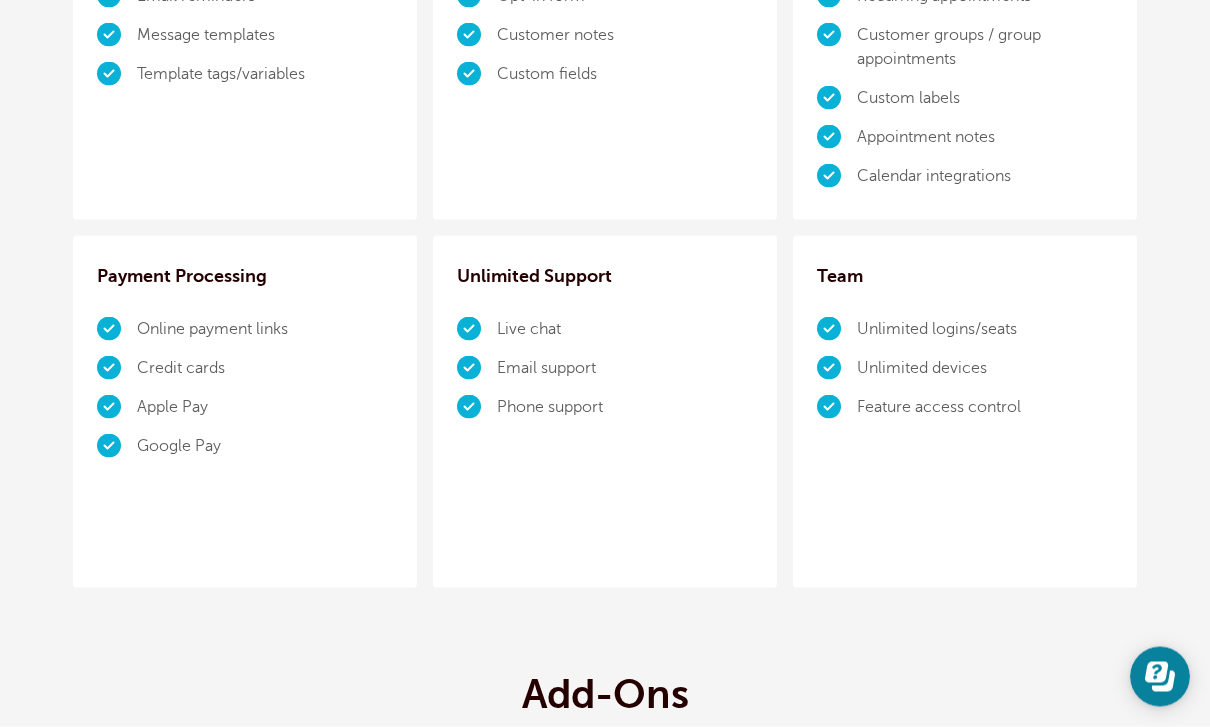 scroll, scrollTop: 1581, scrollLeft: 0, axis: vertical 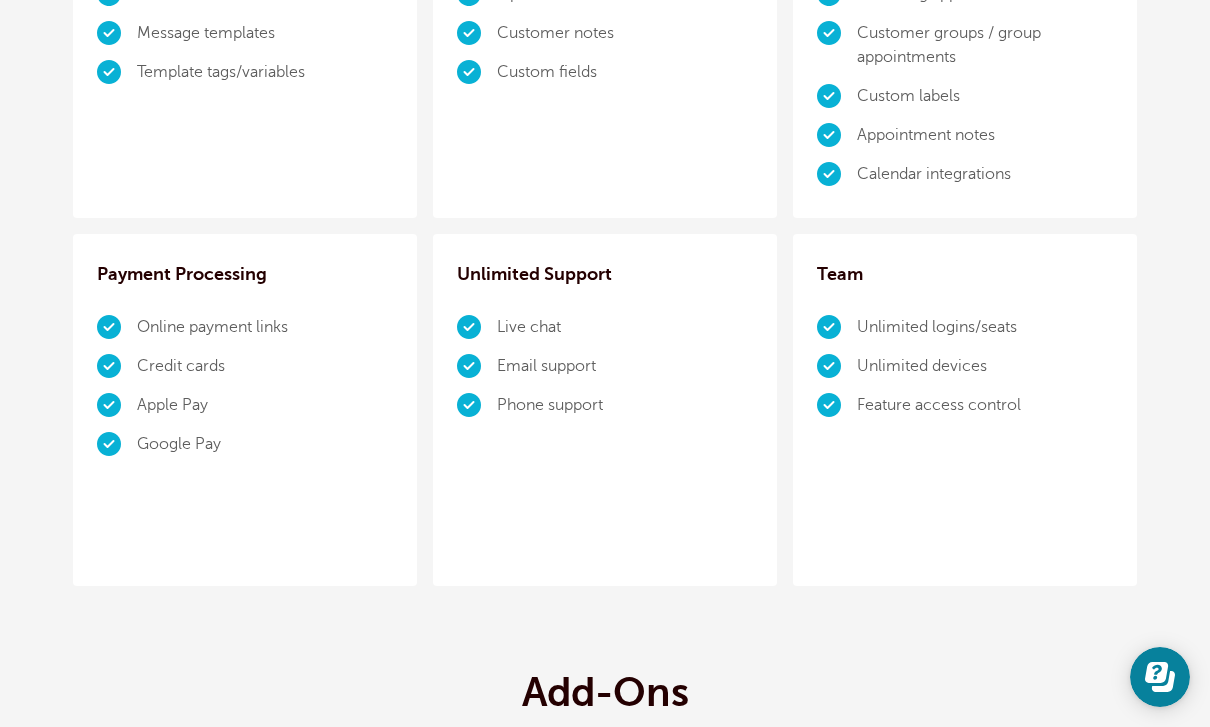 click on "Add-Ons
$5/month
$4/mo billed yearly
Message Blasts - Mass Texts & Emails
Send a text or email to all your clients (or a group) at once. Includes 250 messages/month, additional messages cost $10 per every 250 messages sent.
$5/month
$4/mo billed yearly
2-Way Messaging (SMS & Email)
Text back and forth with clients without giving them your personal cell phone number. Respond to questions, send deposit requests, coordinate scheduling, and more.
This feature works for replying to texts and emails from clients. Includes 250 messages/month, additional messages cost $10 per every 250 messages sent.
$9/month
$8/mo billed yearly
Follow-Up Messages" at bounding box center [605, 1290] 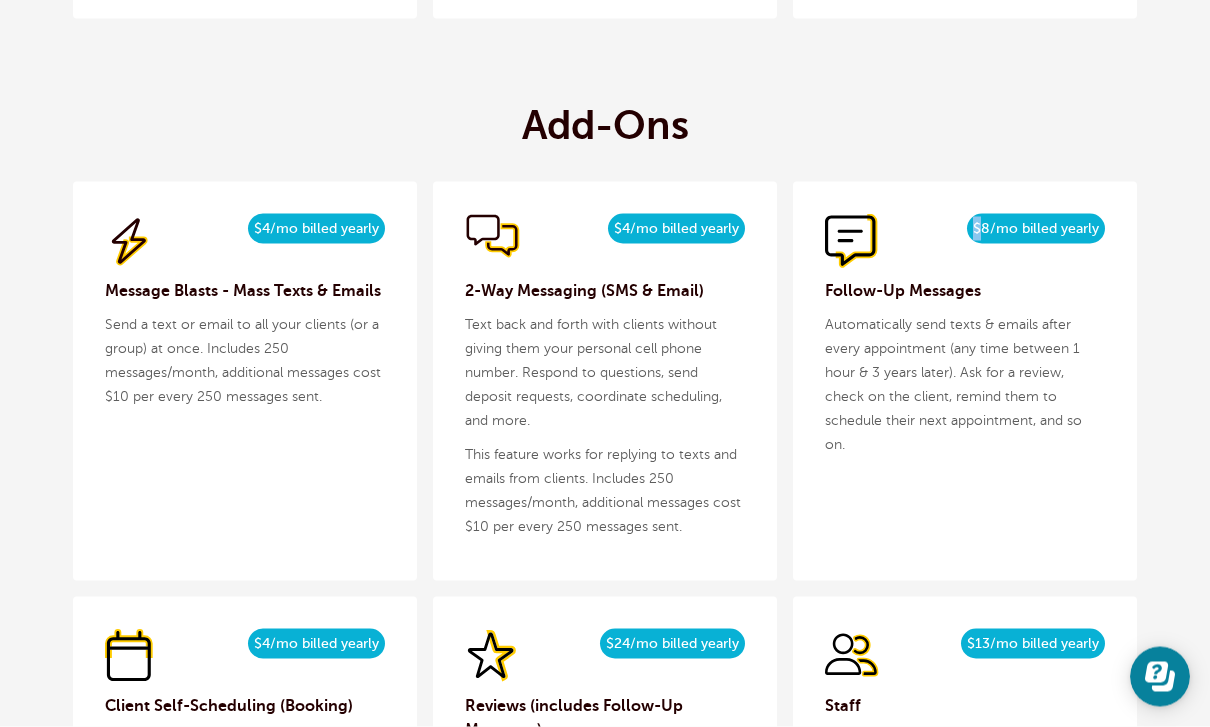 scroll, scrollTop: 2150, scrollLeft: 0, axis: vertical 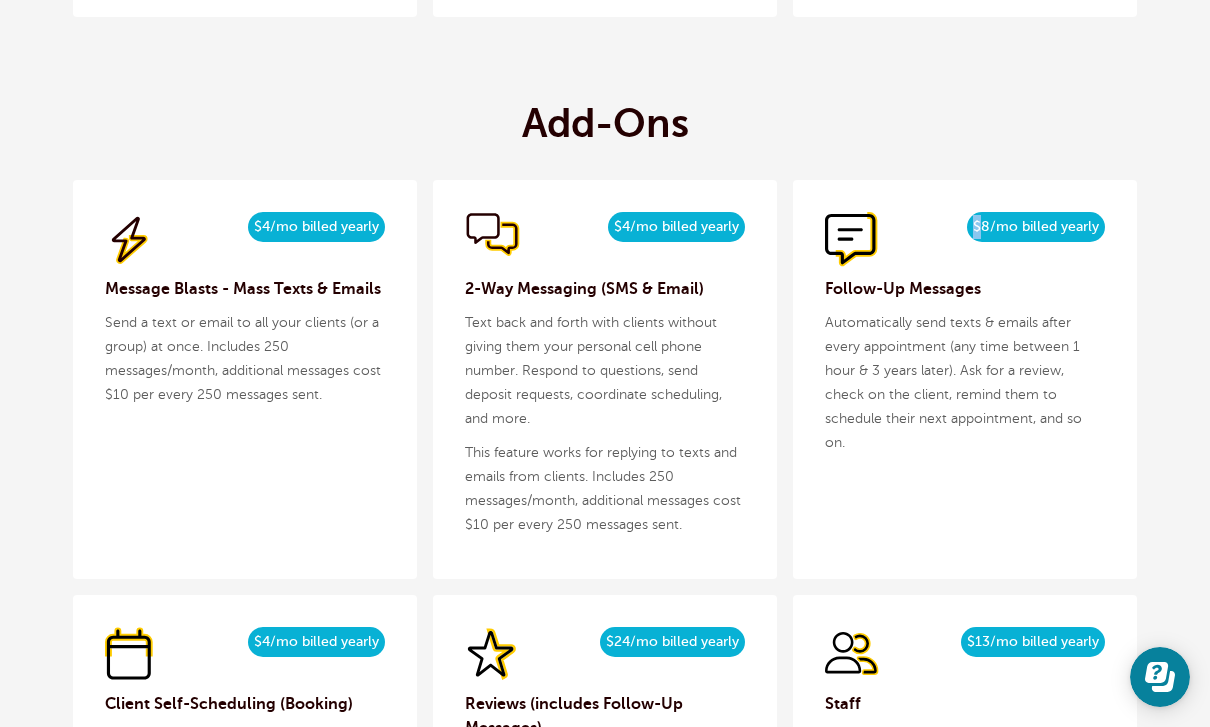 click on "$5/month
$4/mo billed yearly
Message Blasts - Mass Texts & Emails
Send a text or email to all your clients (or a group) at once. Includes 250 messages/month, additional messages cost $10 per every 250 messages sent.
$5/month
$4/mo billed yearly
2-Way Messaging (SMS & Email)
Text back and forth with clients without giving them your personal cell phone number. Respond to questions, send deposit requests, coordinate scheduling, and more.
This feature works for replying to texts and emails from clients. Includes 250 messages/month, additional messages cost $10 per every 250 messages sent.
$9/month
$8/mo billed yearly
Follow-Up Messages
$5/month" at bounding box center (605, 777) 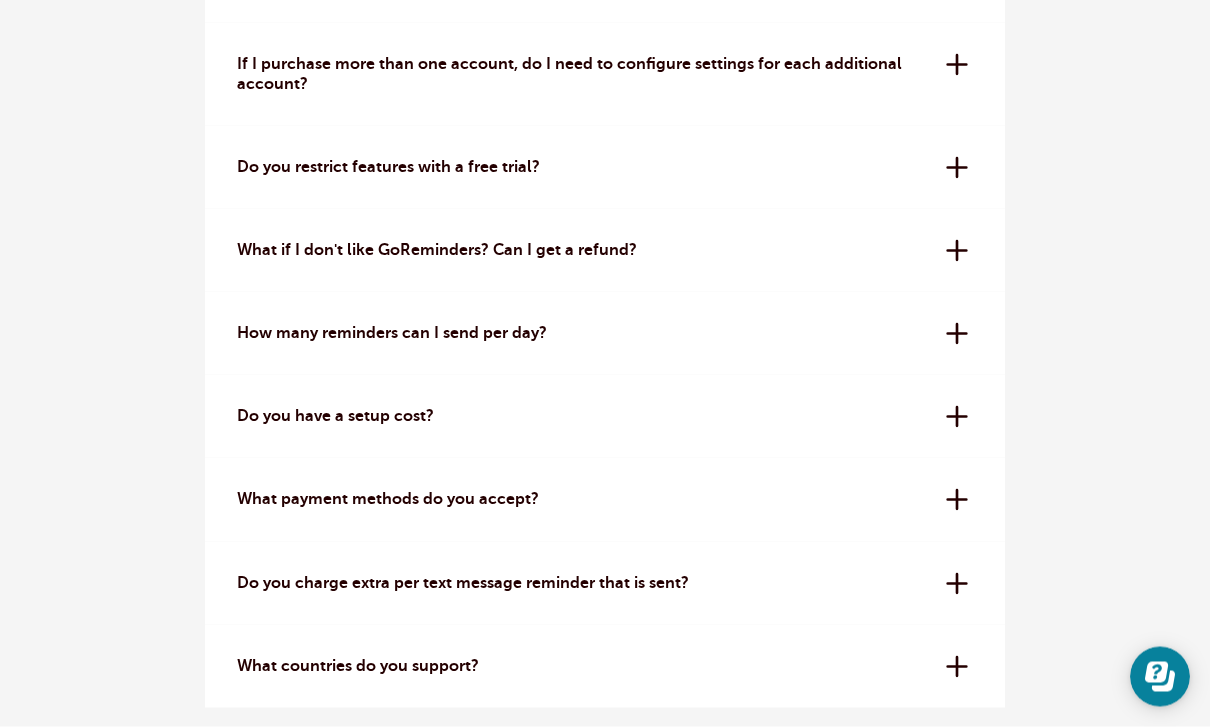 scroll, scrollTop: 11054, scrollLeft: 0, axis: vertical 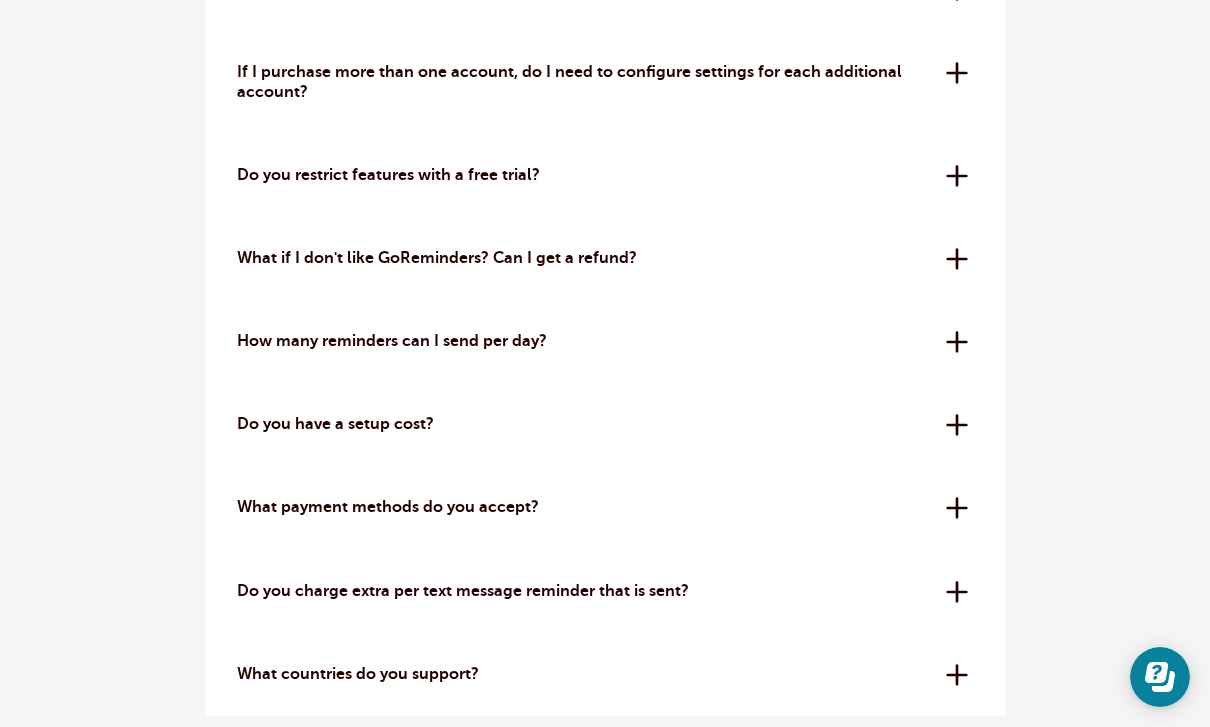 click on "Do you have a setup cost?
Absolutely not. All plans are month to month or year to year with no contracts, no setup fees, and no hidden gimmicks. Cancel anytime." at bounding box center [605, 424] 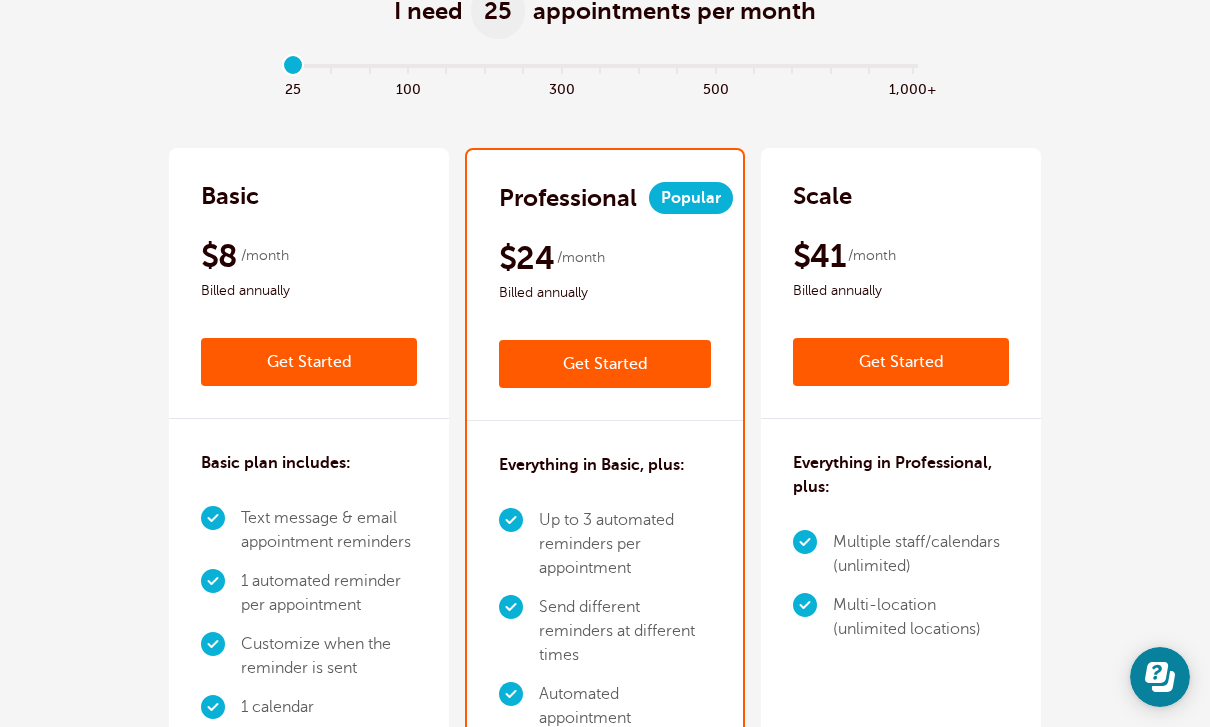 scroll, scrollTop: 0, scrollLeft: 0, axis: both 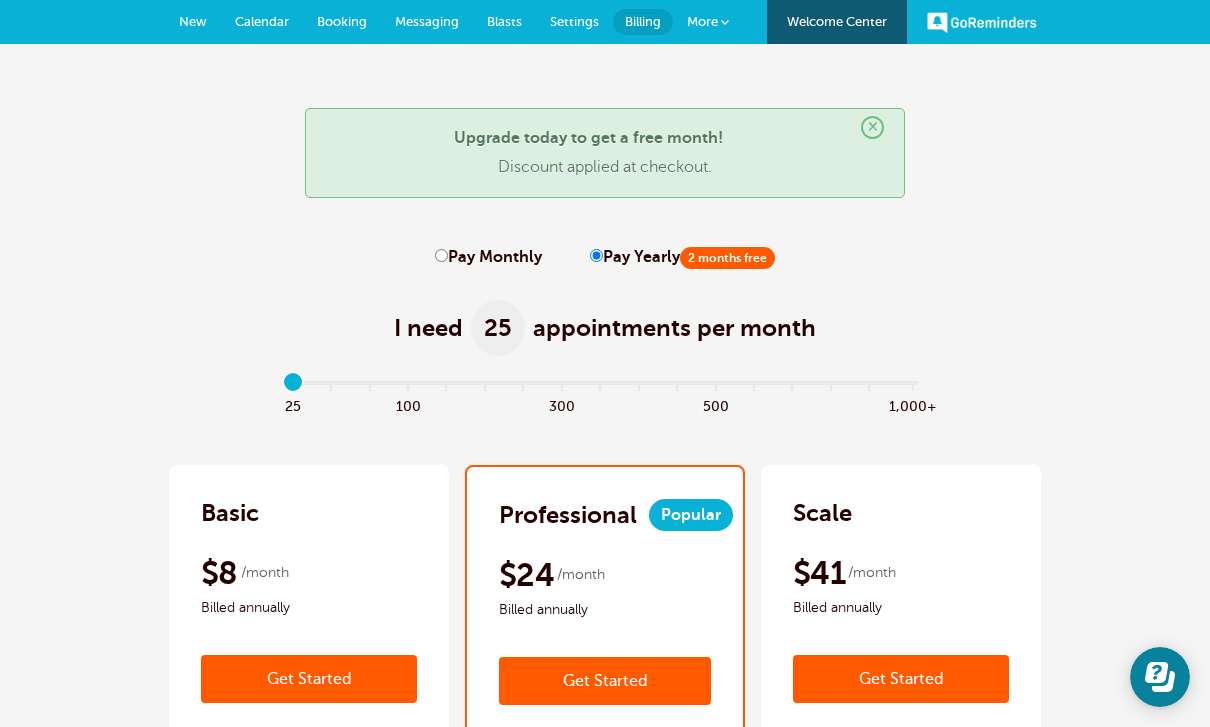 click on "More" at bounding box center [708, 22] 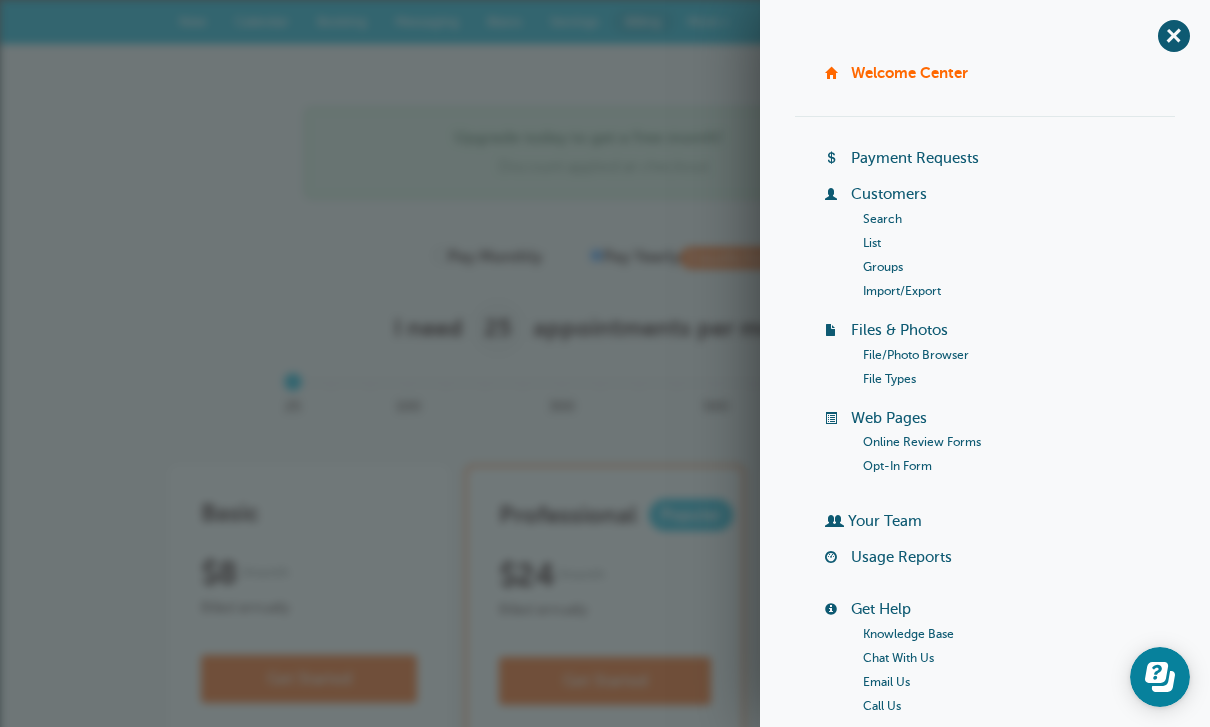 click on "×
Upgrade today to get a free month!
Discount applied at checkout.
Pay Monthly
Pay Yearly
2 months free
I need
25
appointments per month" at bounding box center [605, 5944] 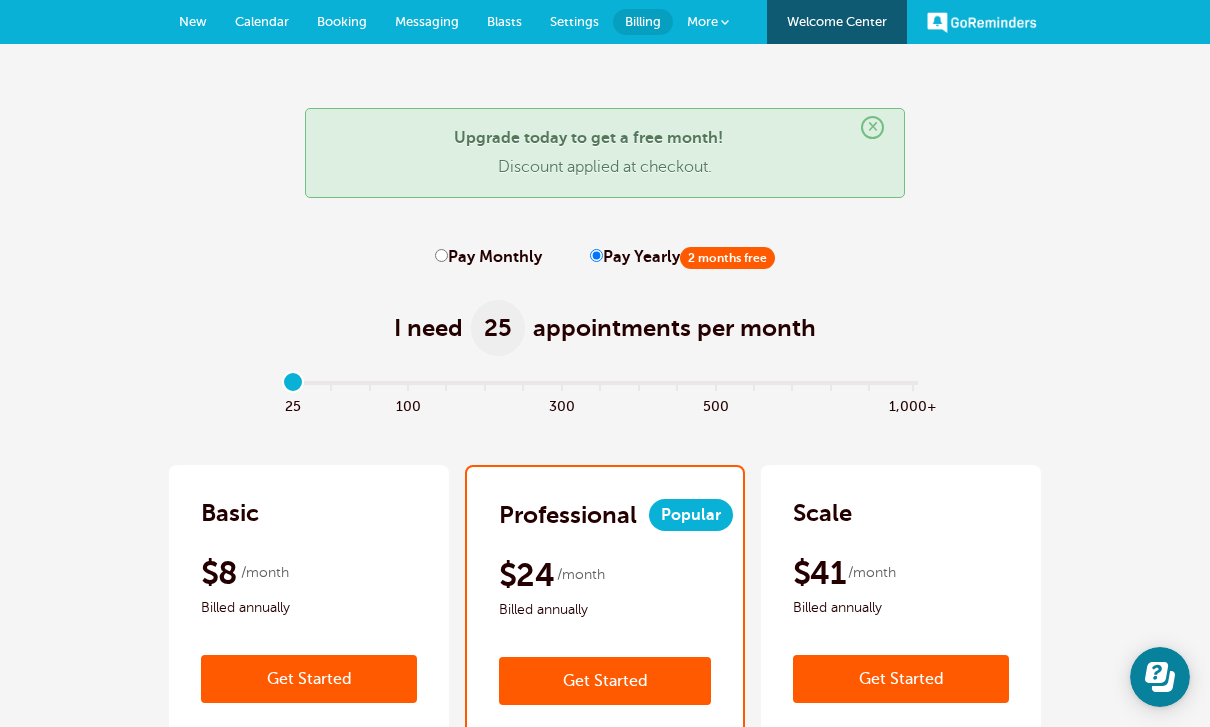 click on "Calendar" at bounding box center (262, 22) 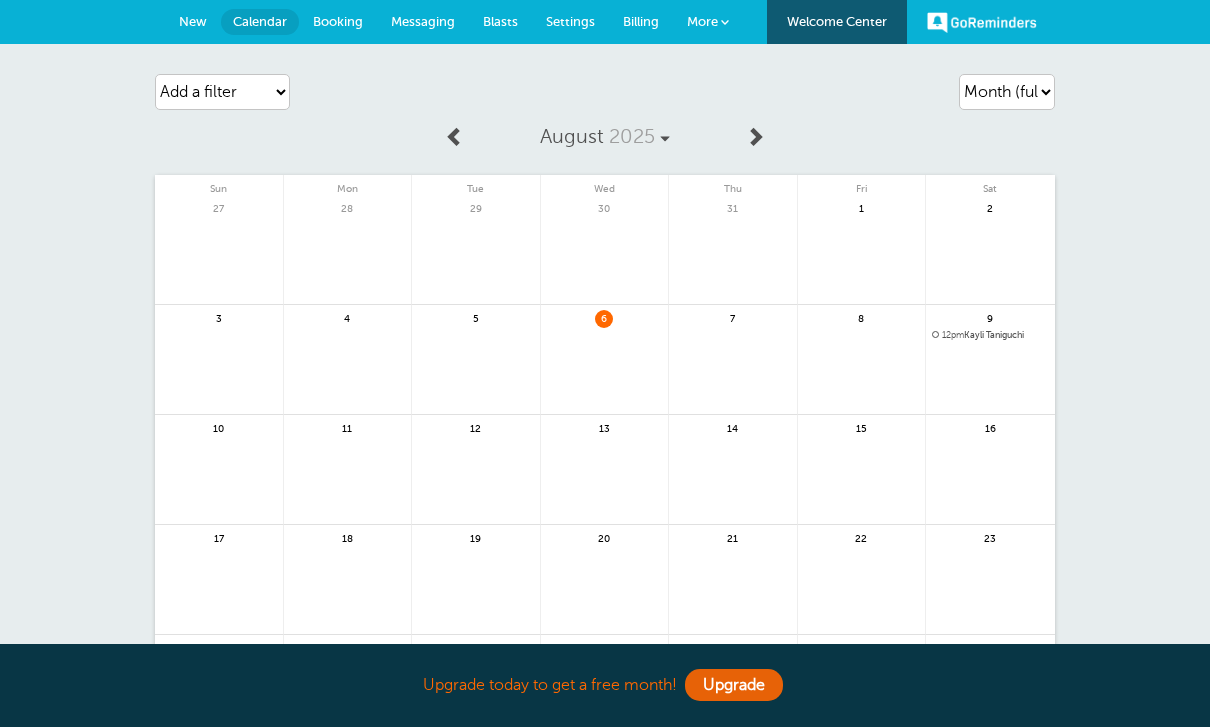 scroll, scrollTop: 0, scrollLeft: 0, axis: both 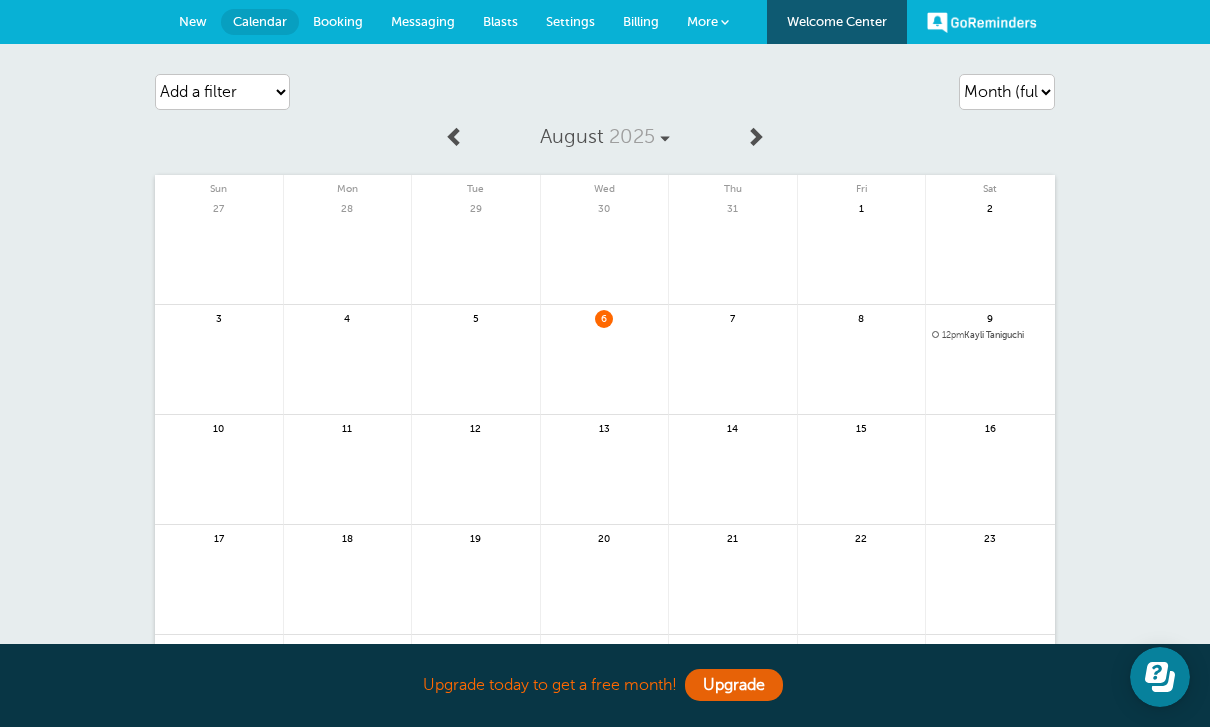 click on "GoReminders" at bounding box center (982, 22) 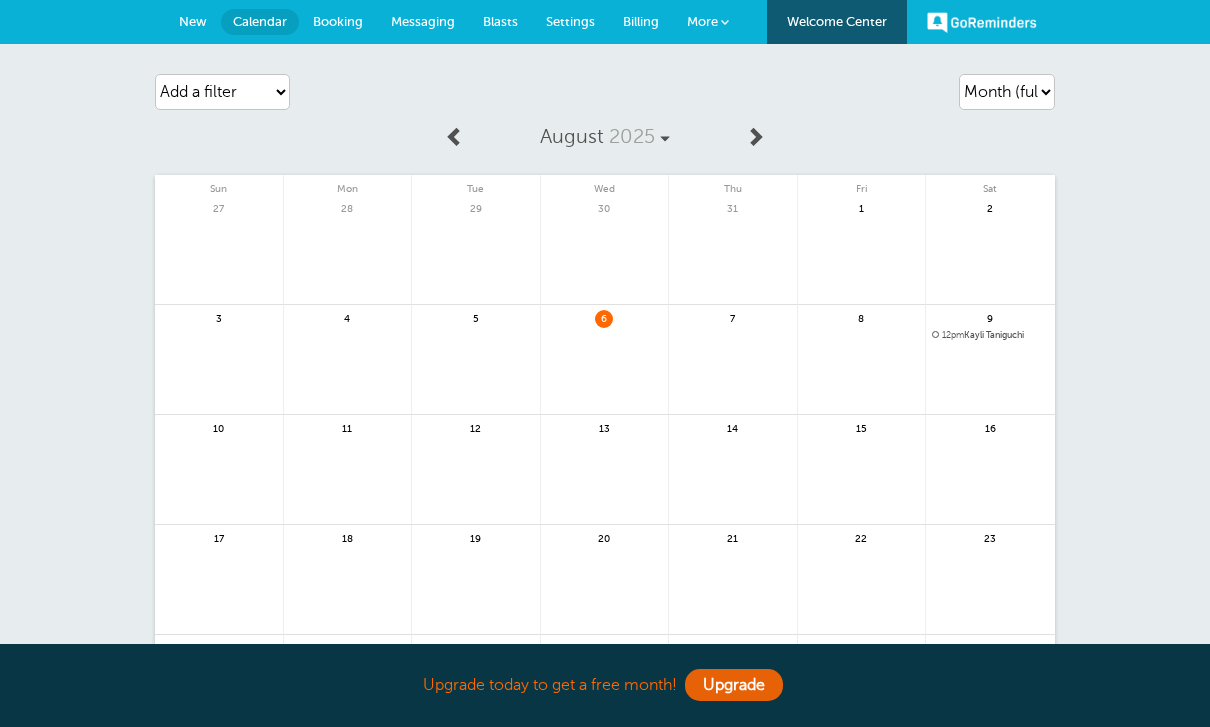 scroll, scrollTop: 0, scrollLeft: 0, axis: both 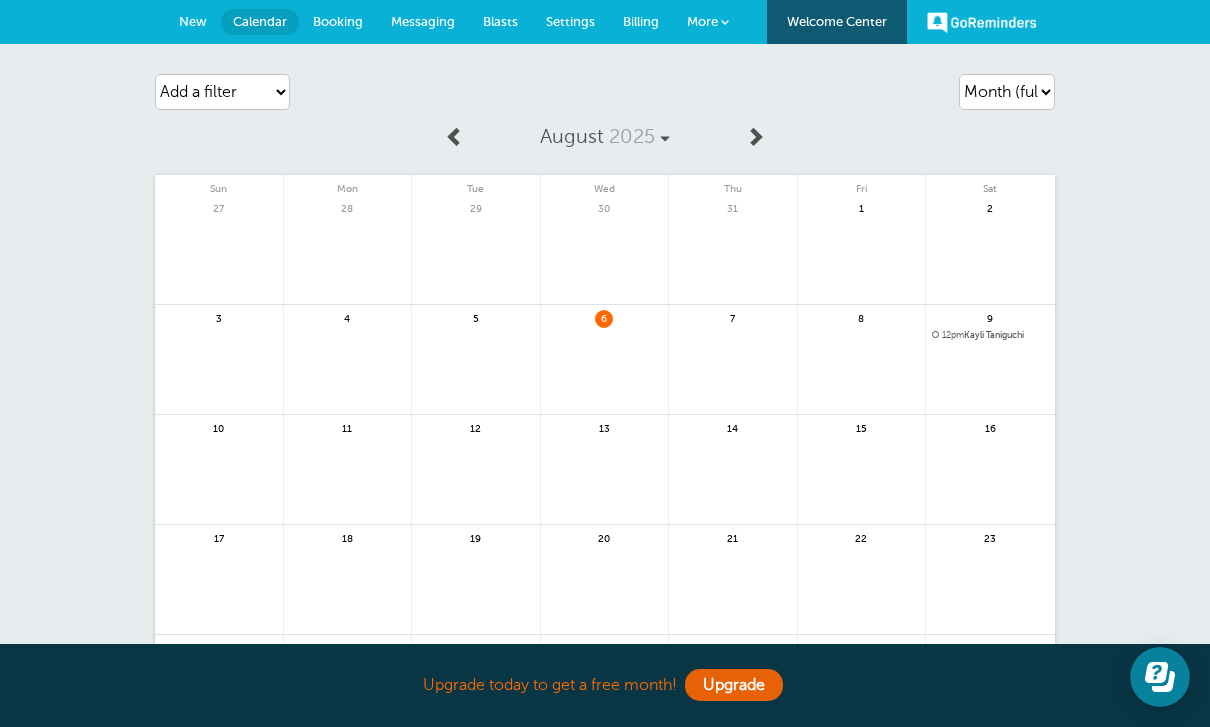 click on "New" at bounding box center [193, 21] 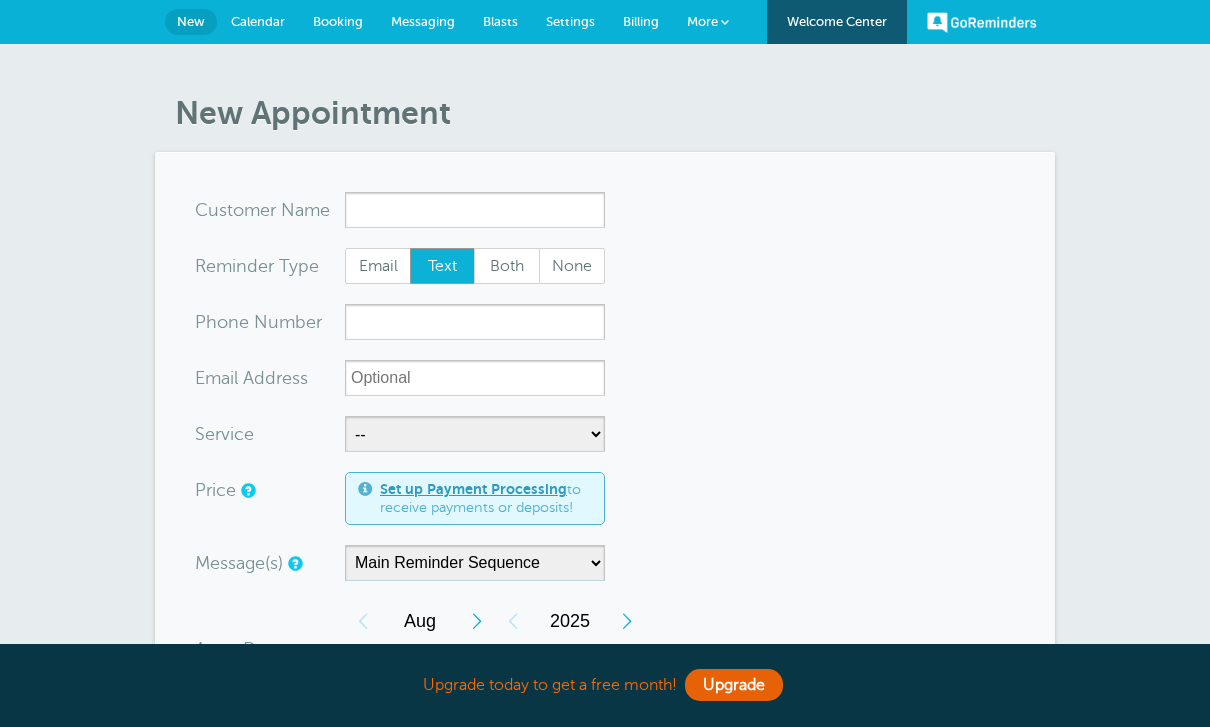 scroll, scrollTop: 0, scrollLeft: 0, axis: both 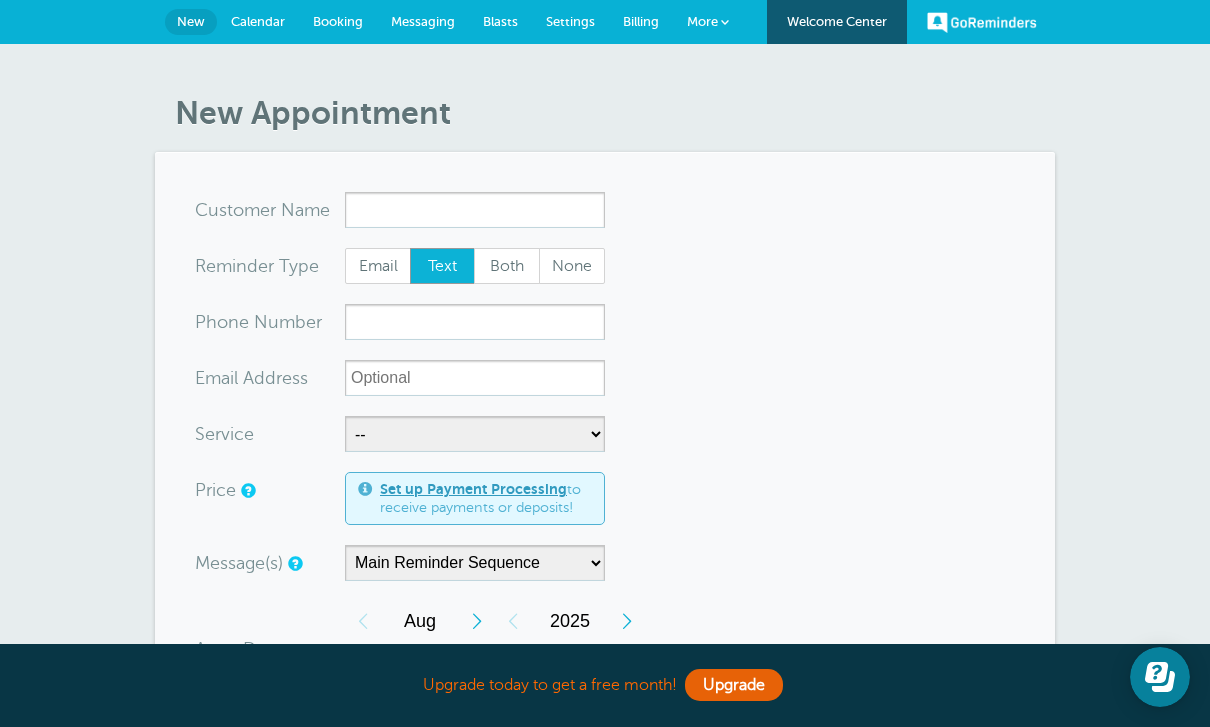 click on "Calendar" at bounding box center (258, 22) 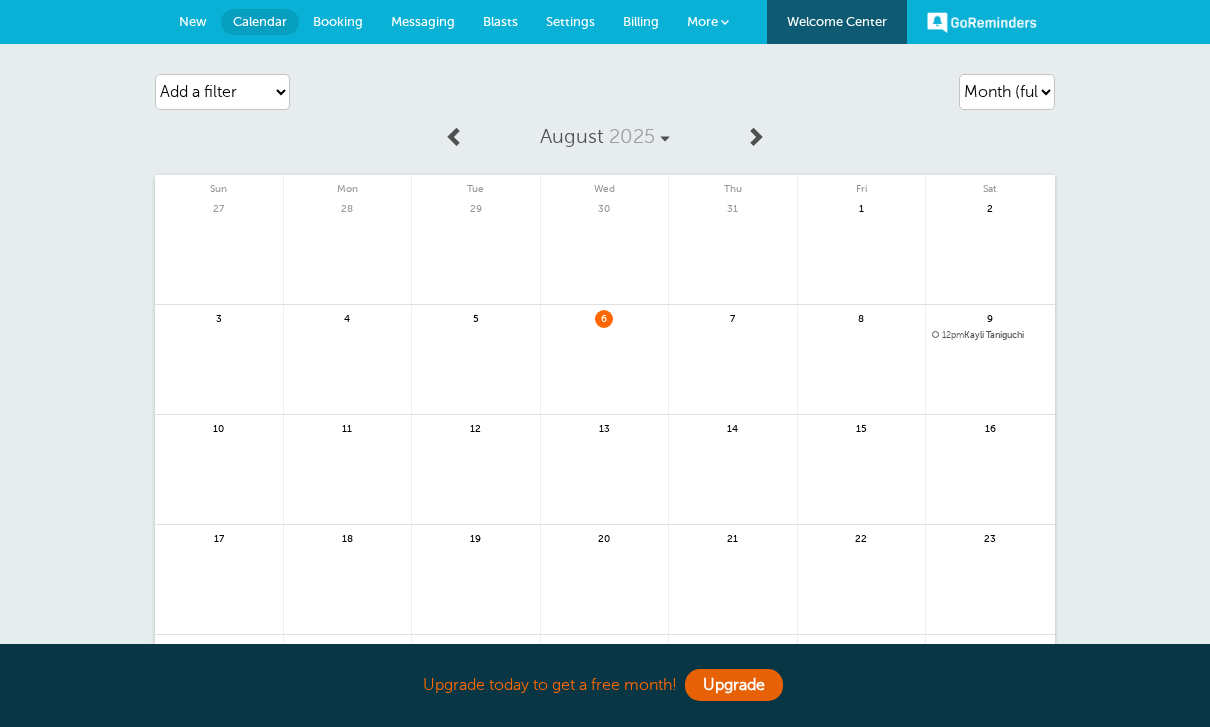 scroll, scrollTop: 0, scrollLeft: 0, axis: both 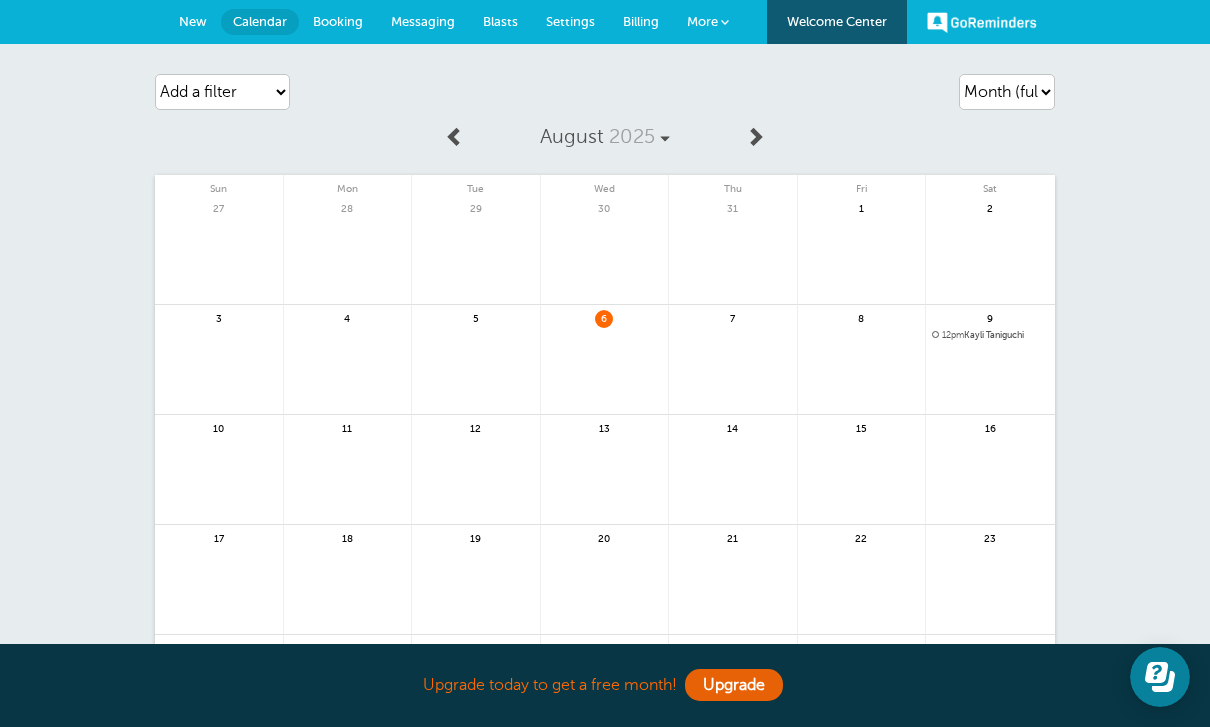 click on "12pm
[FIRST] [LAST]" at bounding box center (990, 335) 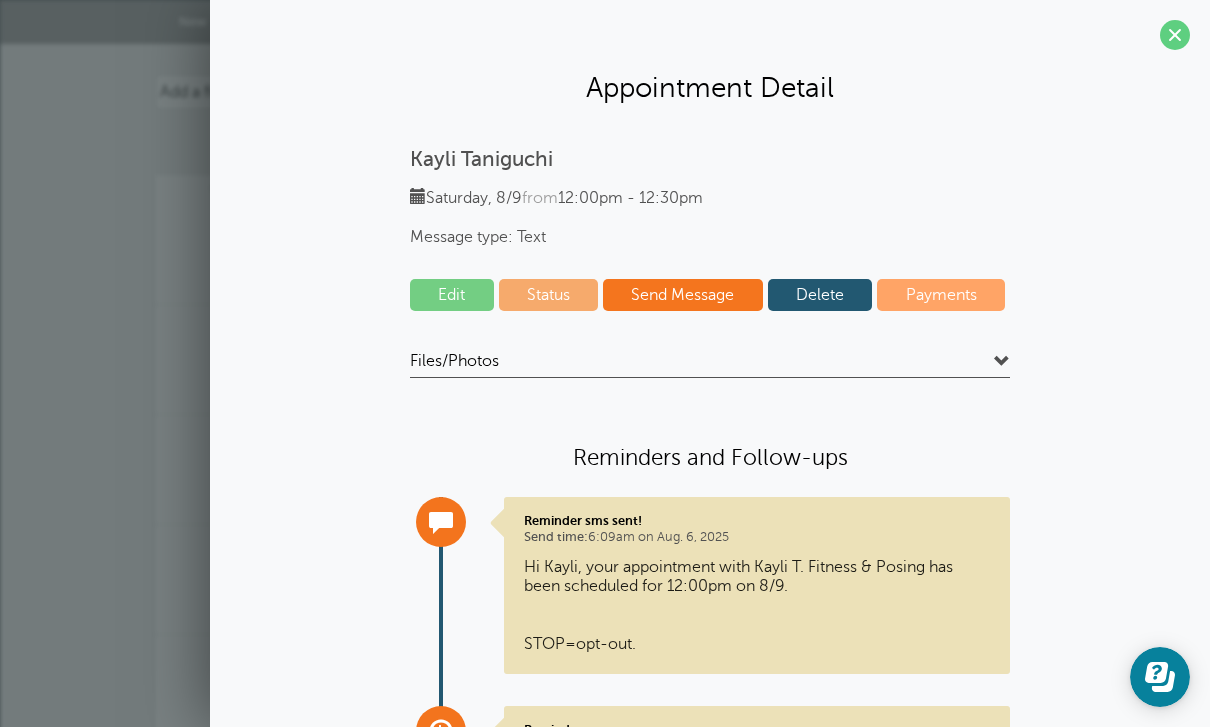 scroll, scrollTop: 0, scrollLeft: 0, axis: both 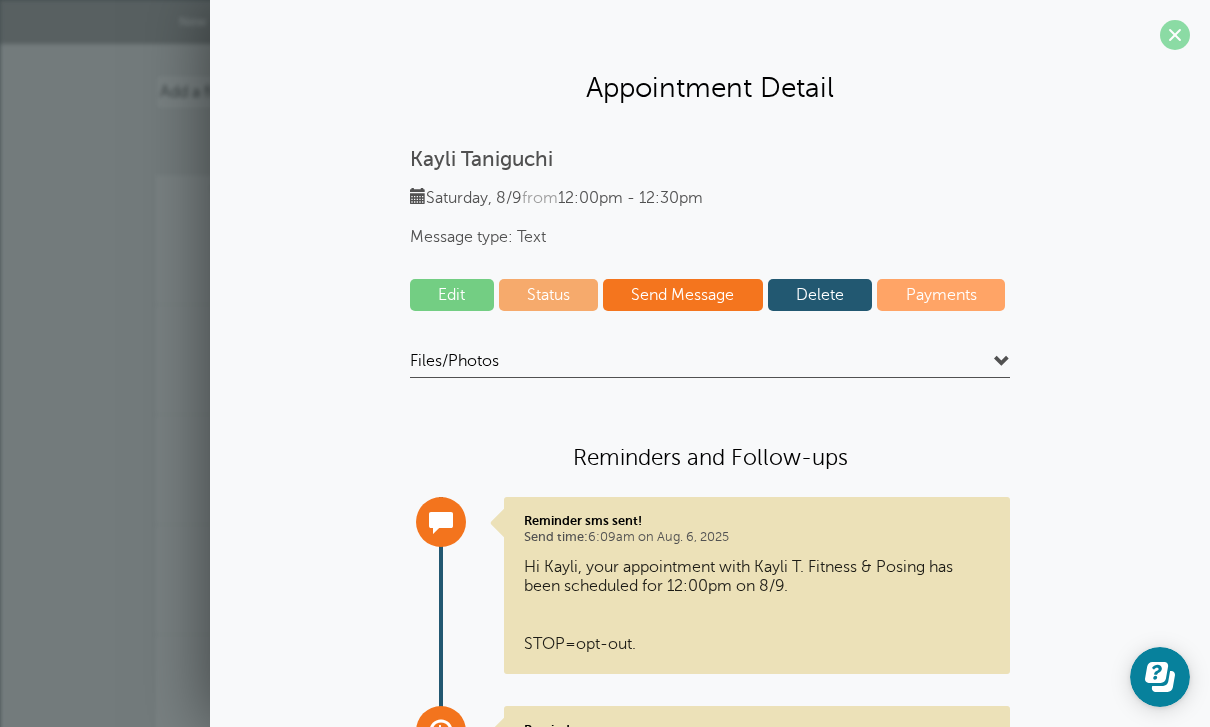 click at bounding box center [1175, 35] 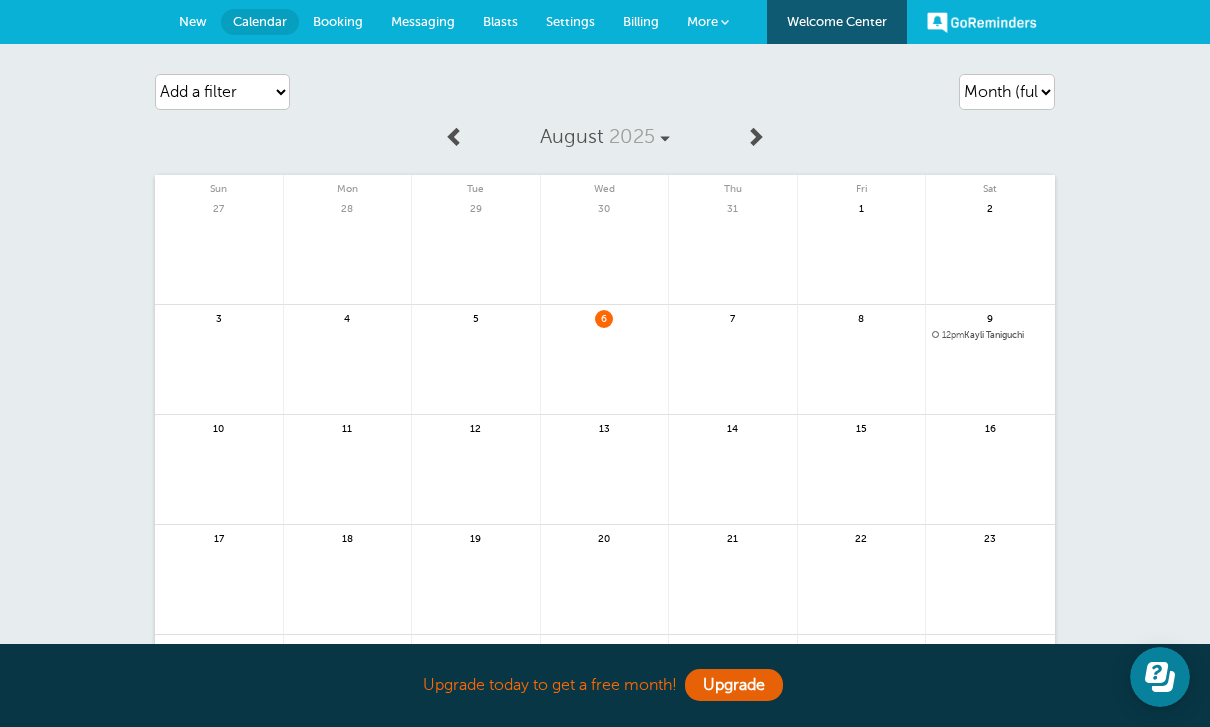 click at bounding box center [605, 371] 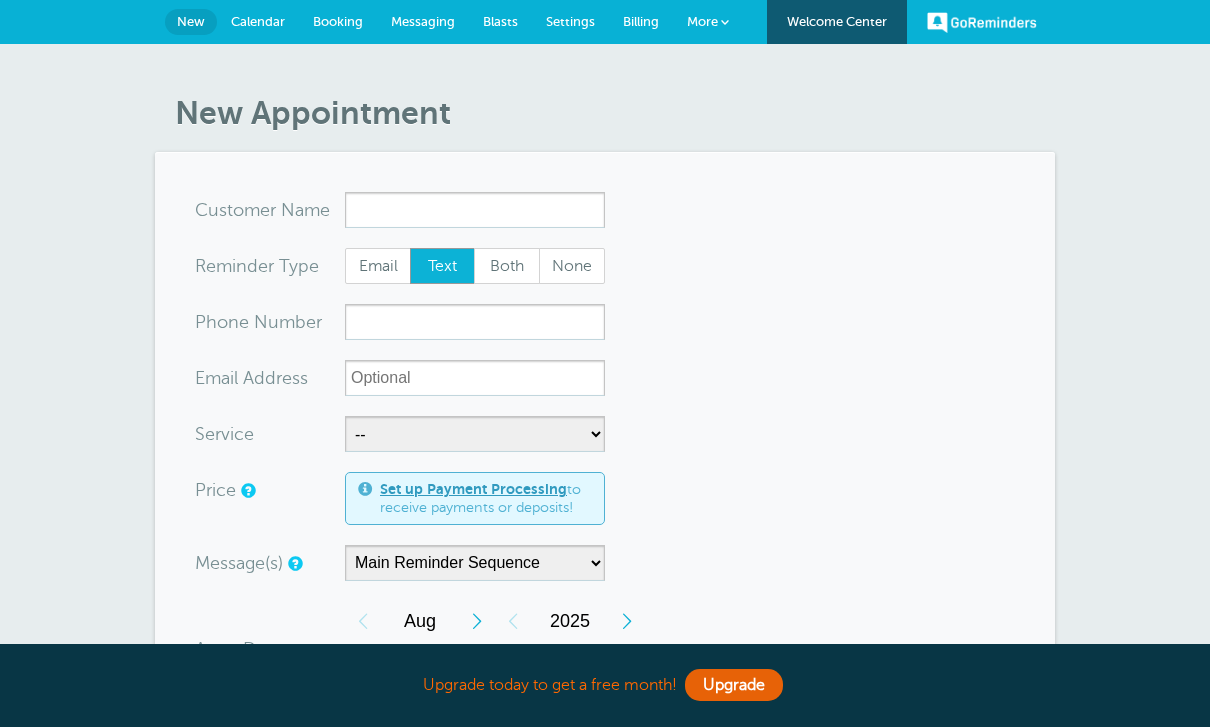 scroll, scrollTop: 0, scrollLeft: 0, axis: both 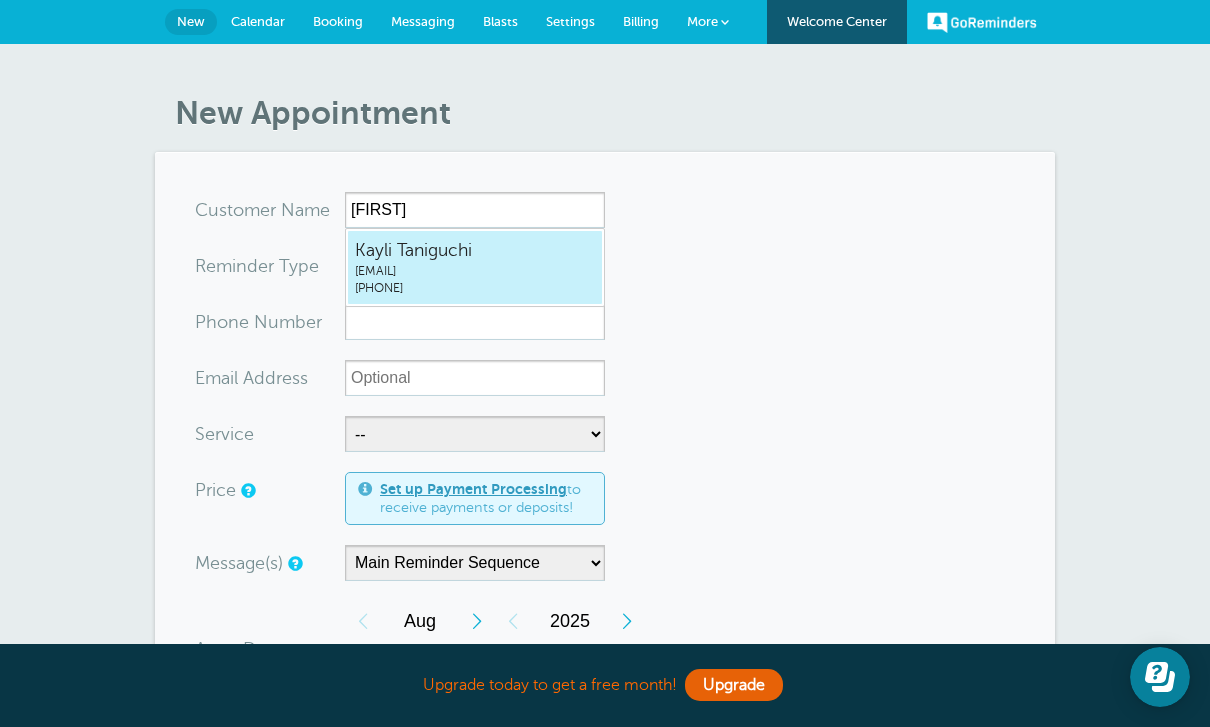 click on "Kayli Taniguchi" at bounding box center (475, 250) 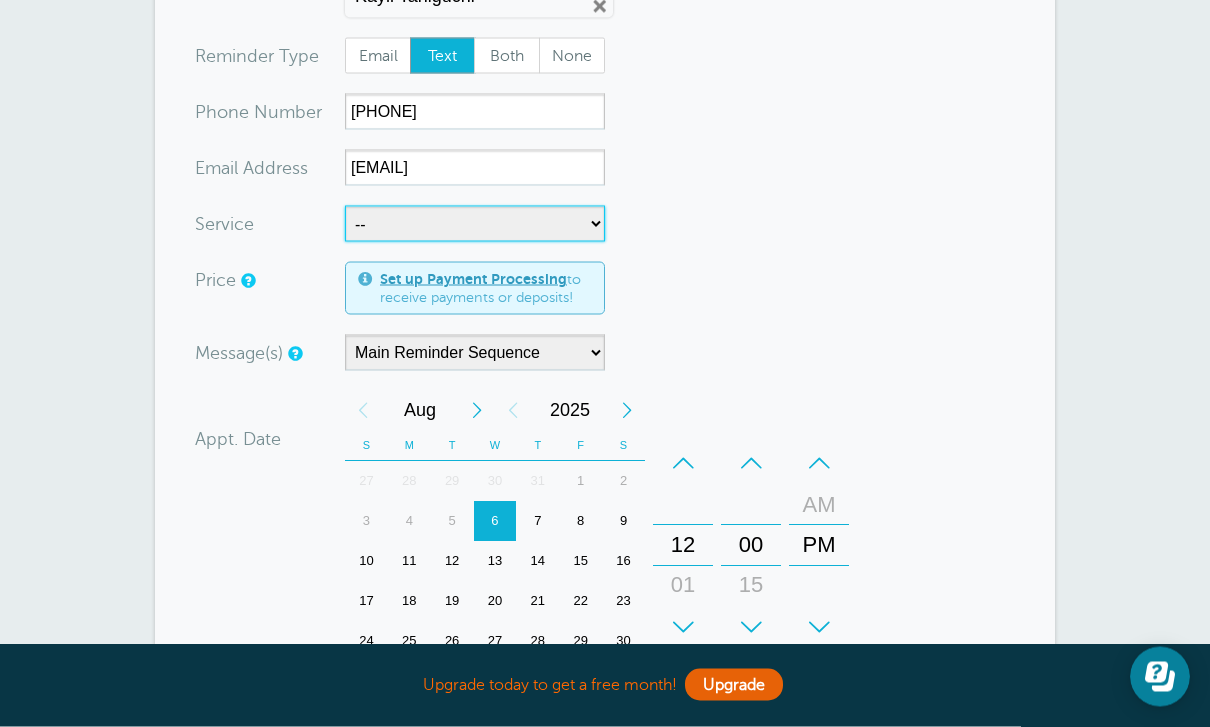 click on "-- Bootcamp Class Personal Training Posing Session" at bounding box center [475, 224] 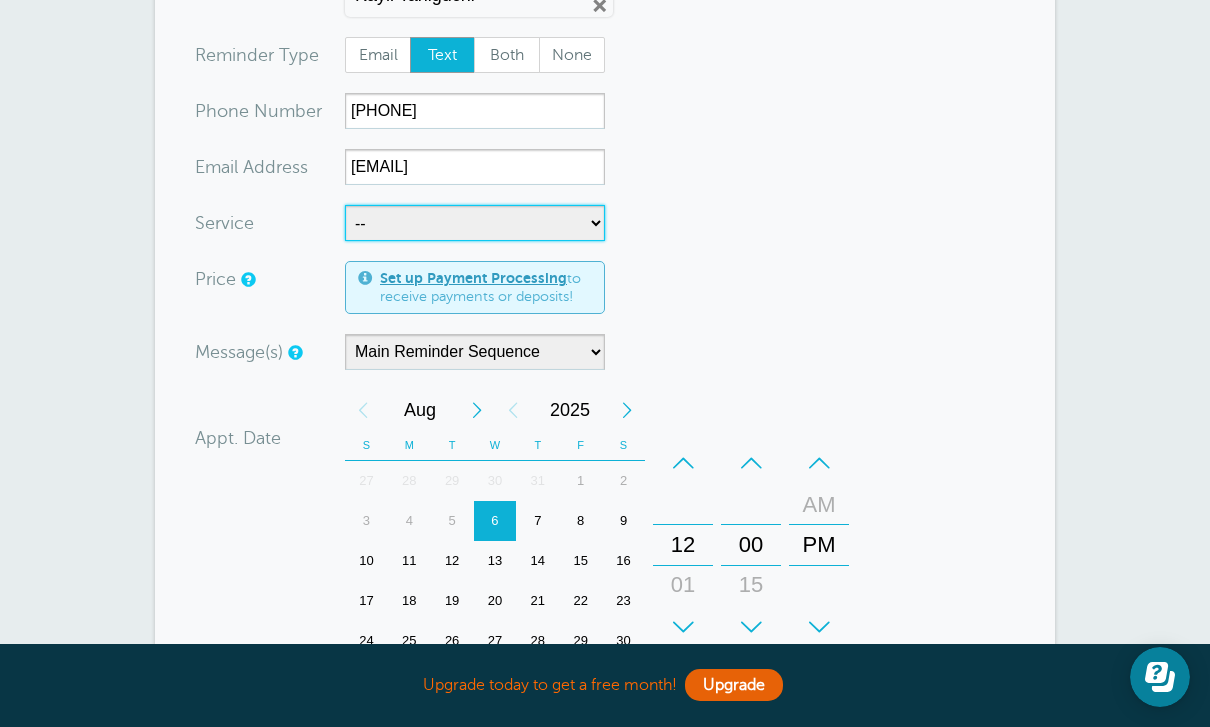 select on "27899" 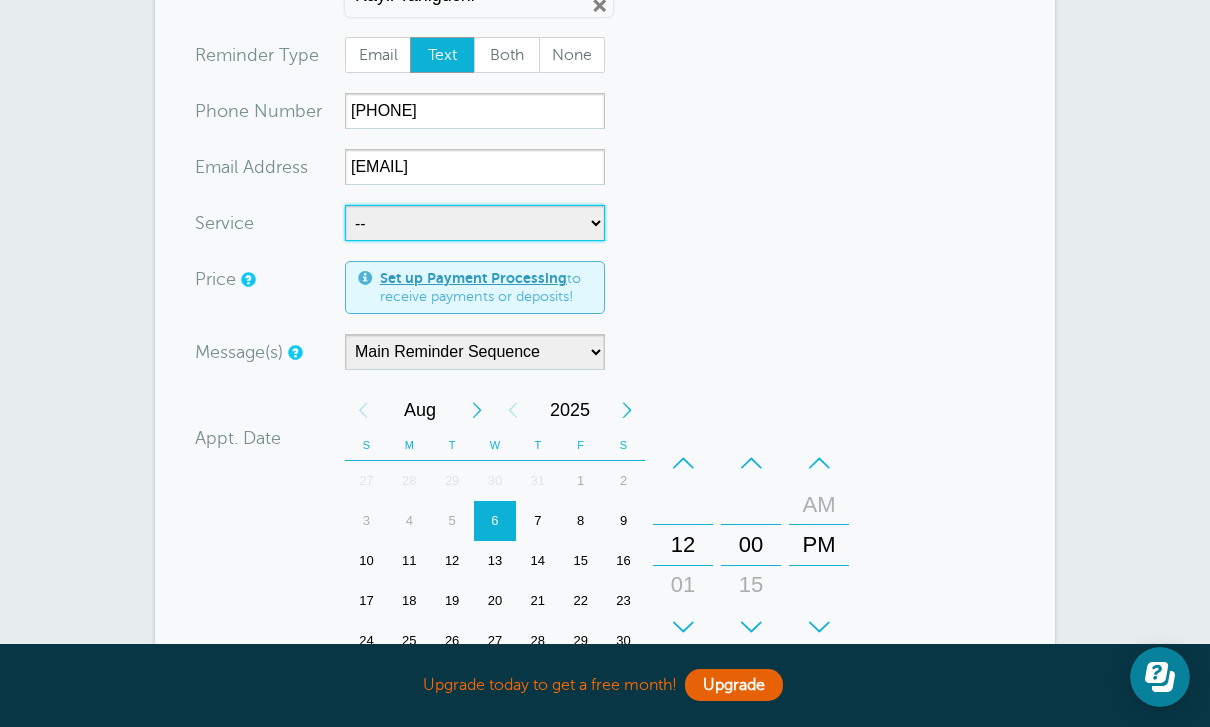 select on "5" 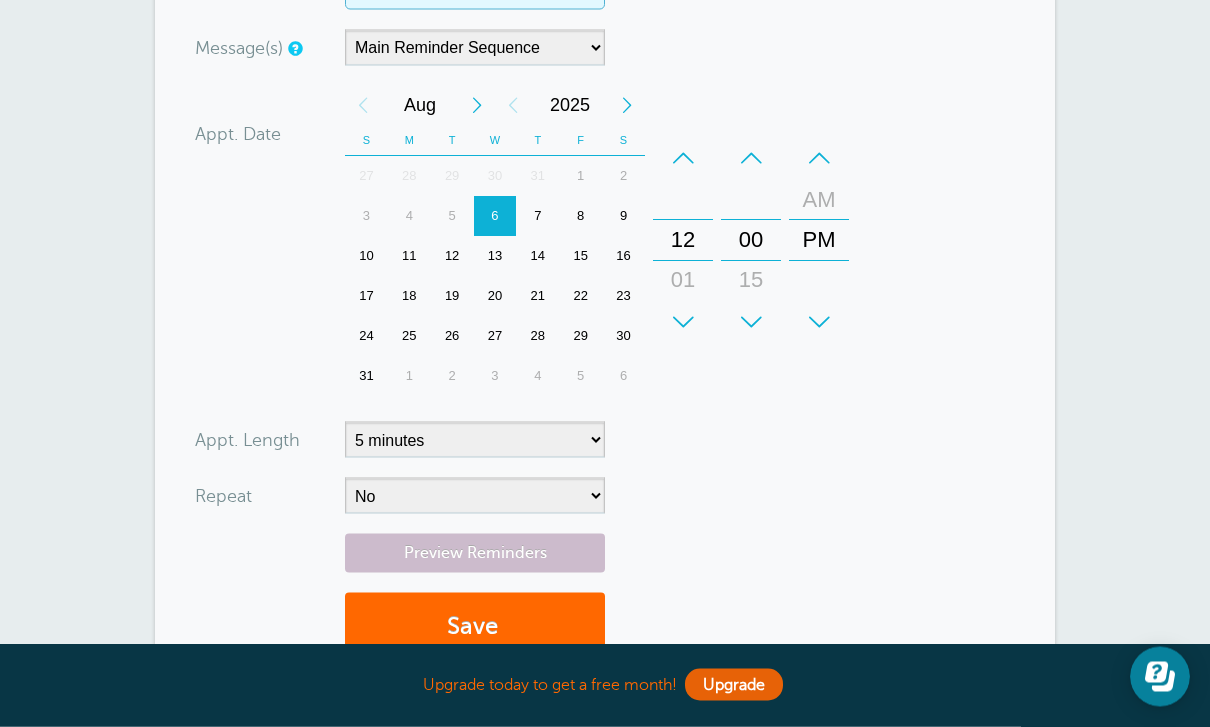 scroll, scrollTop: 522, scrollLeft: 0, axis: vertical 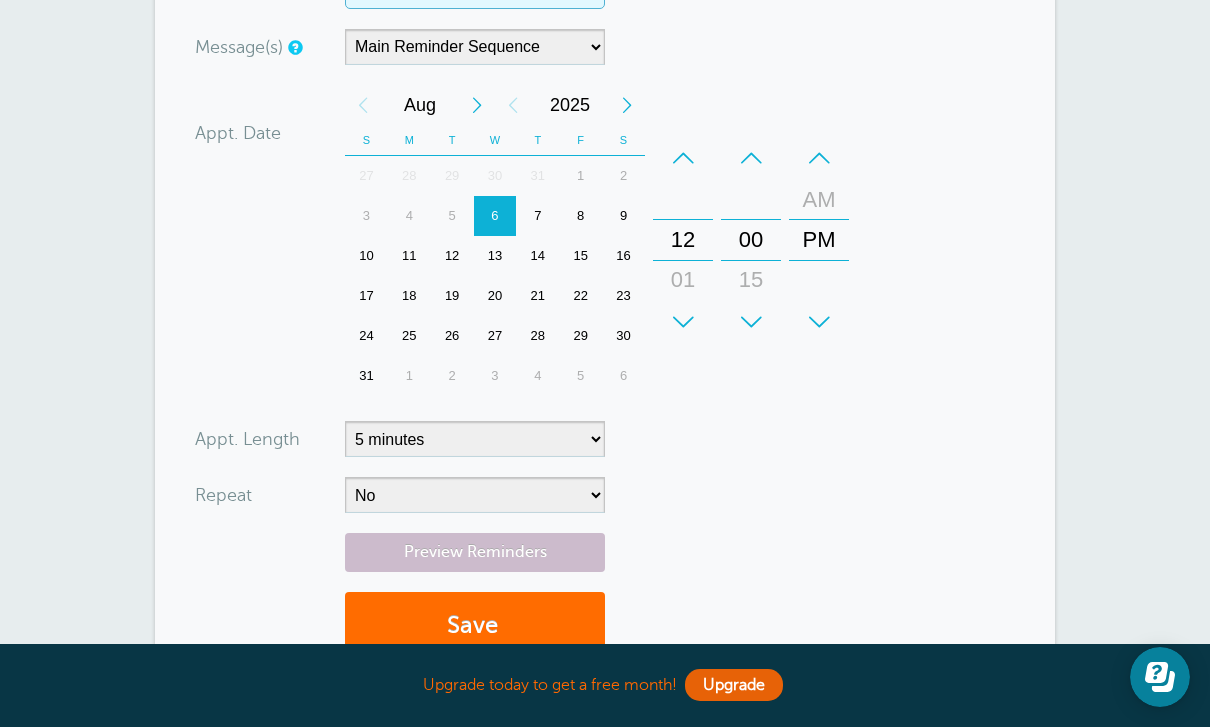 click on "Save" at bounding box center [475, 626] 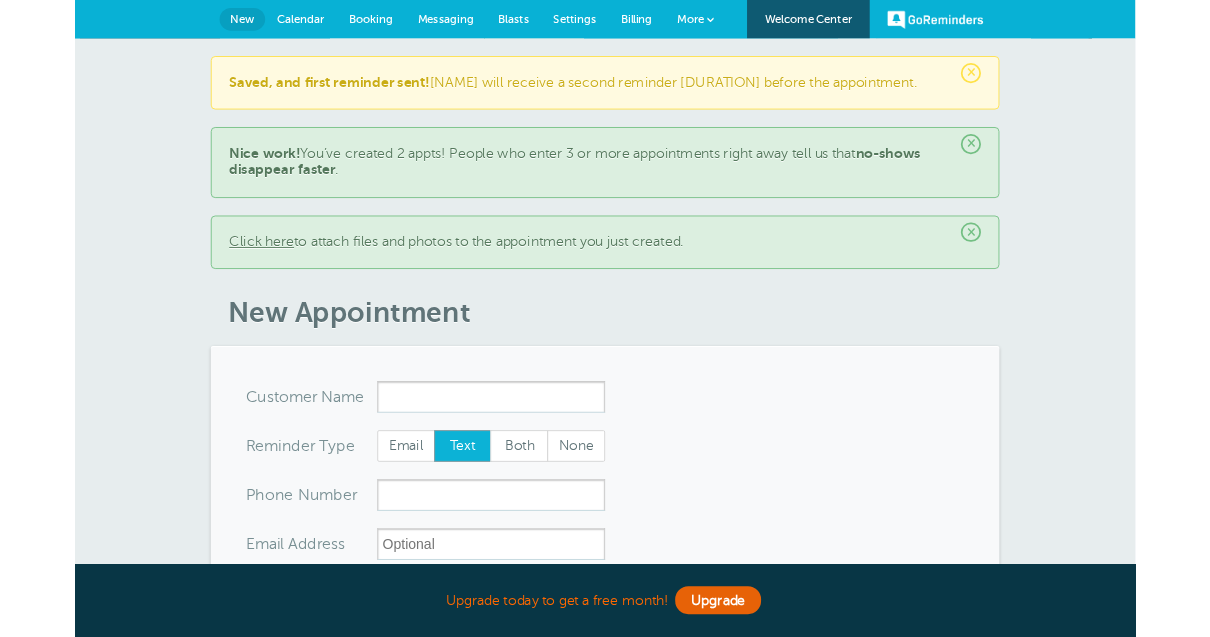 scroll, scrollTop: 0, scrollLeft: 0, axis: both 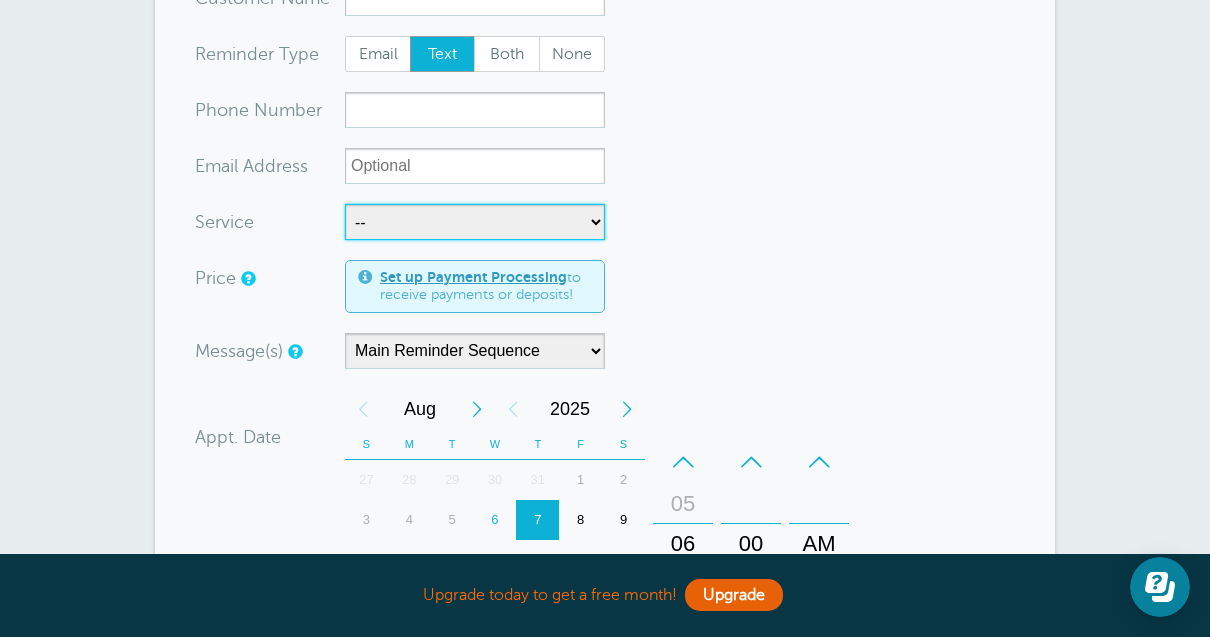 click on "-- Bootcamp Class Personal Training Posing Session" at bounding box center (475, 222) 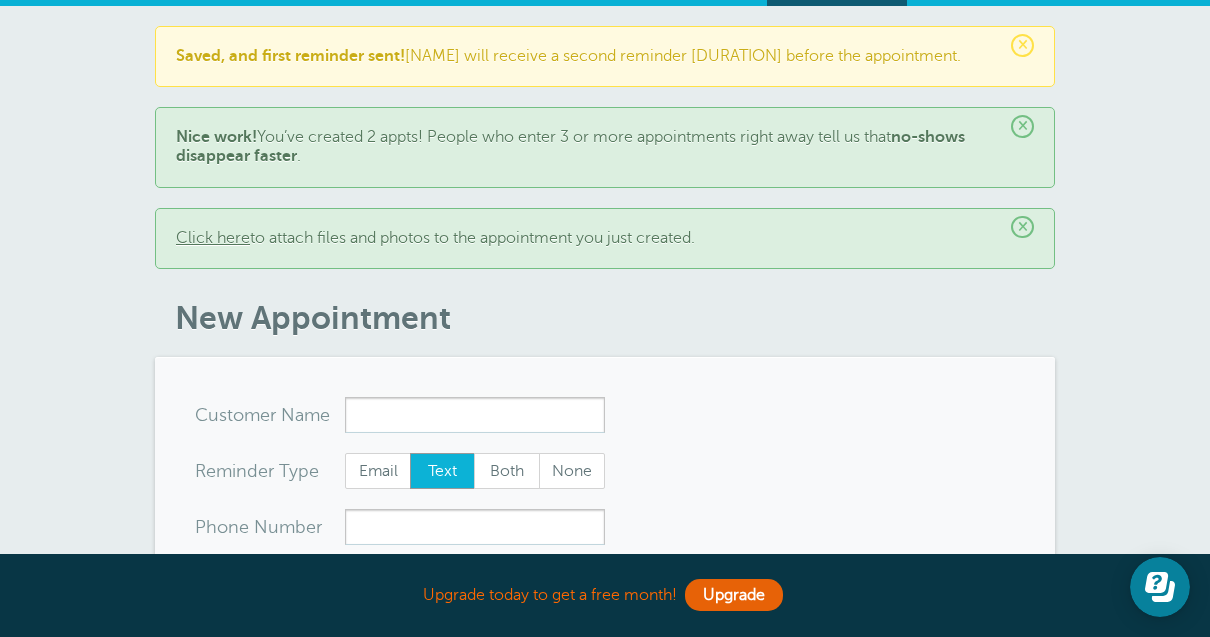 scroll, scrollTop: 0, scrollLeft: 0, axis: both 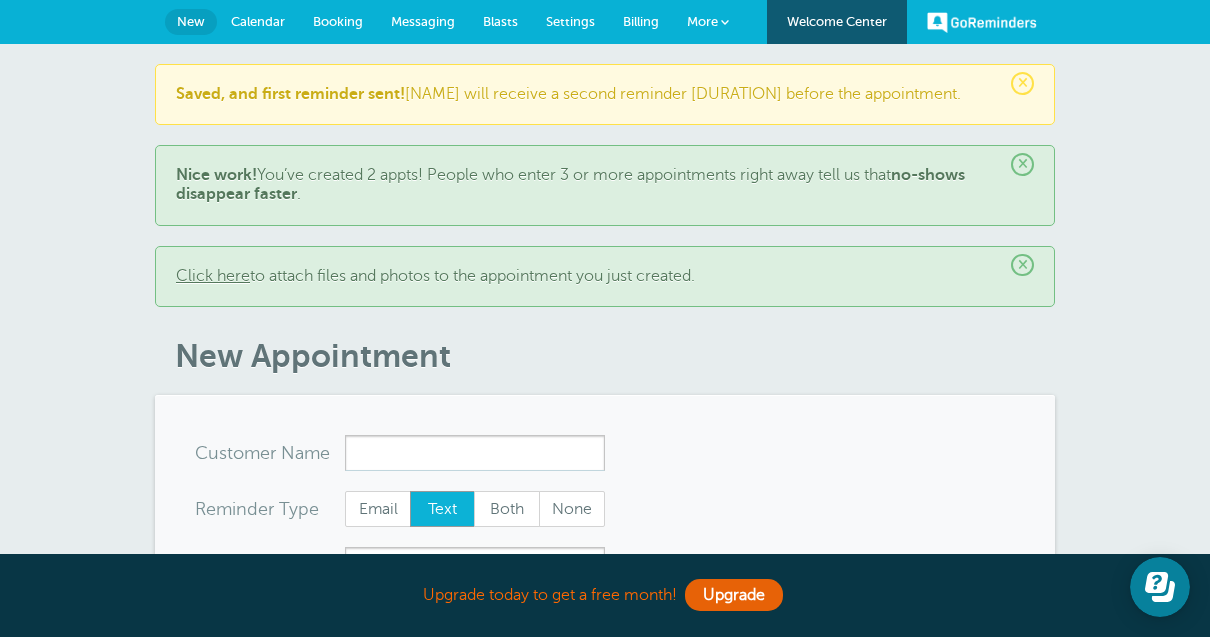 click on "Calendar" at bounding box center (258, 21) 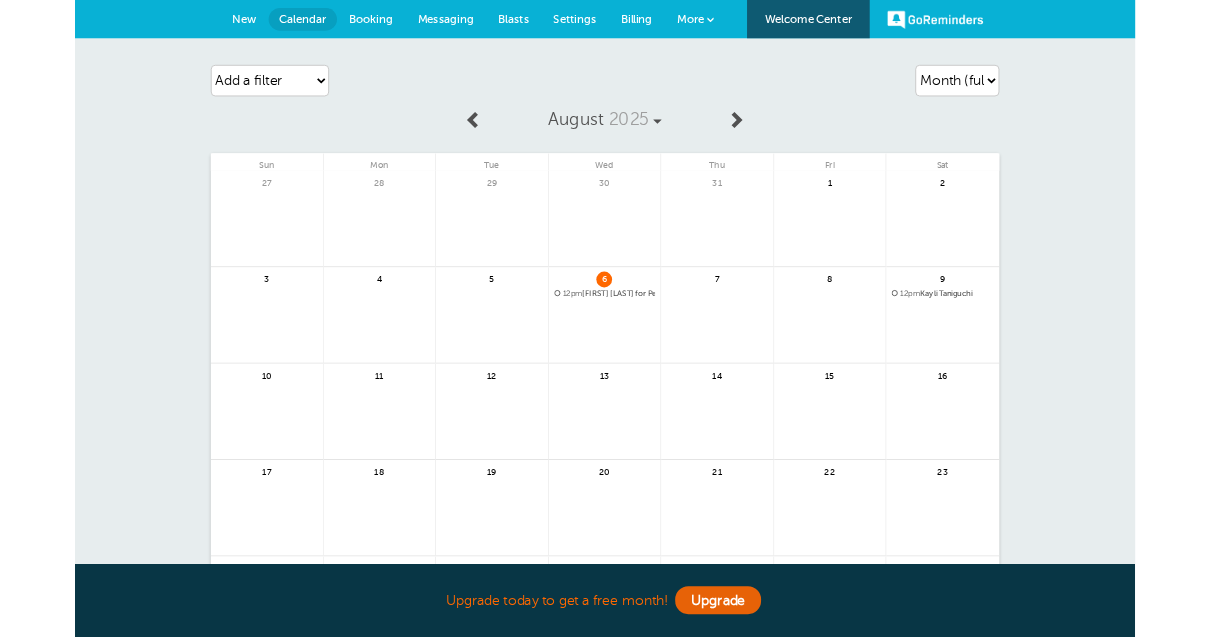 scroll, scrollTop: 0, scrollLeft: 0, axis: both 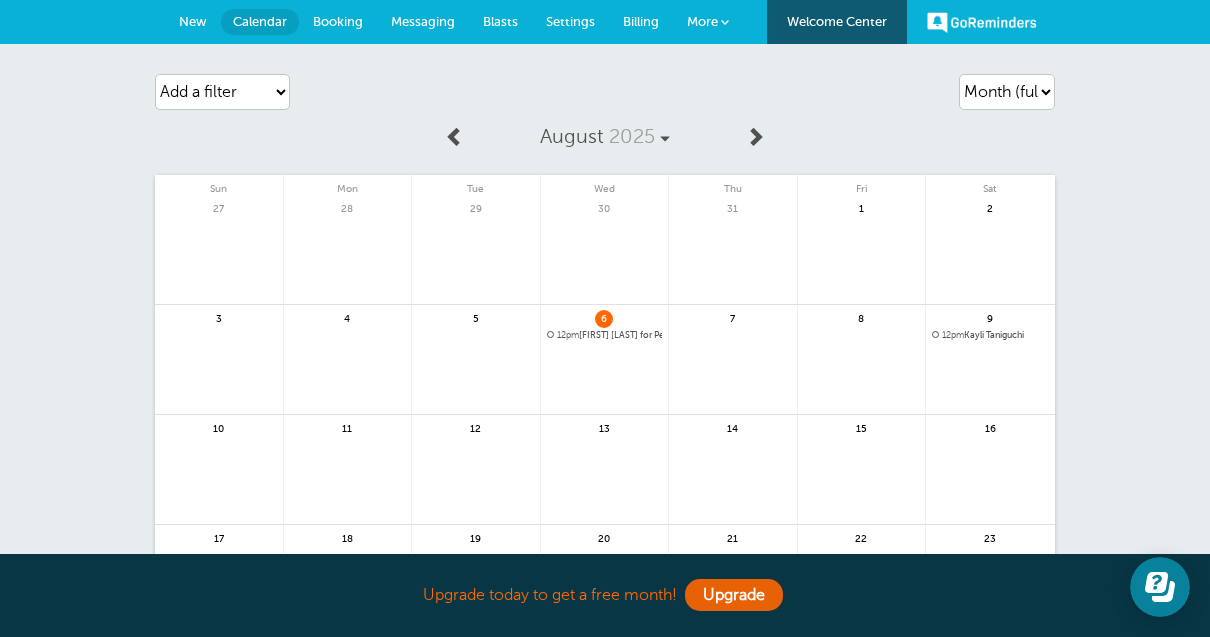 click on "Booking" at bounding box center [338, 21] 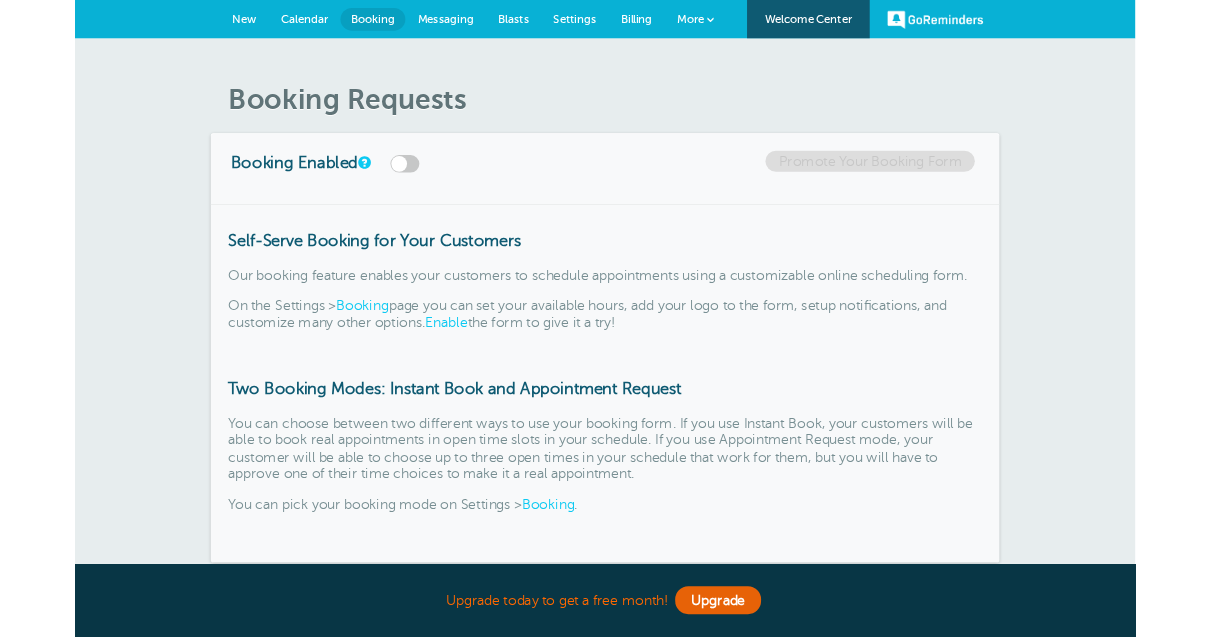 scroll, scrollTop: 0, scrollLeft: 0, axis: both 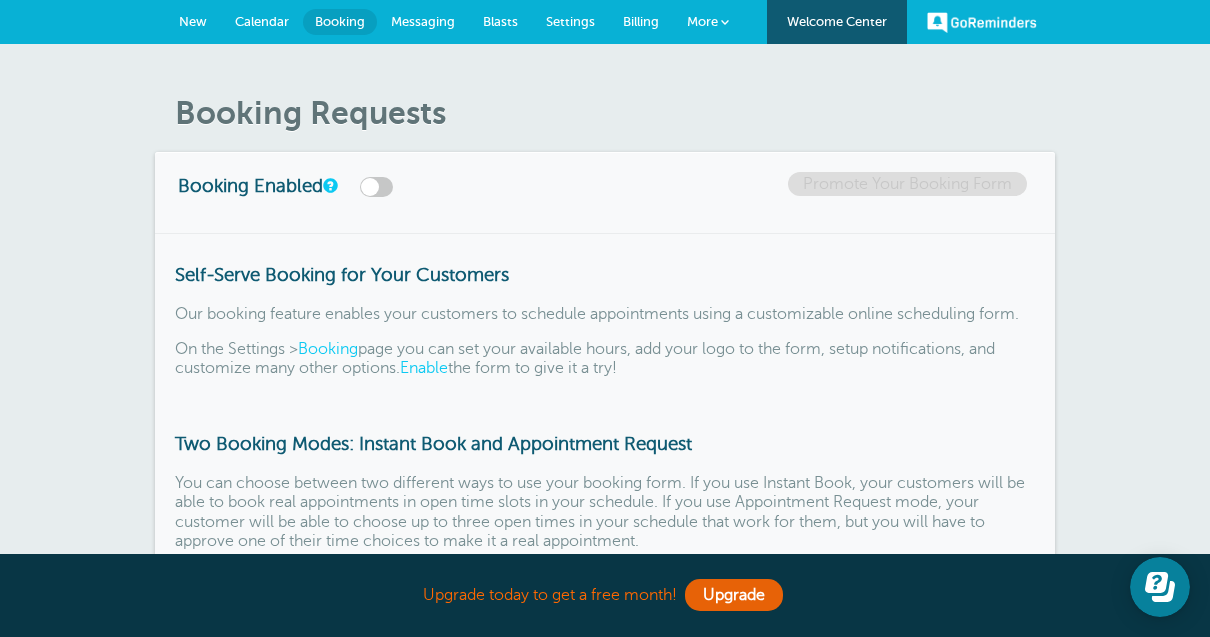 click on "Calendar" at bounding box center (262, 21) 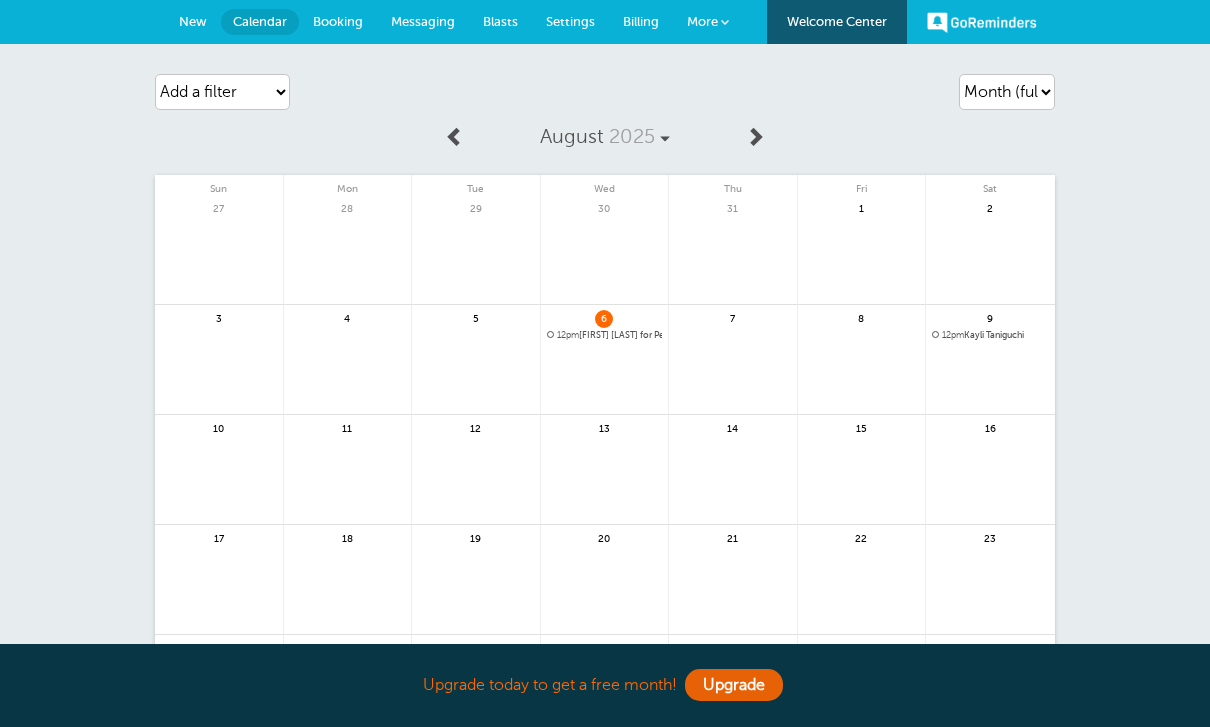 scroll, scrollTop: 0, scrollLeft: 0, axis: both 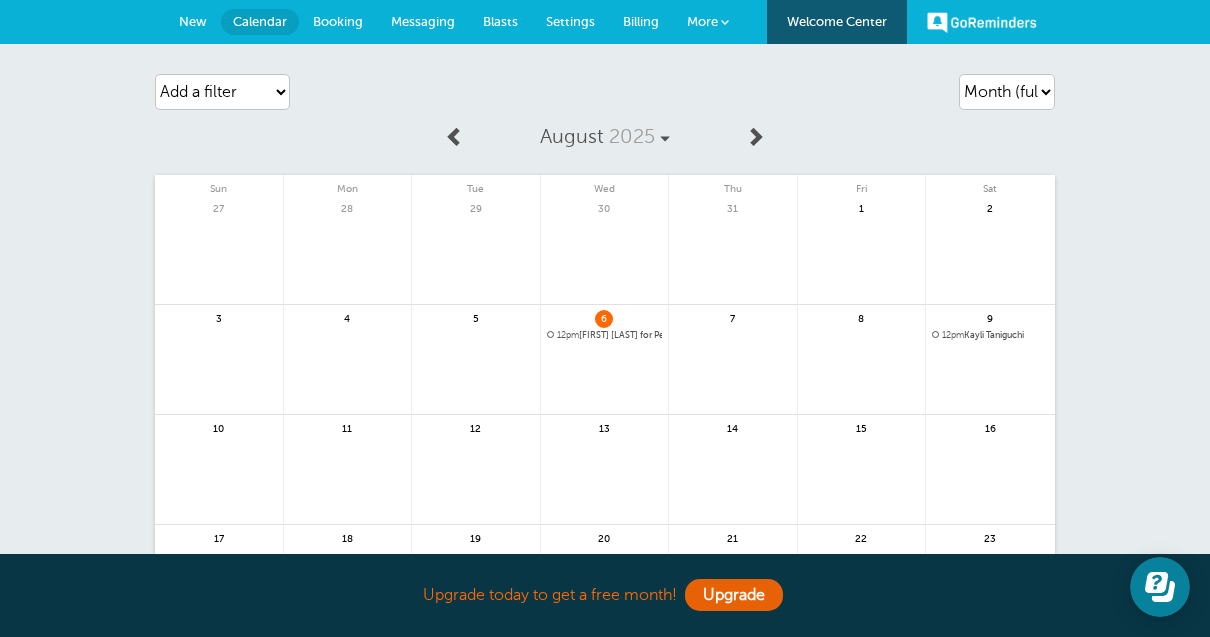 click on "Booking" at bounding box center [338, 21] 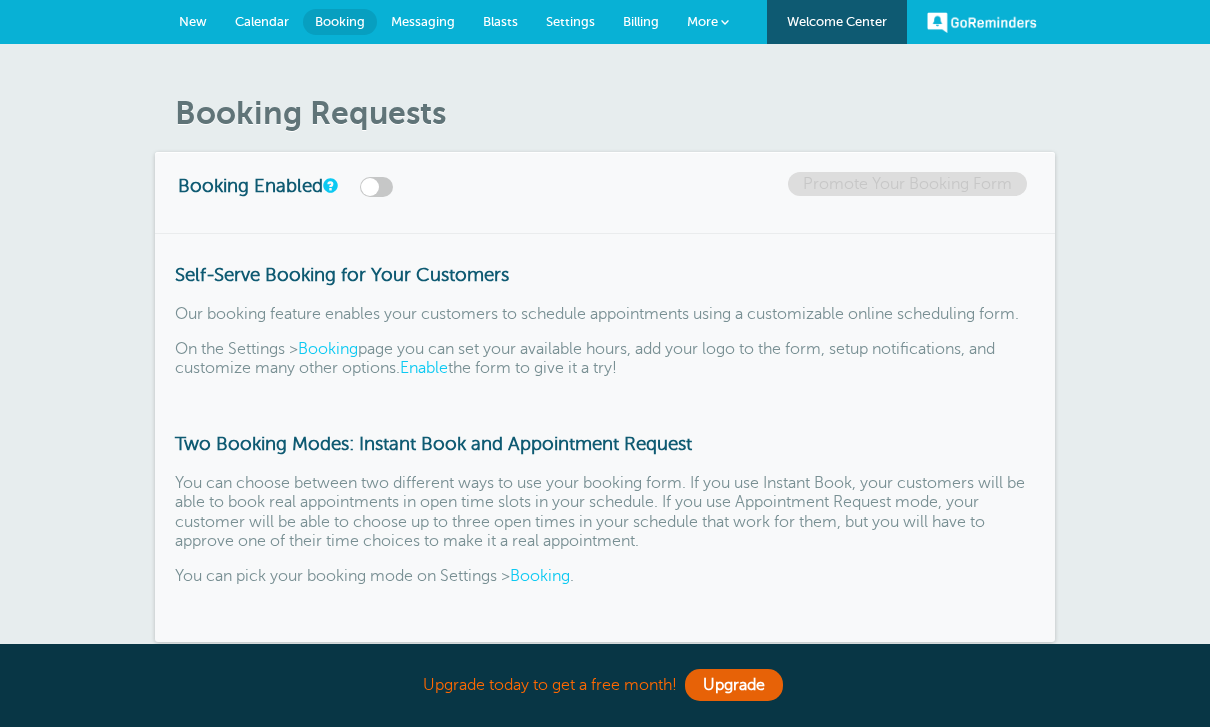 scroll, scrollTop: 0, scrollLeft: 0, axis: both 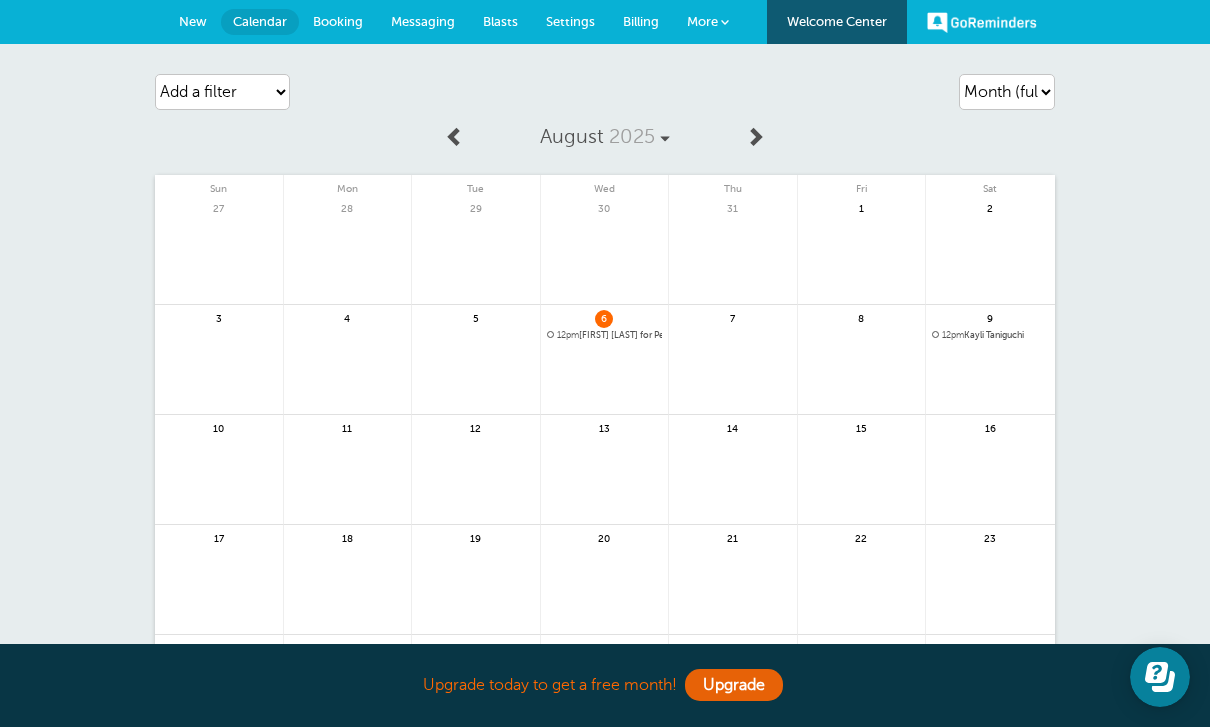 click on "12pm
Kayli Taniguchi for Personal Training" at bounding box center (605, 335) 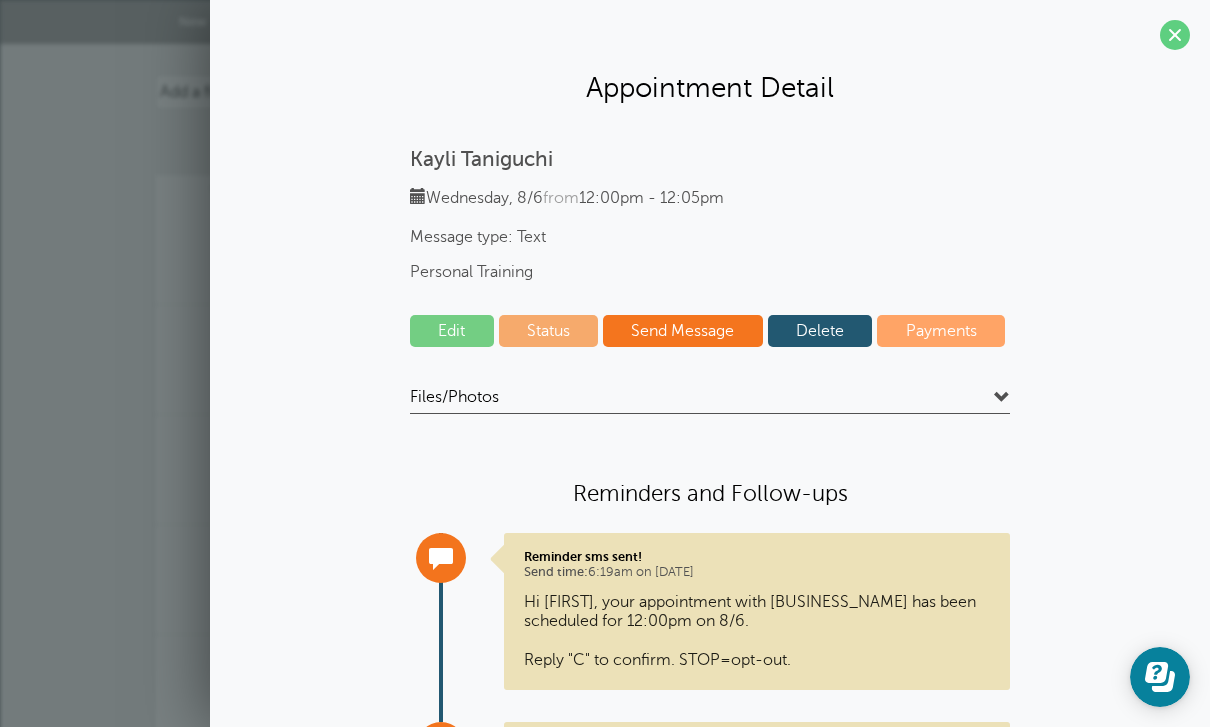 drag, startPoint x: 835, startPoint y: 340, endPoint x: 799, endPoint y: 389, distance: 60.80296 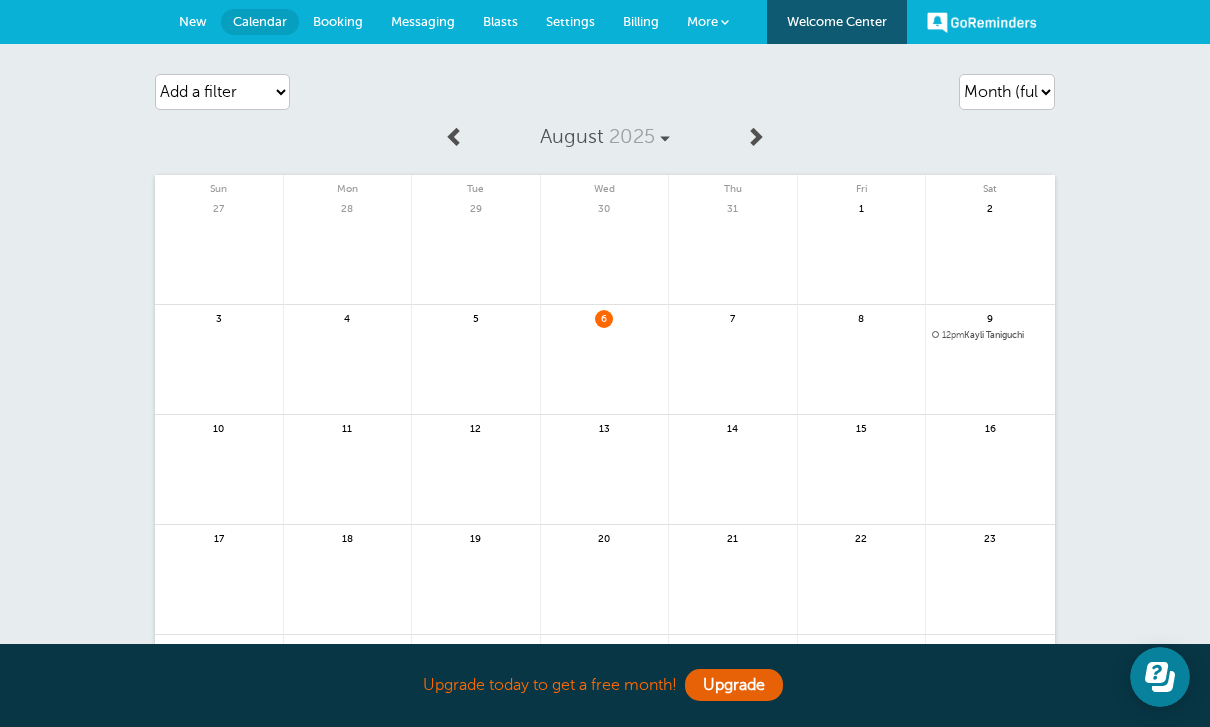 click on "12pm
Kayli Taniguchi" at bounding box center [990, 335] 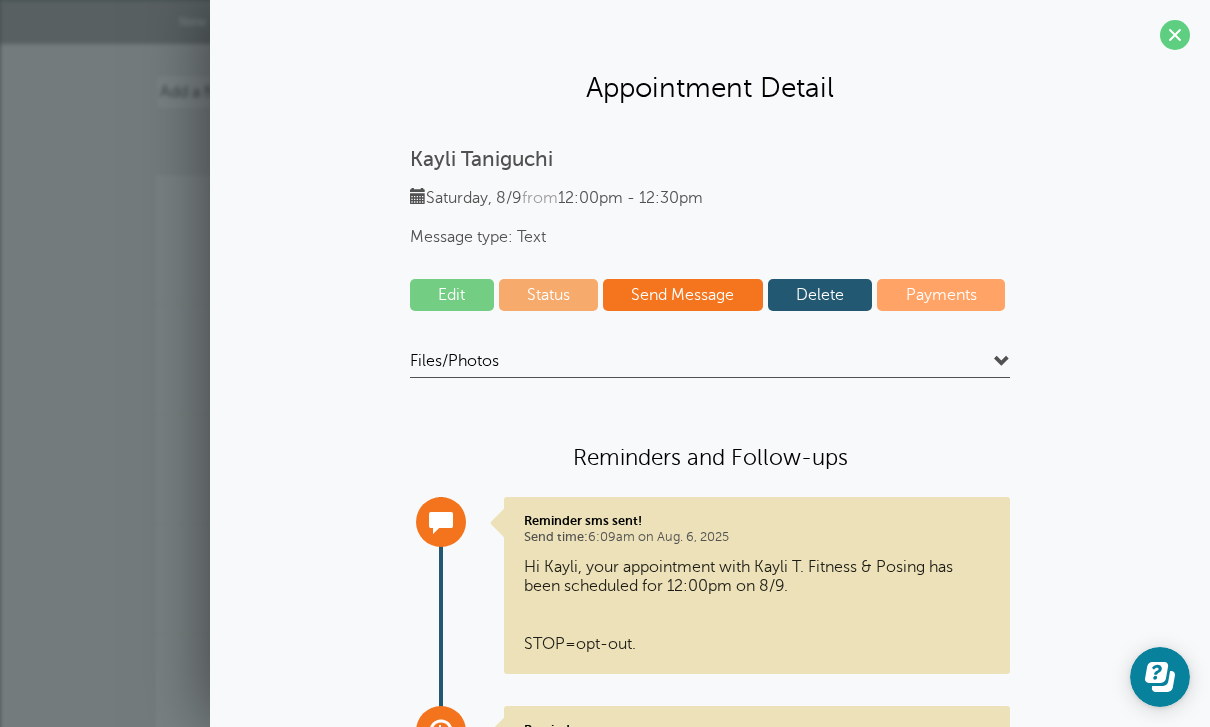 click on "Delete" at bounding box center (820, 295) 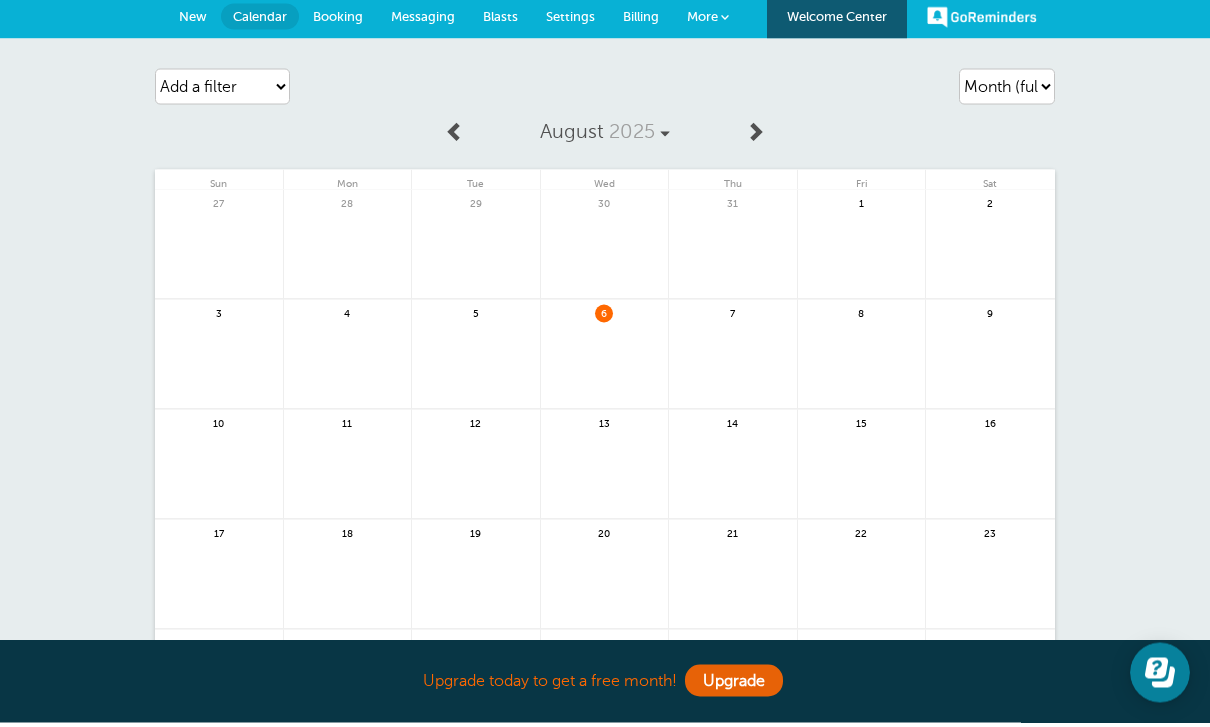scroll, scrollTop: 0, scrollLeft: 0, axis: both 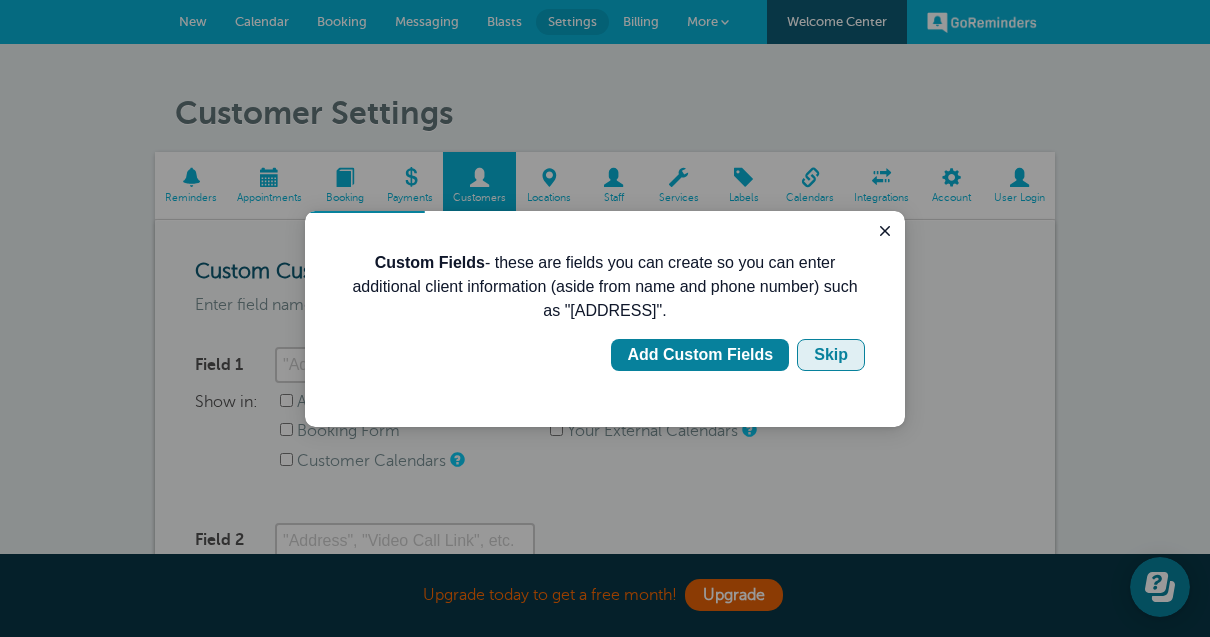 click on "Skip" at bounding box center (831, 355) 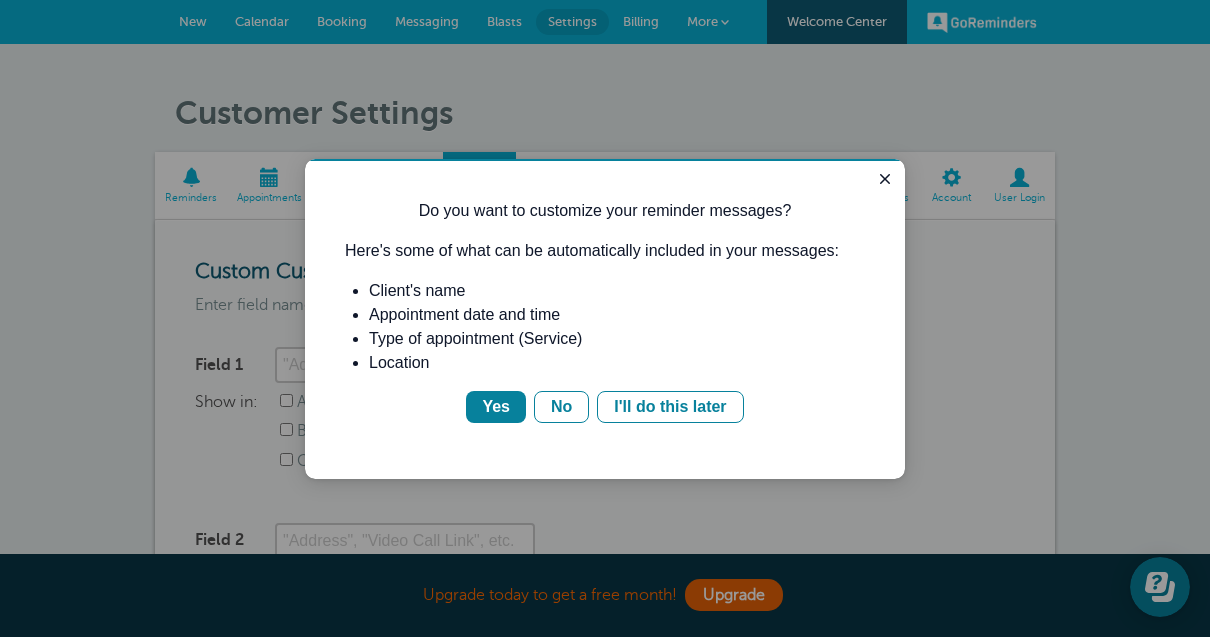 scroll, scrollTop: 0, scrollLeft: 0, axis: both 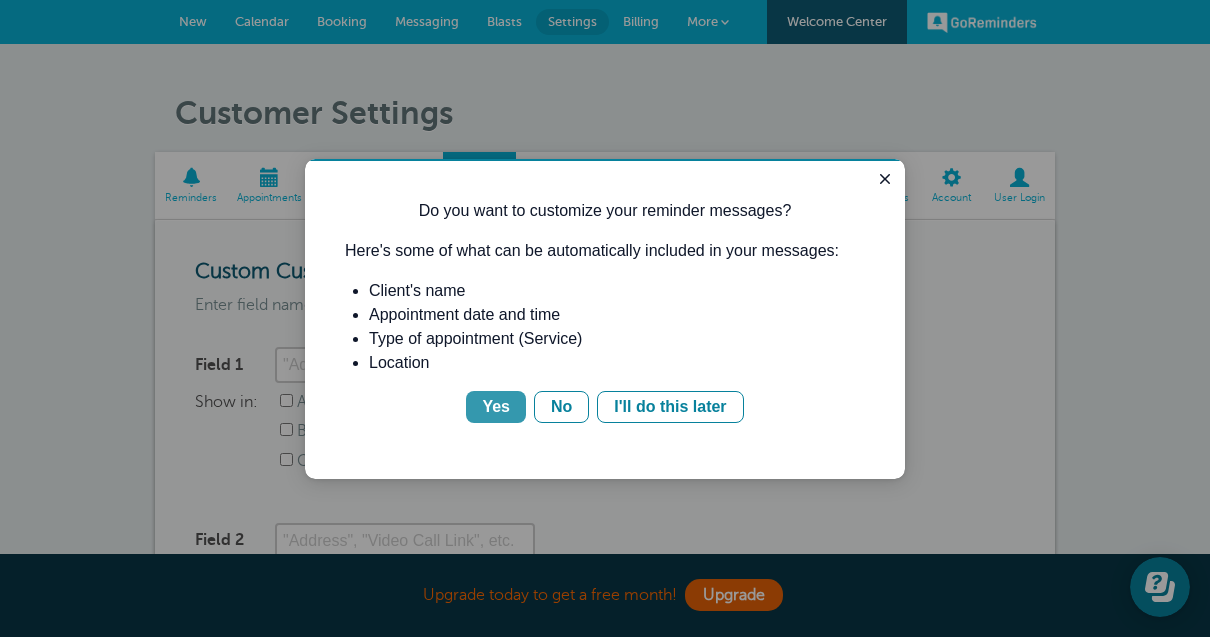 click on "Yes" at bounding box center (496, 407) 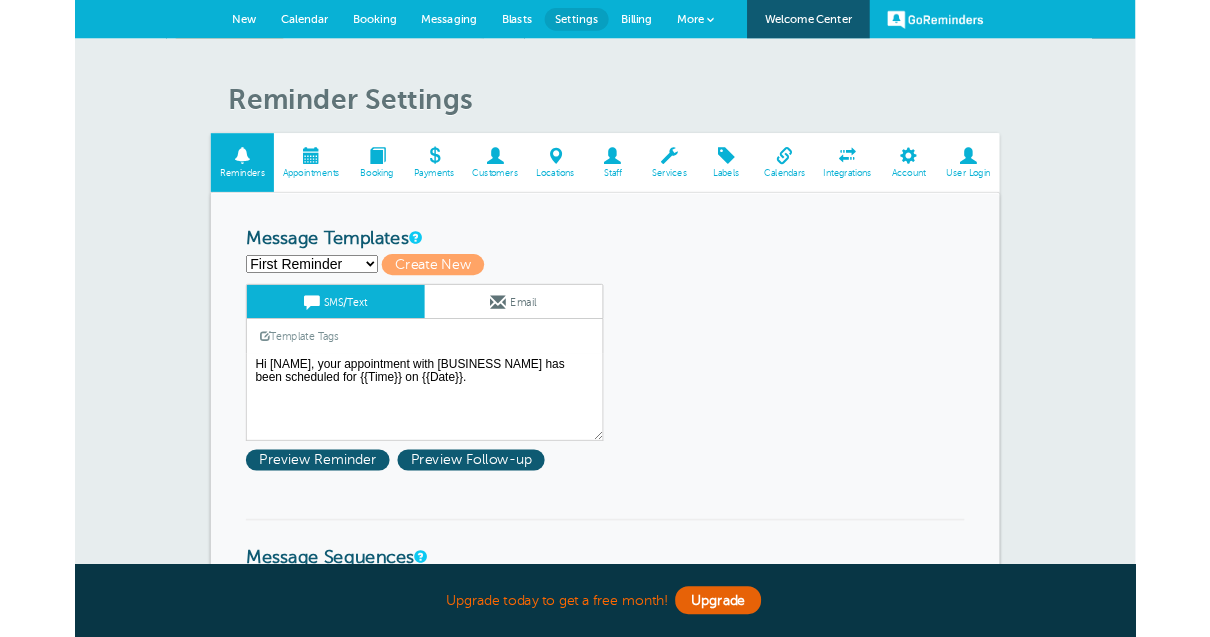 scroll, scrollTop: 0, scrollLeft: 0, axis: both 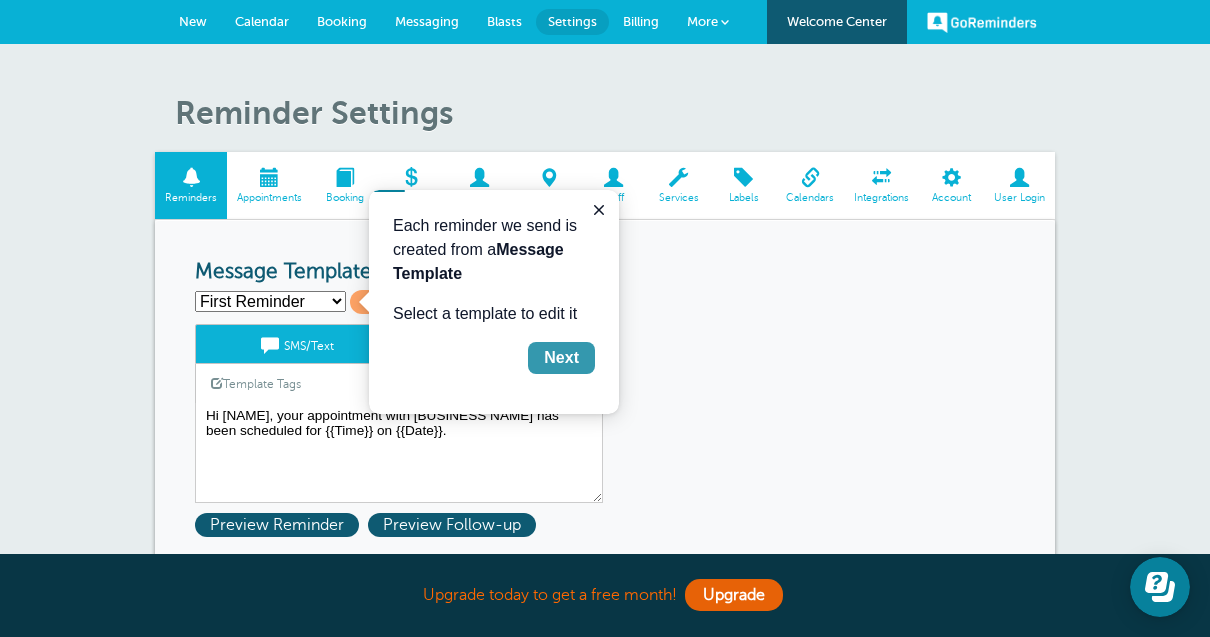click on "Next" at bounding box center (561, 358) 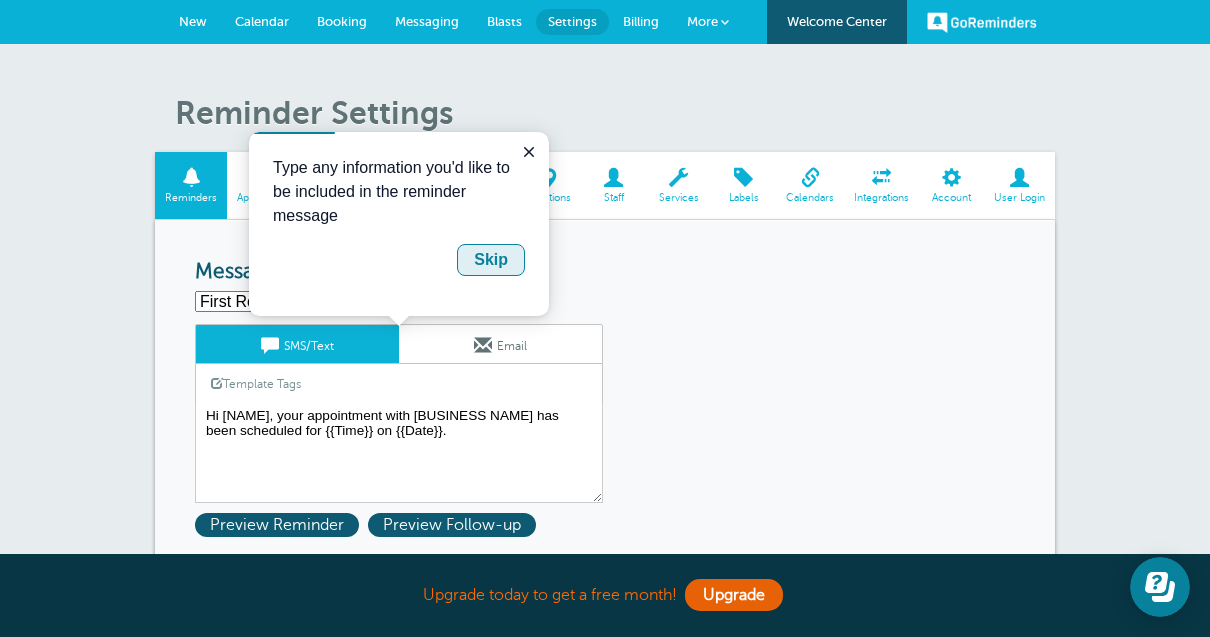 click on "Skip" at bounding box center (491, 260) 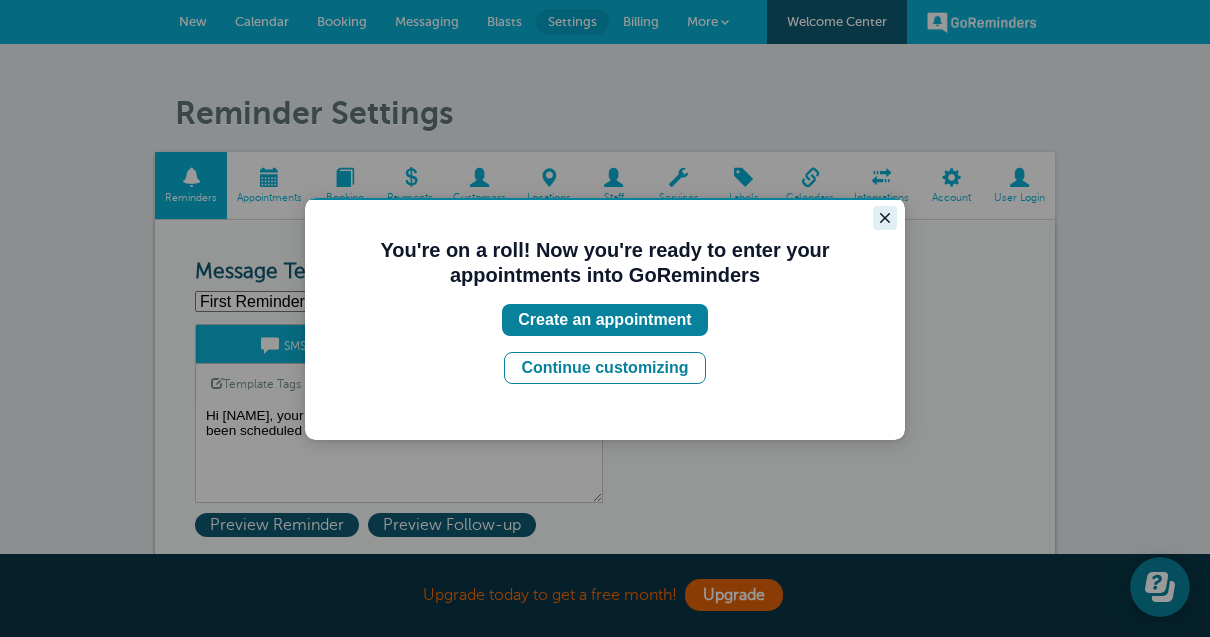 click 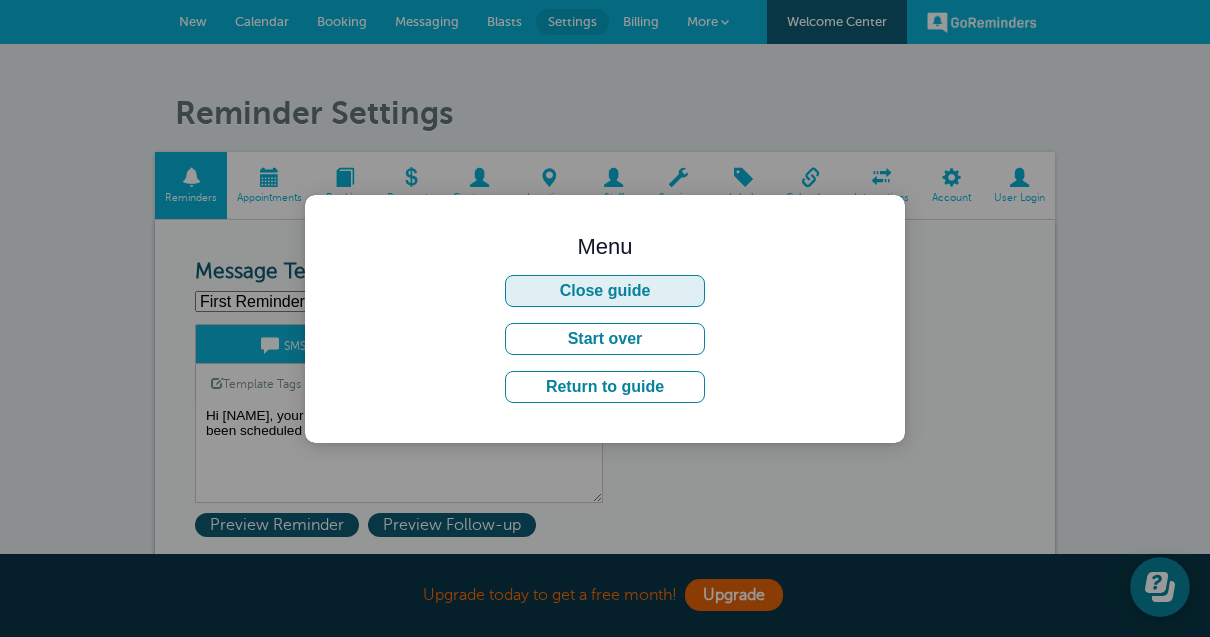 click on "Close guide" at bounding box center (605, 291) 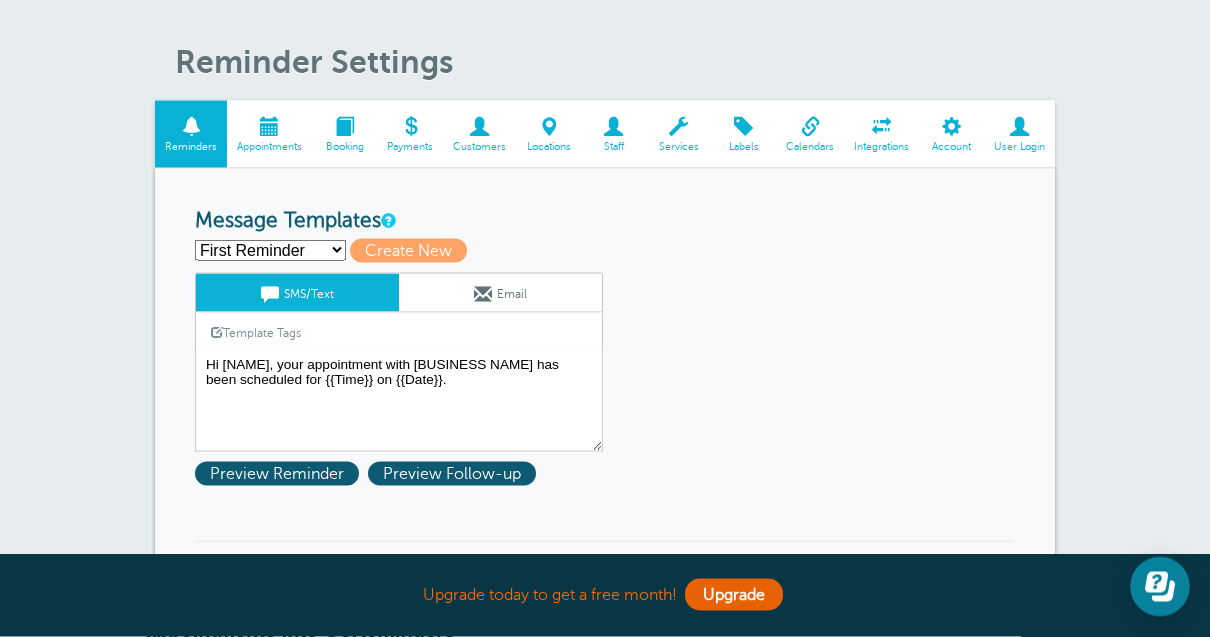 scroll, scrollTop: 0, scrollLeft: 0, axis: both 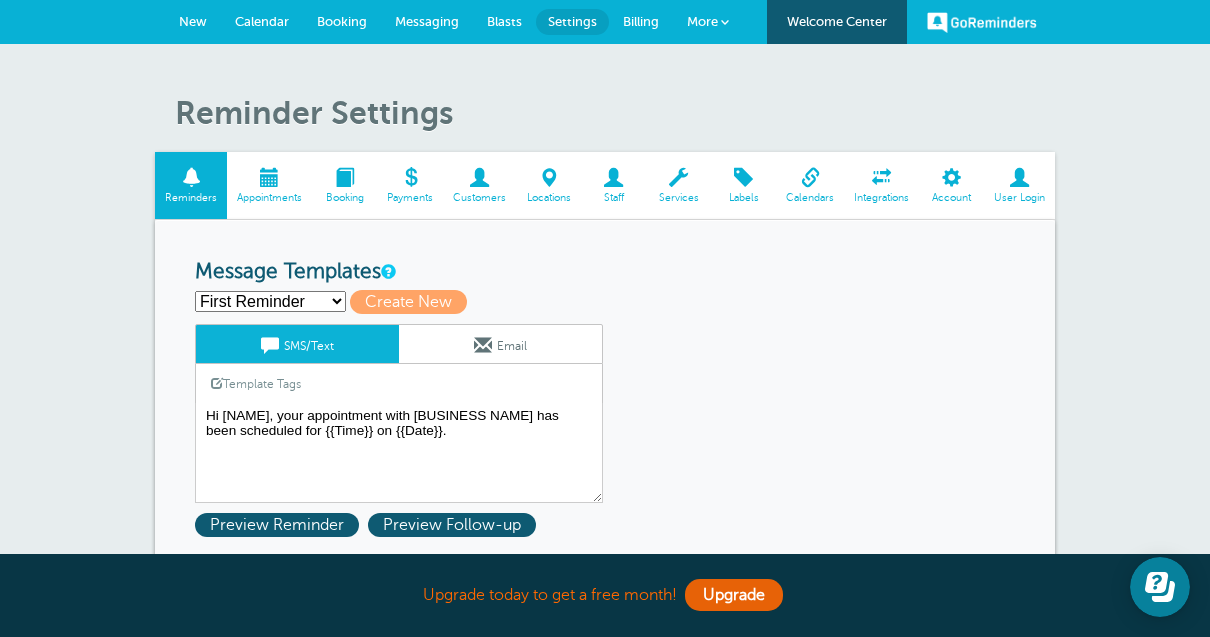 click on "Appointments" at bounding box center (269, 198) 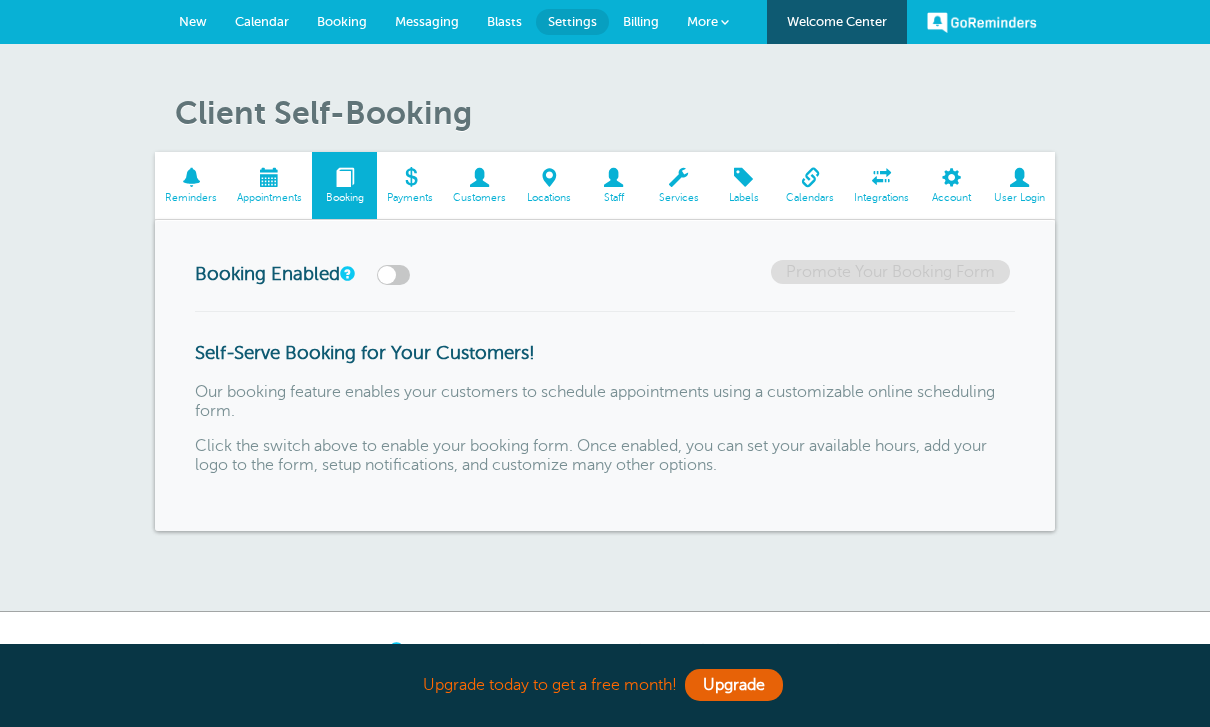 scroll, scrollTop: 0, scrollLeft: 0, axis: both 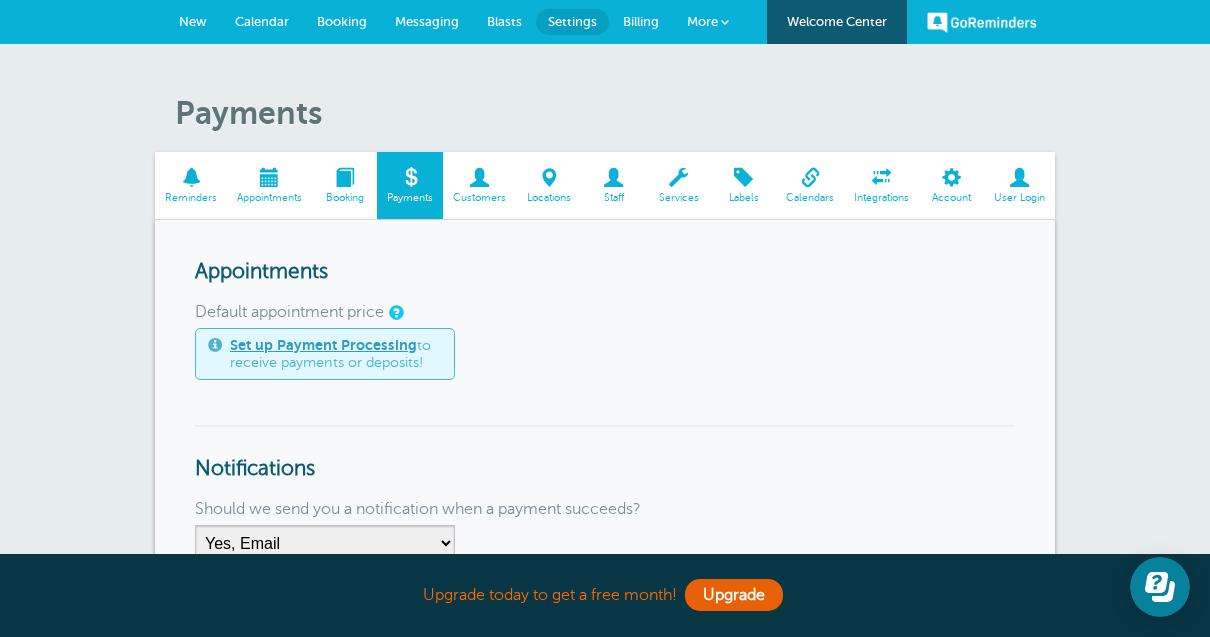 click on "Customers" at bounding box center [479, 185] 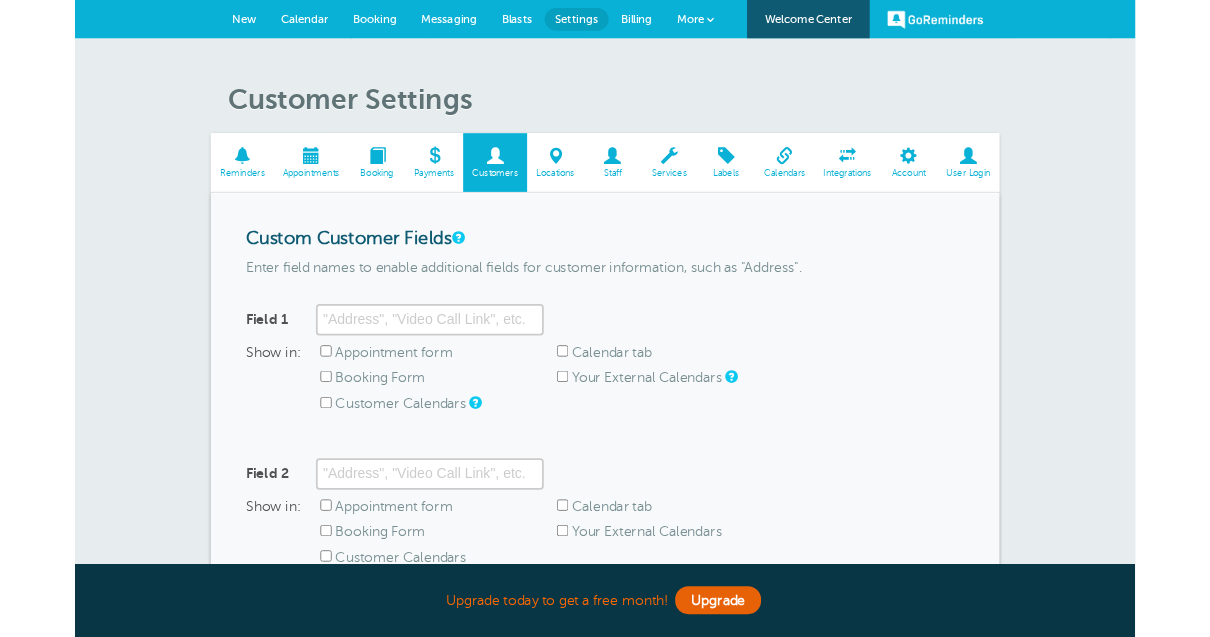 scroll, scrollTop: 0, scrollLeft: 0, axis: both 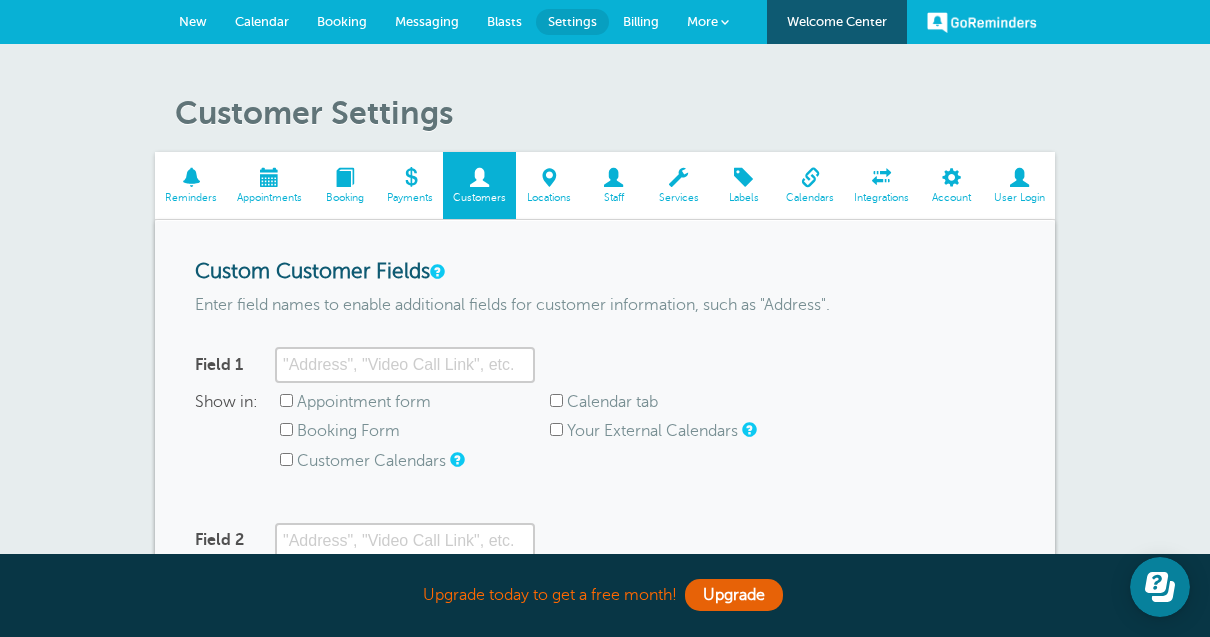 click on "Locations" at bounding box center (548, 185) 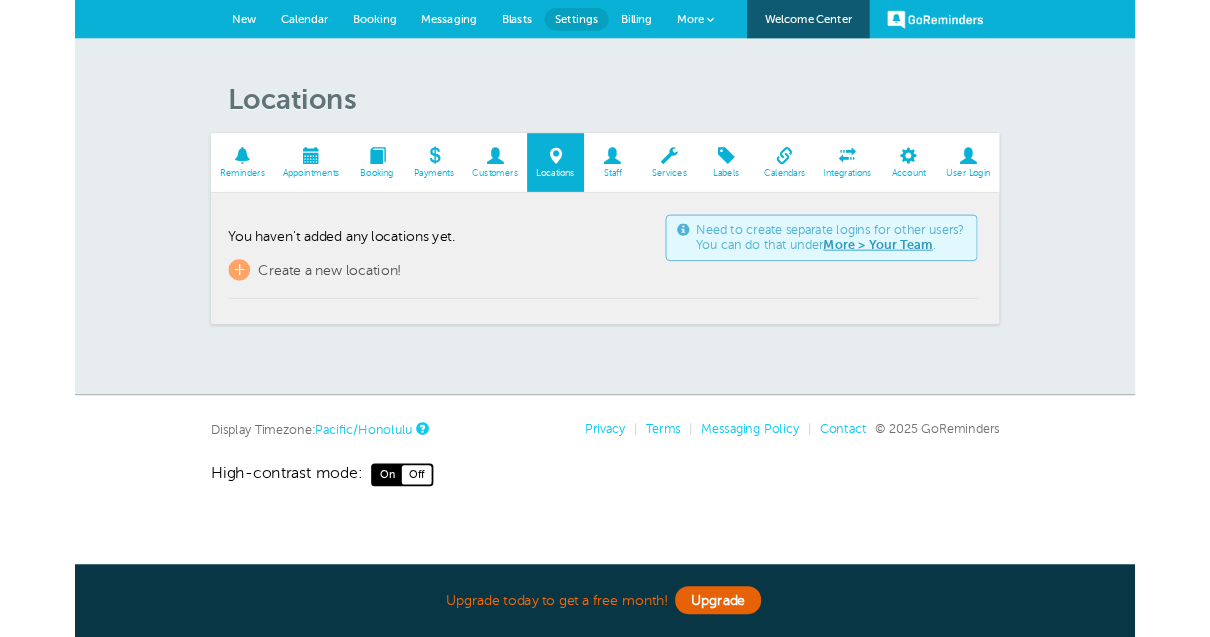 scroll, scrollTop: 0, scrollLeft: 0, axis: both 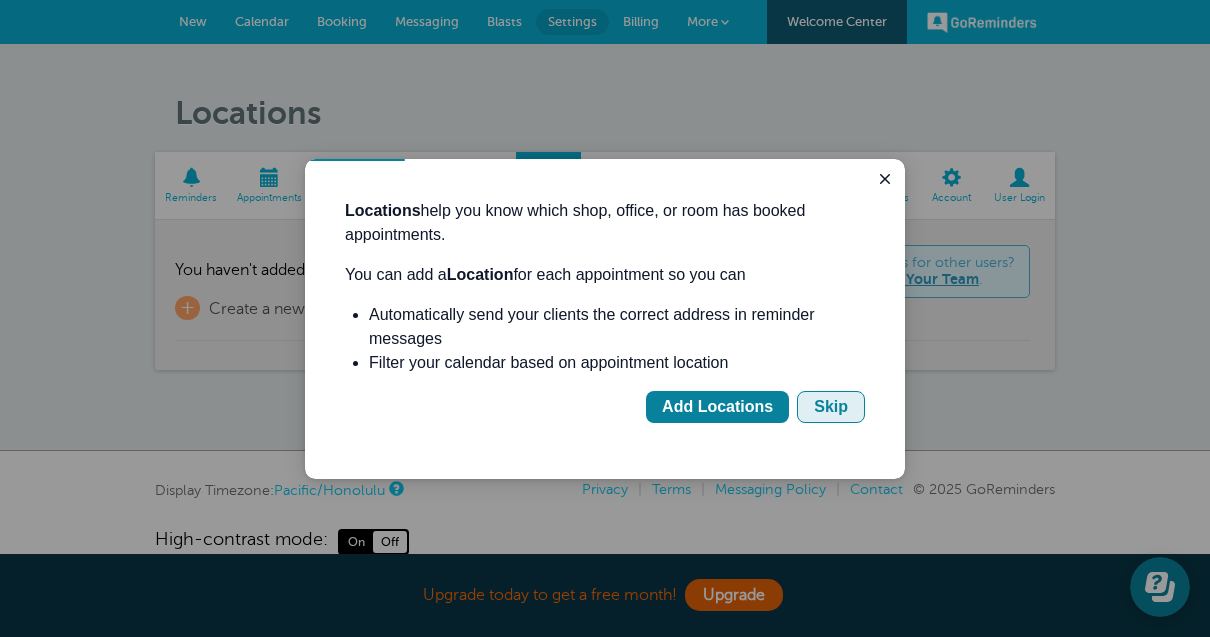 click on "Skip" at bounding box center (831, 407) 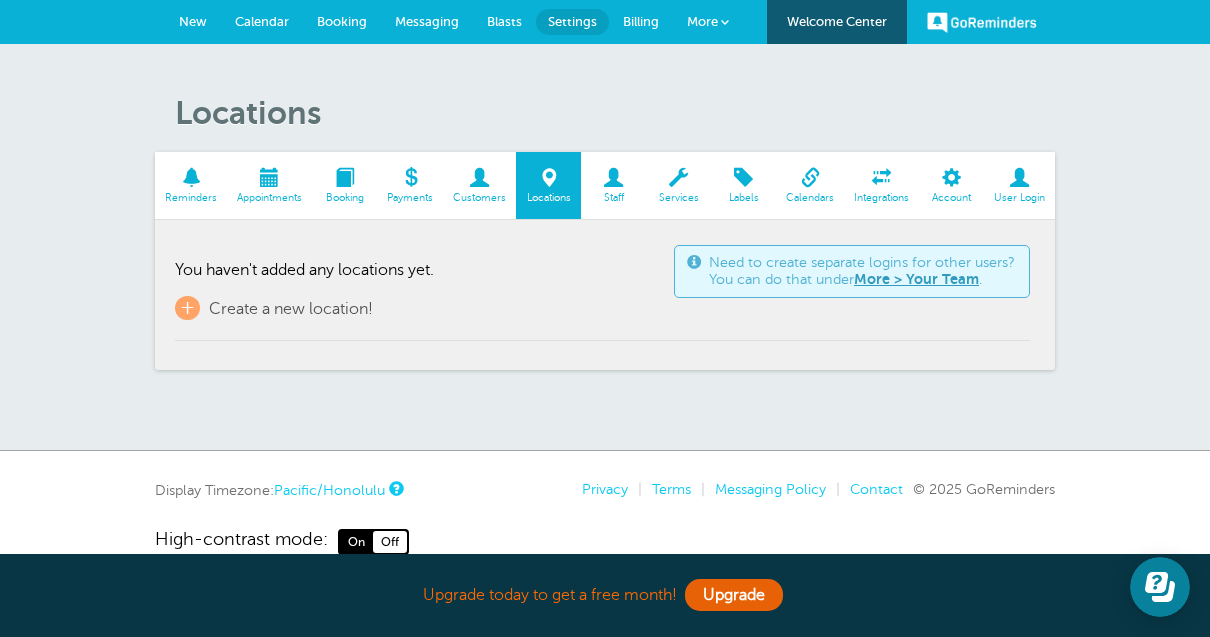 scroll, scrollTop: 0, scrollLeft: 0, axis: both 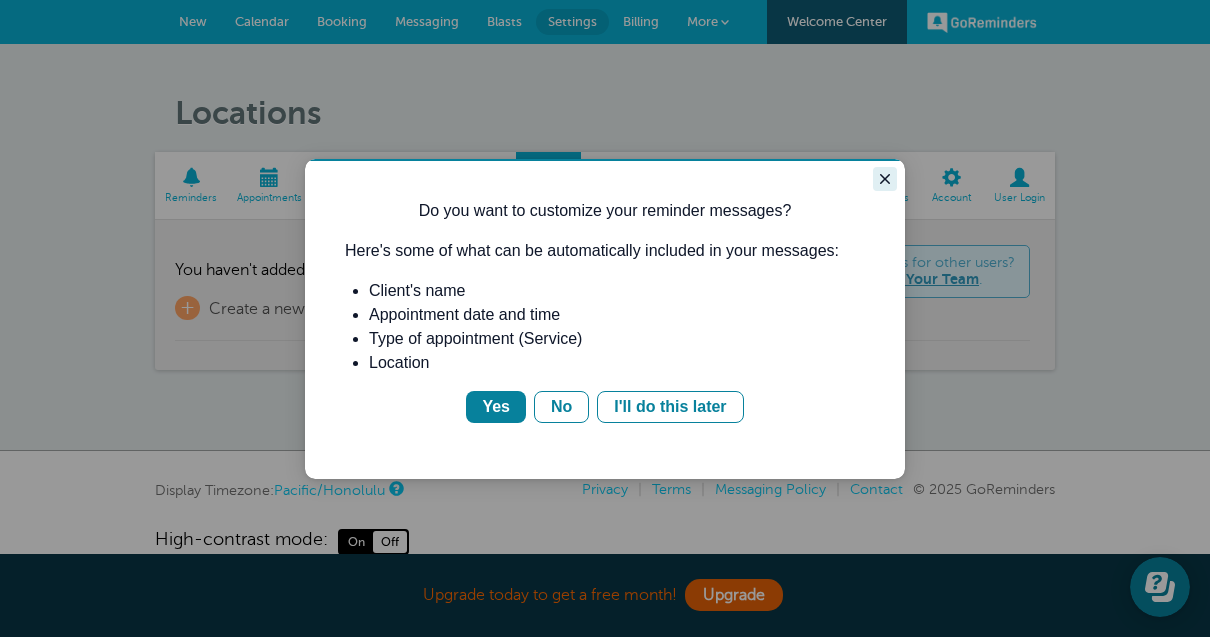 click at bounding box center [885, 179] 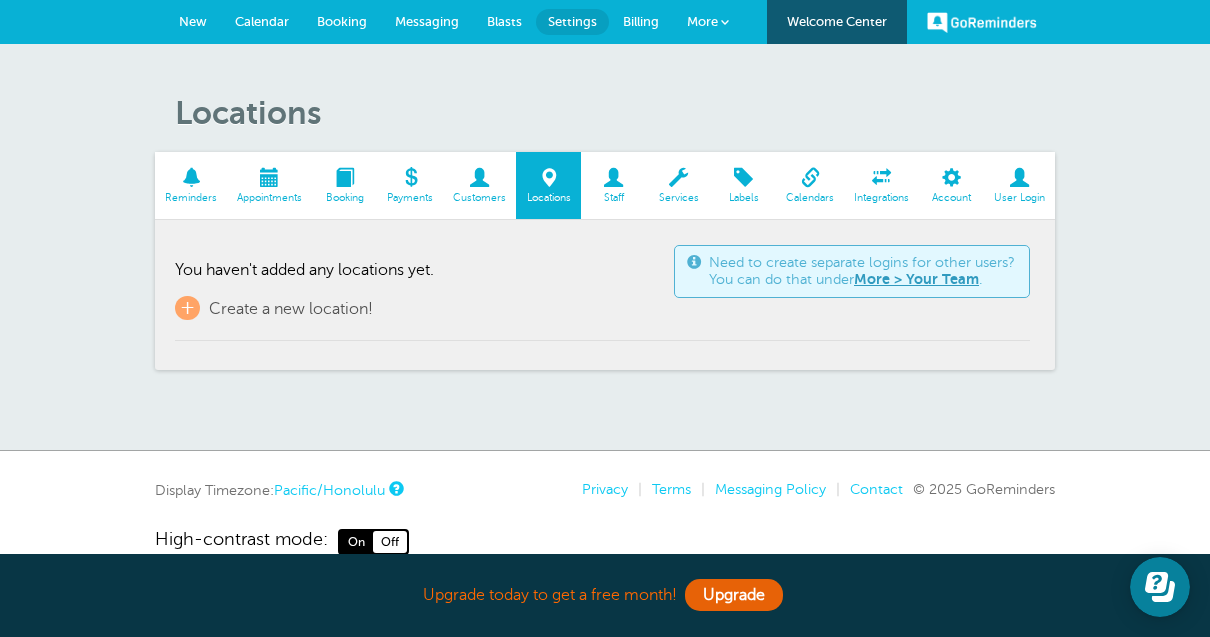 click on "Integrations" at bounding box center [881, 198] 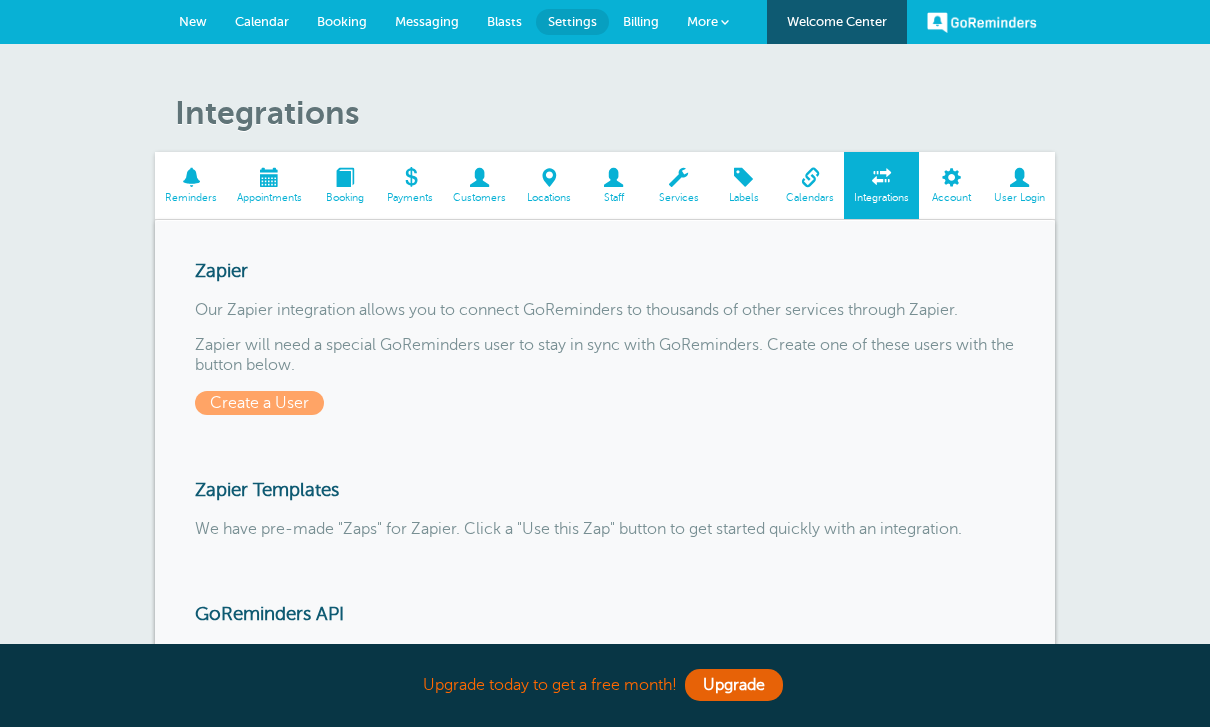 scroll, scrollTop: 0, scrollLeft: 0, axis: both 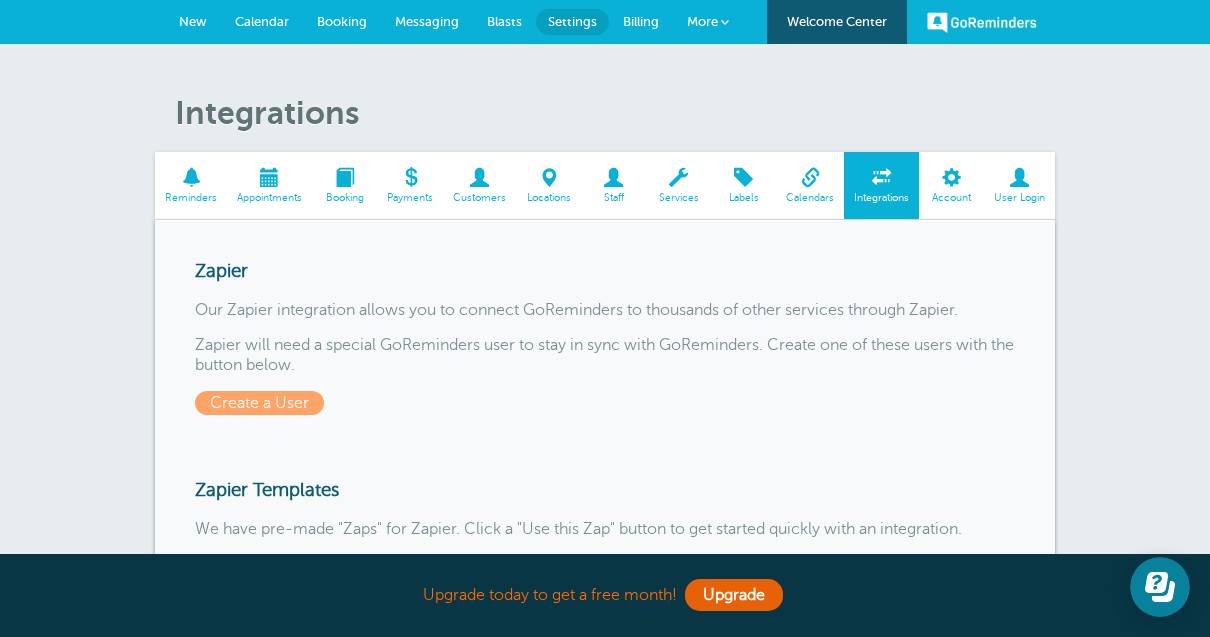 click on "Account" at bounding box center (951, 198) 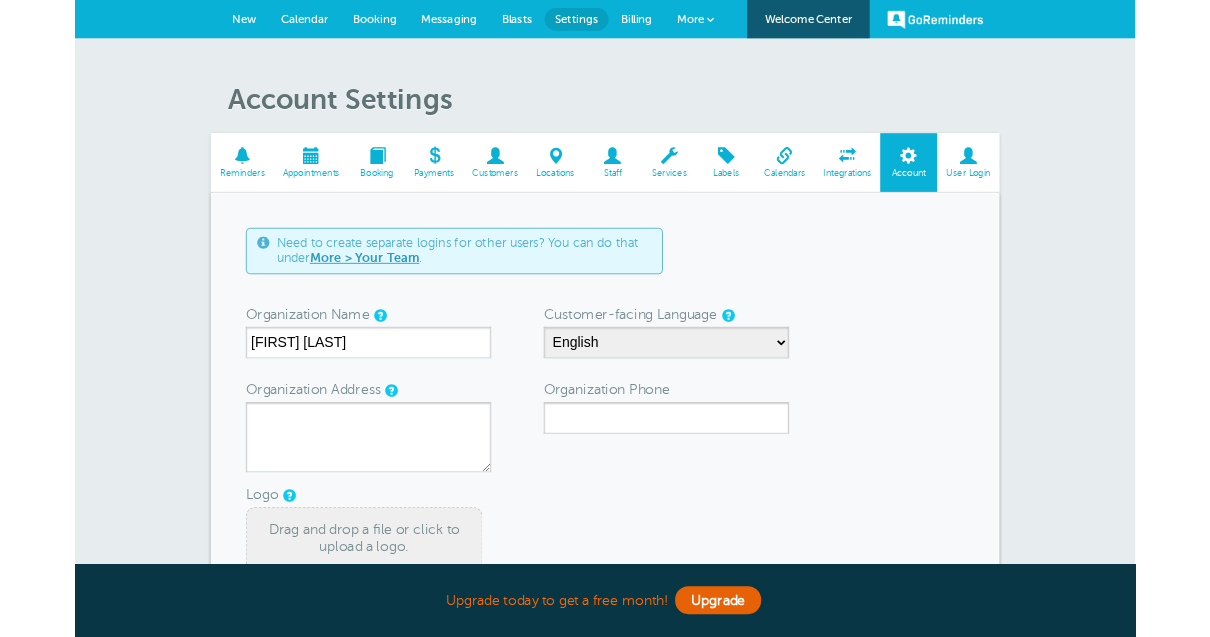 scroll, scrollTop: 0, scrollLeft: 0, axis: both 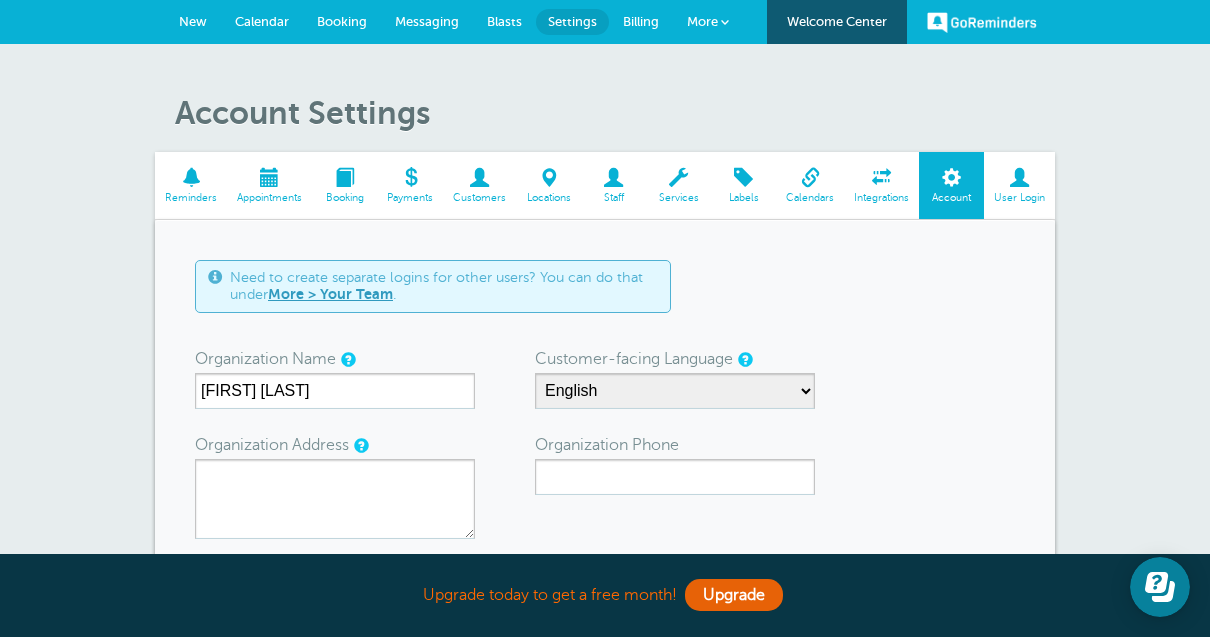 click on "More" at bounding box center [708, 22] 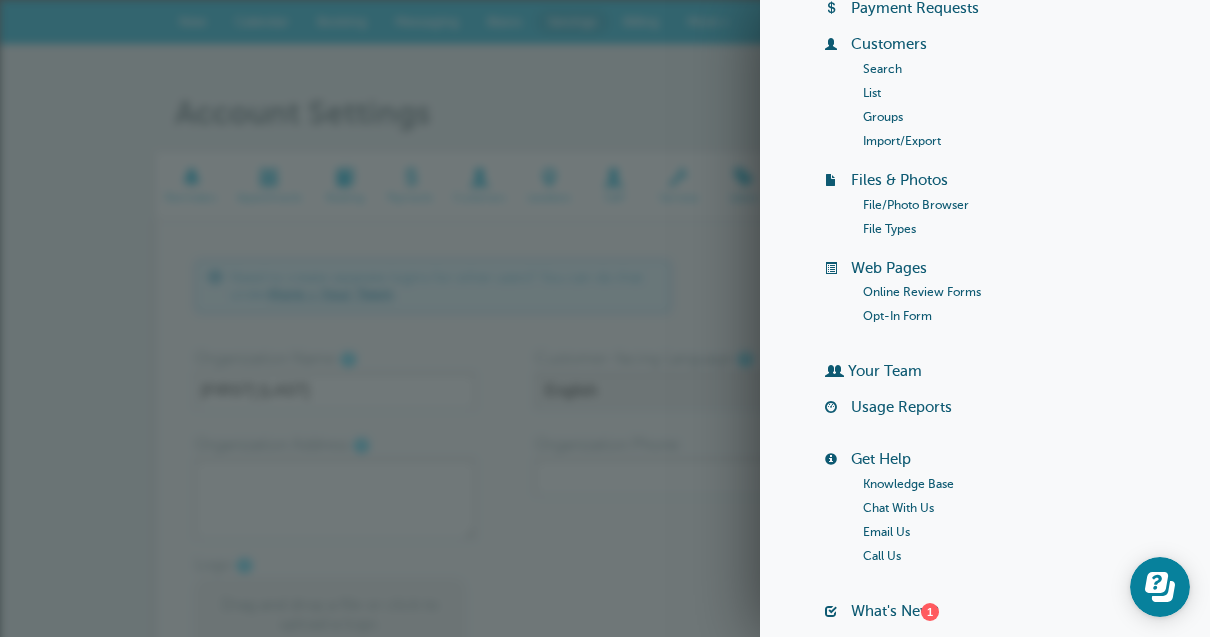 scroll, scrollTop: 156, scrollLeft: 0, axis: vertical 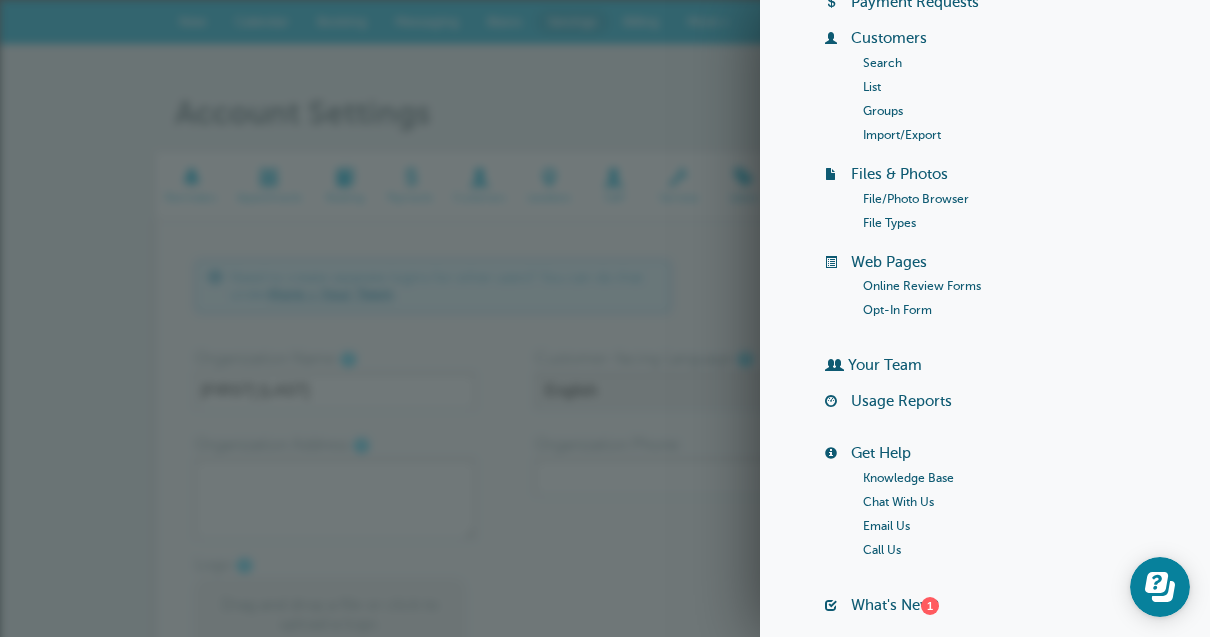 click on "Online Review Forms" at bounding box center (922, 286) 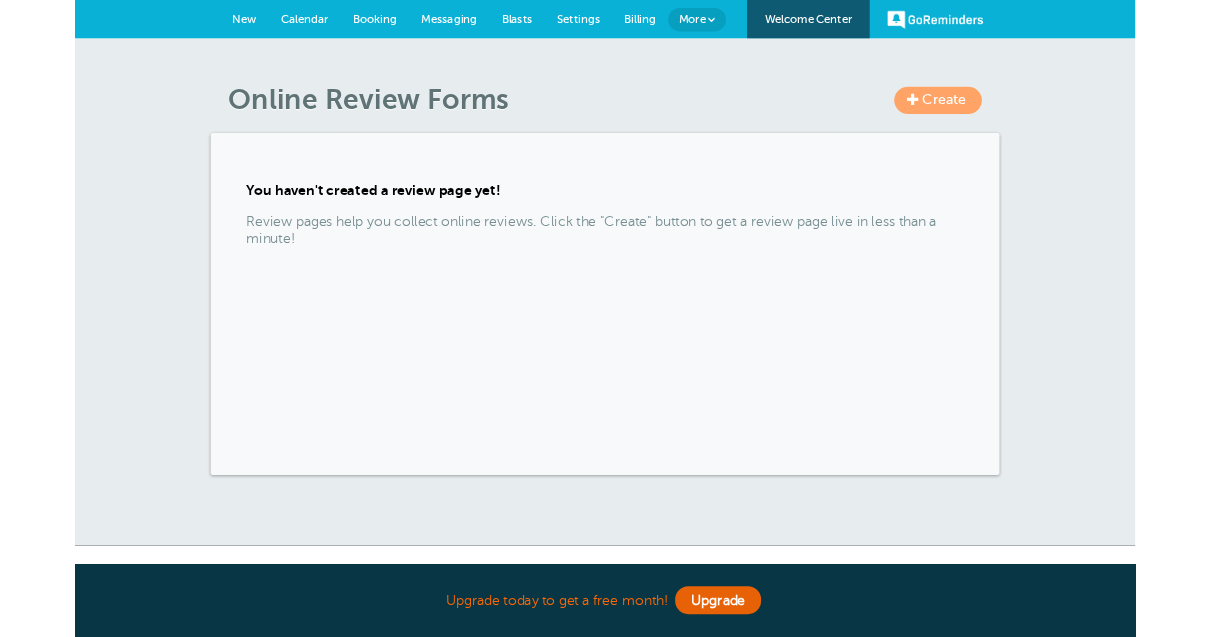 scroll, scrollTop: 0, scrollLeft: 0, axis: both 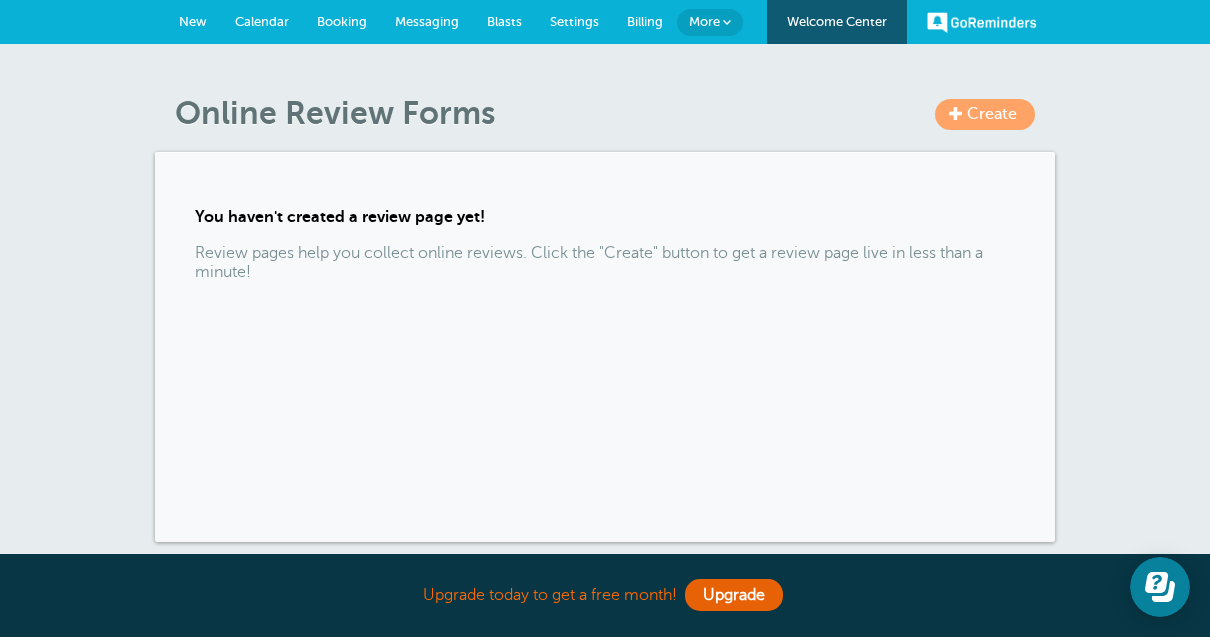 click on "More" at bounding box center (704, 21) 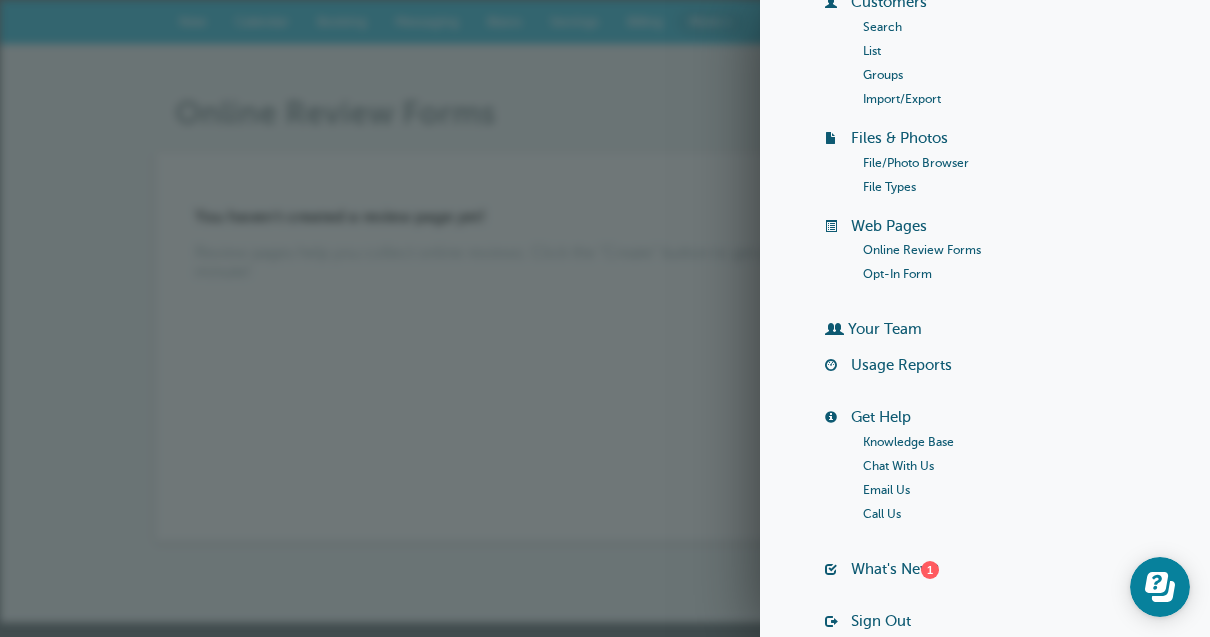 scroll, scrollTop: 188, scrollLeft: 0, axis: vertical 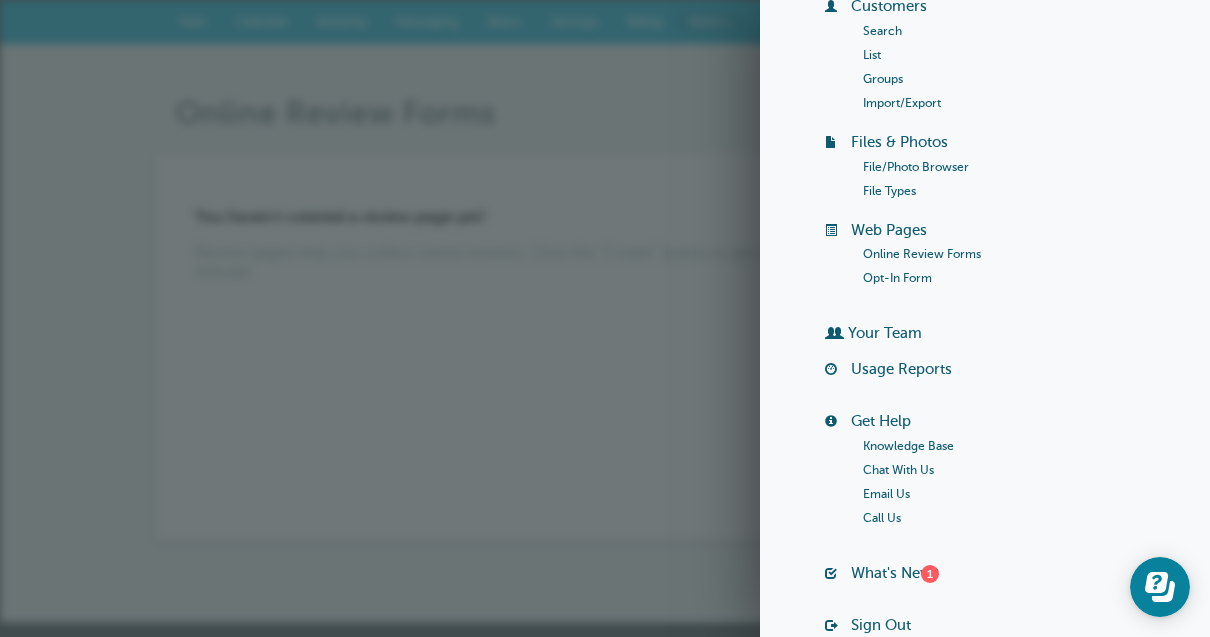 click on "Opt-In Form" at bounding box center (897, 278) 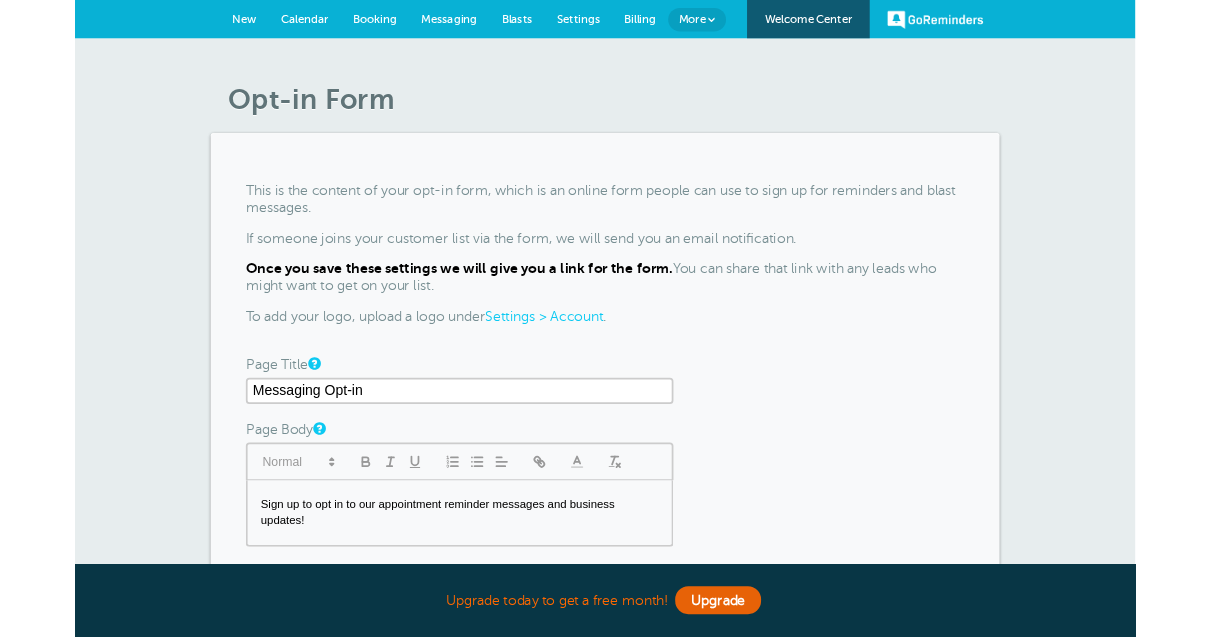 scroll, scrollTop: 0, scrollLeft: 0, axis: both 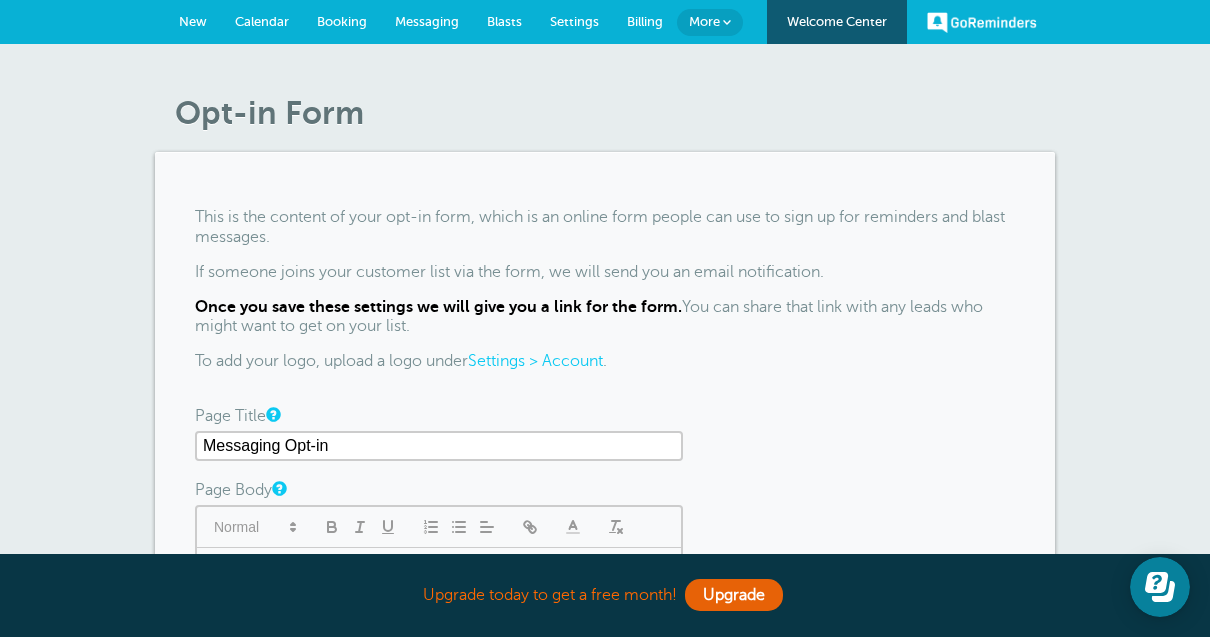 click on "More" at bounding box center [704, 21] 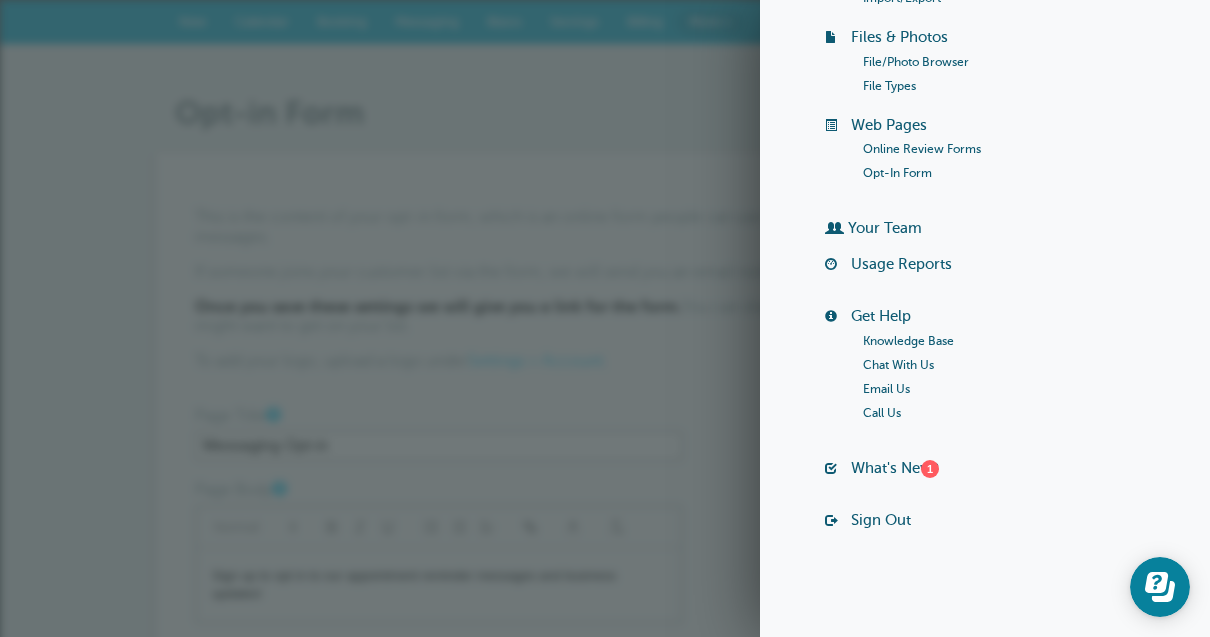 scroll, scrollTop: 293, scrollLeft: 0, axis: vertical 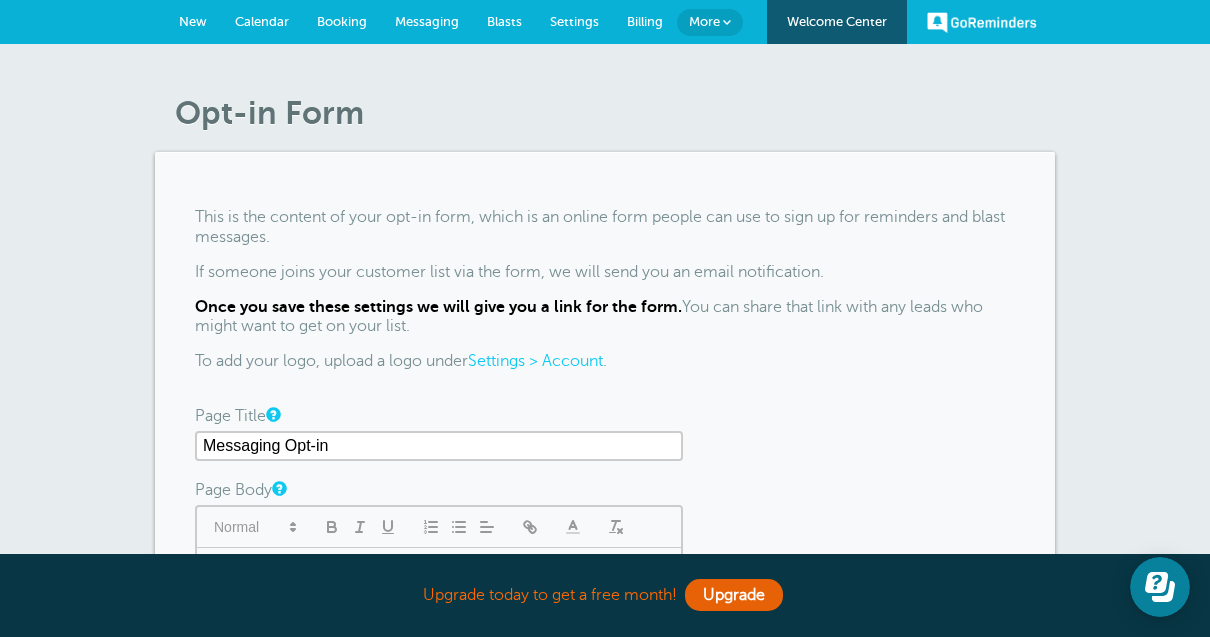 click on "More" at bounding box center [704, 21] 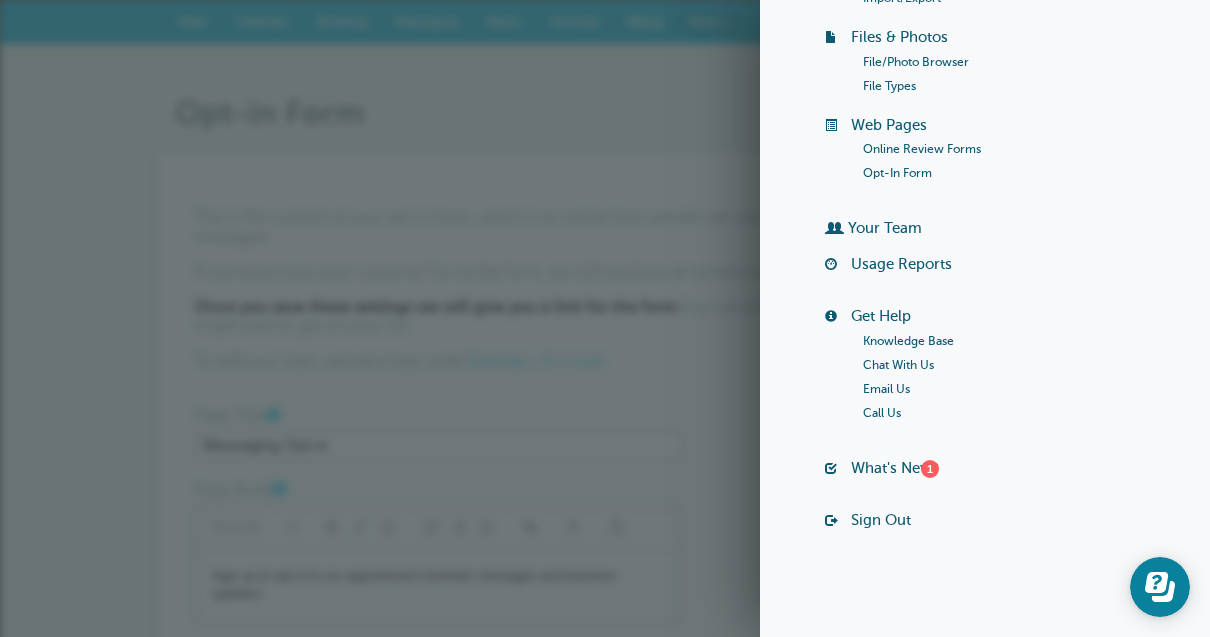 click on "Once you save these settings we will give you a link for the form." at bounding box center [438, 307] 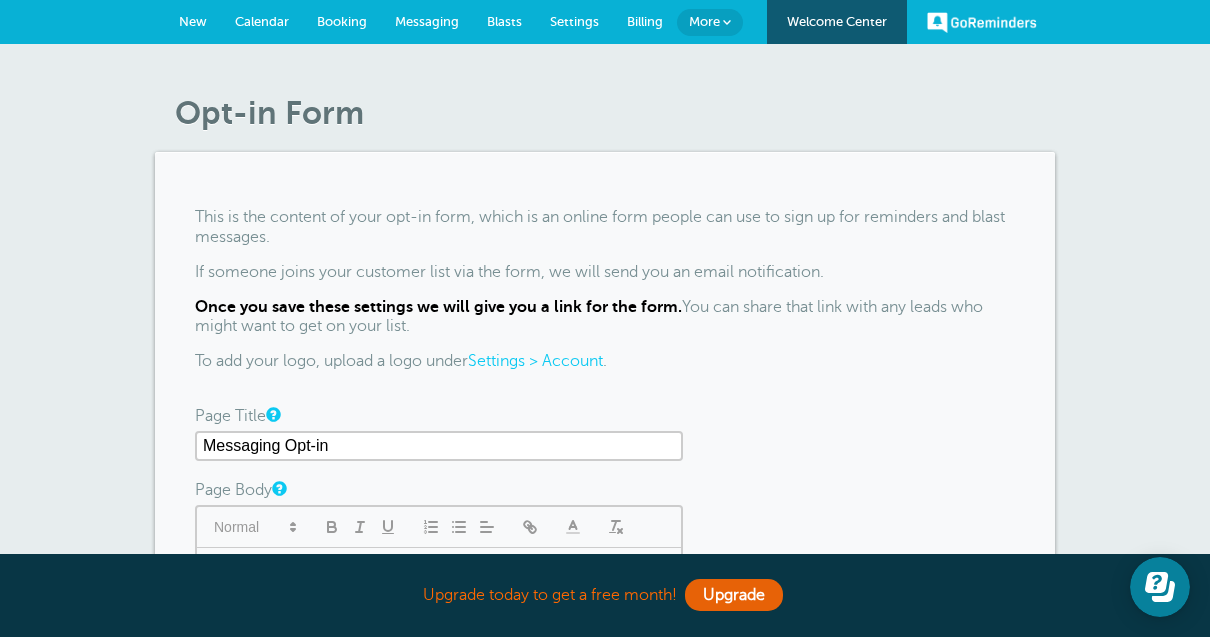 click on "New" at bounding box center [193, 21] 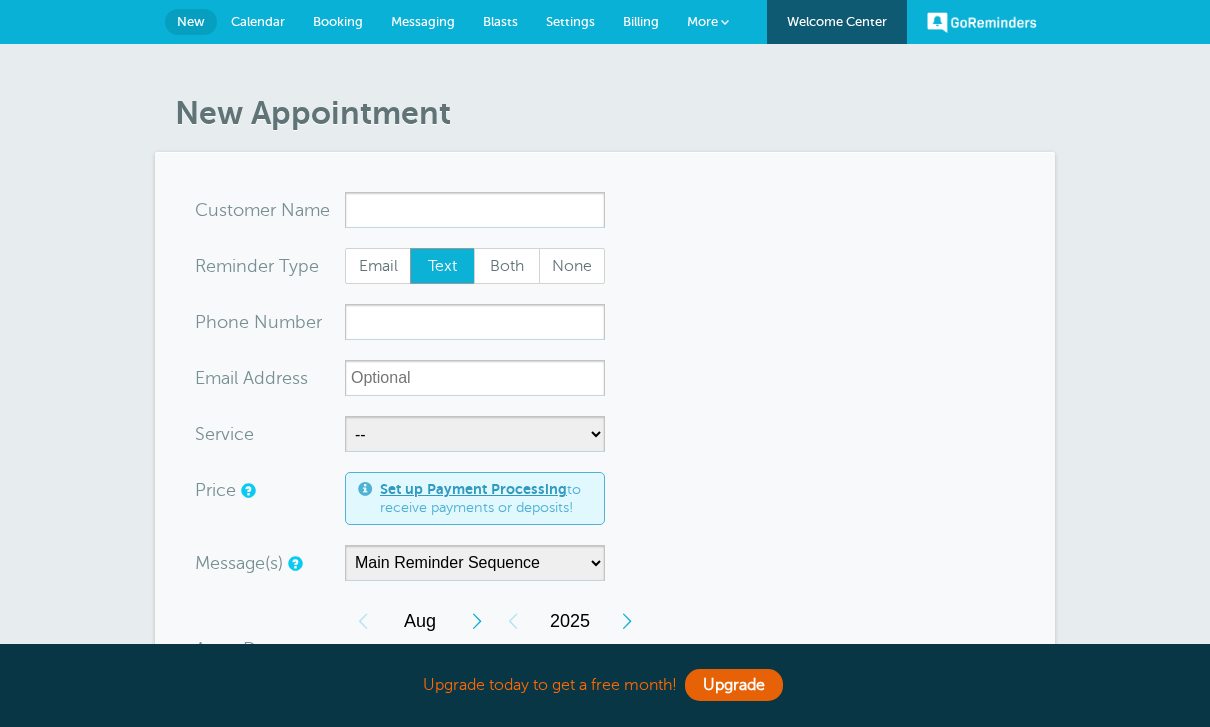 scroll, scrollTop: 0, scrollLeft: 0, axis: both 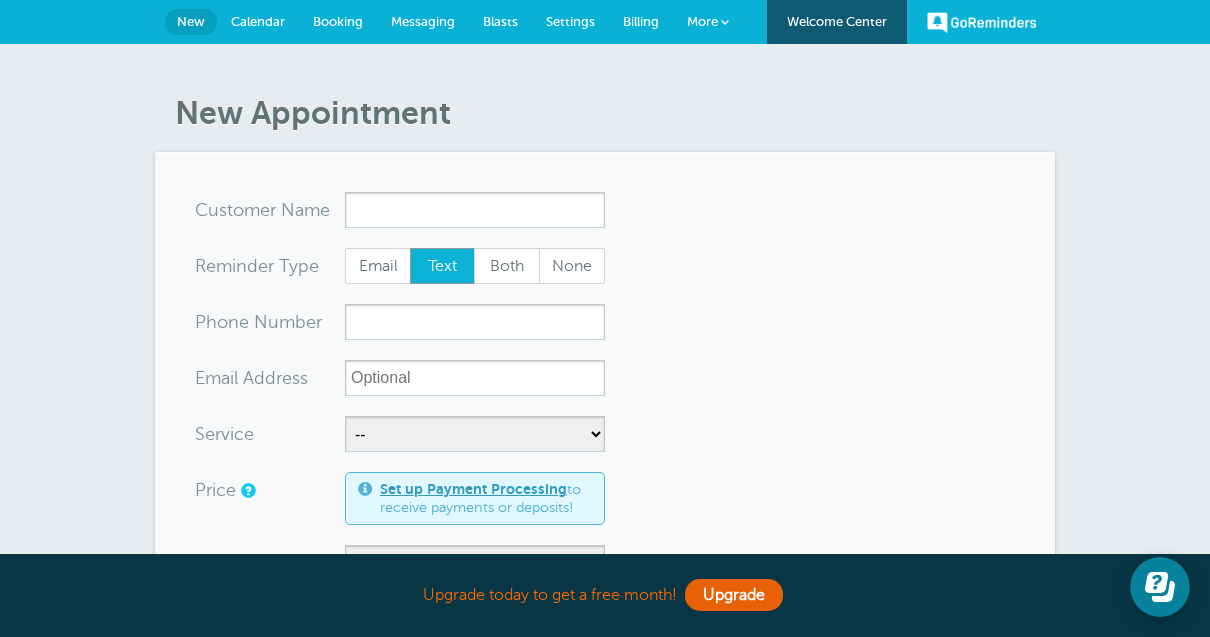 click on "Calendar" at bounding box center [258, 21] 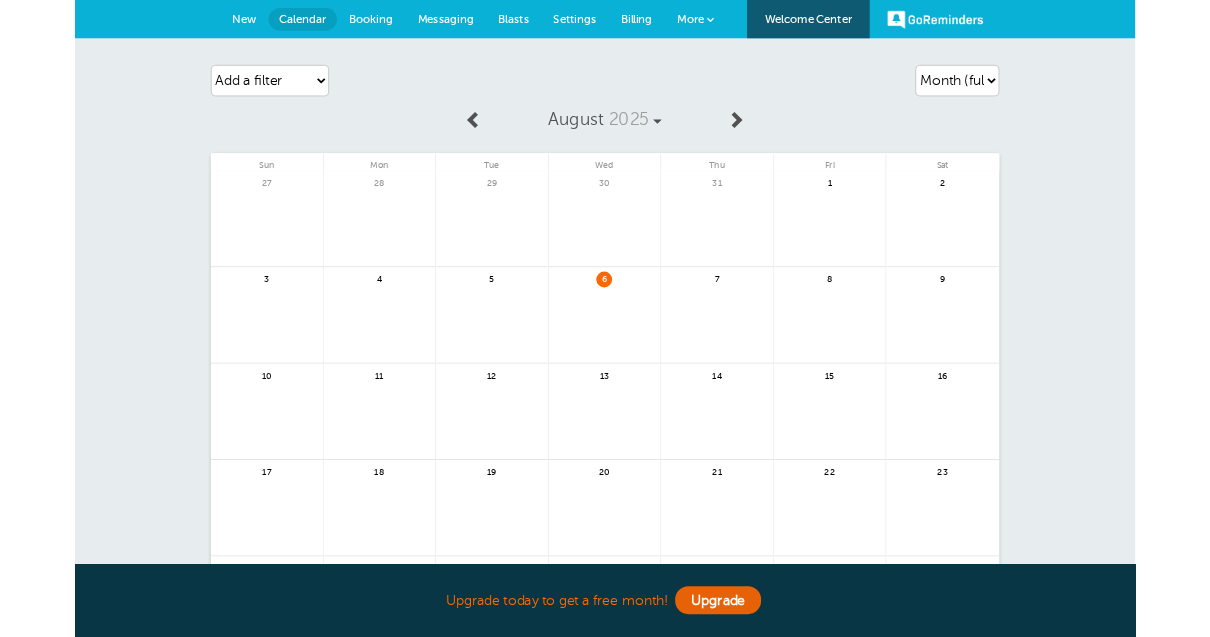 scroll, scrollTop: 0, scrollLeft: 0, axis: both 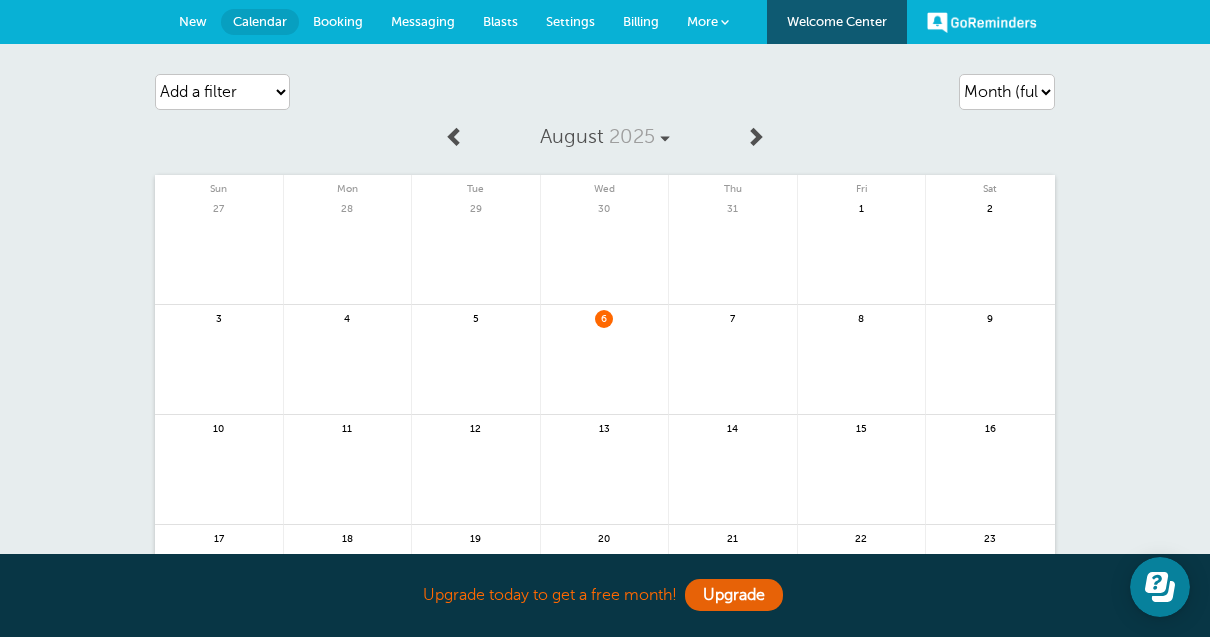 click on "Settings" at bounding box center [570, 22] 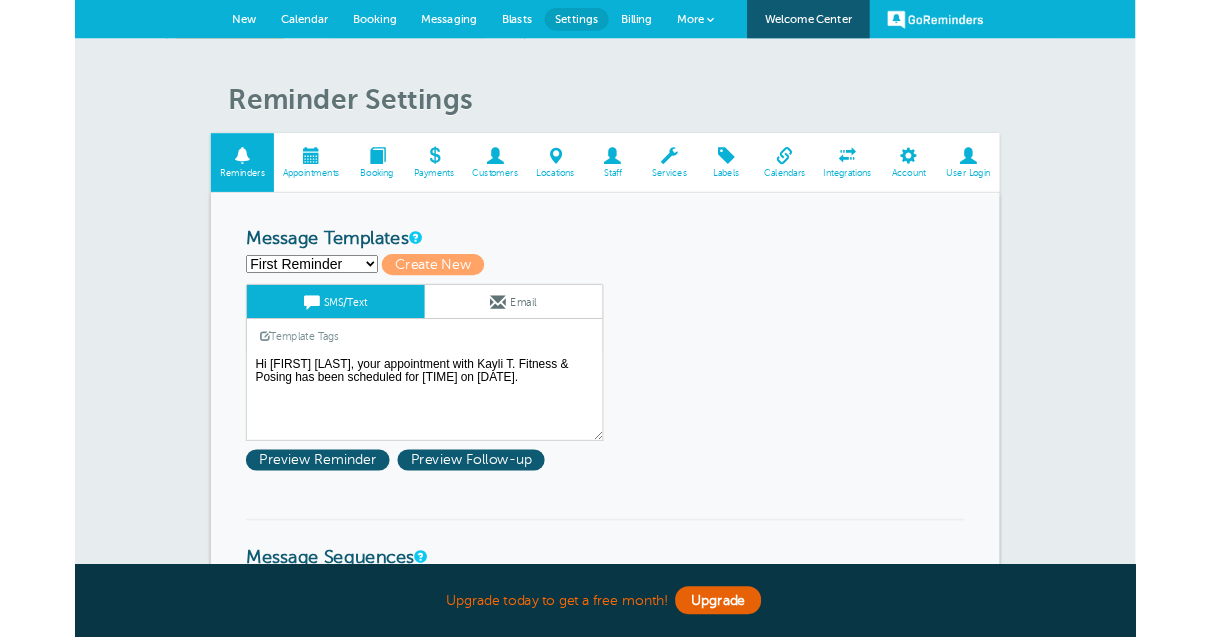 scroll, scrollTop: 0, scrollLeft: 0, axis: both 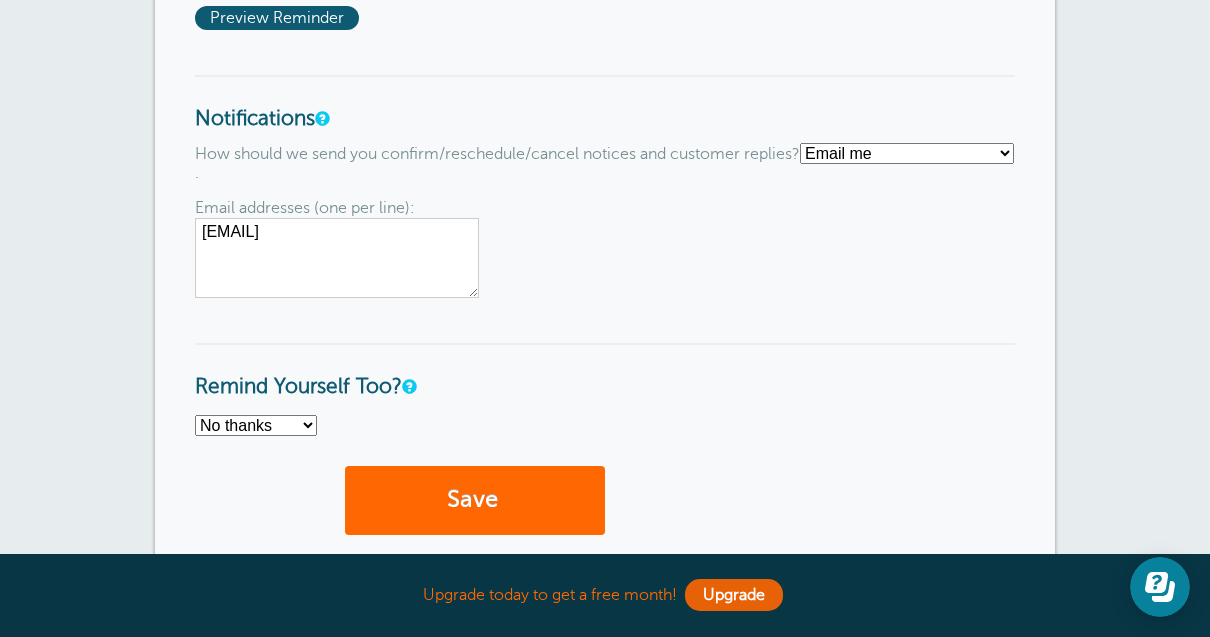 click on "Text me Email me Don't send me notifications" at bounding box center [907, 153] 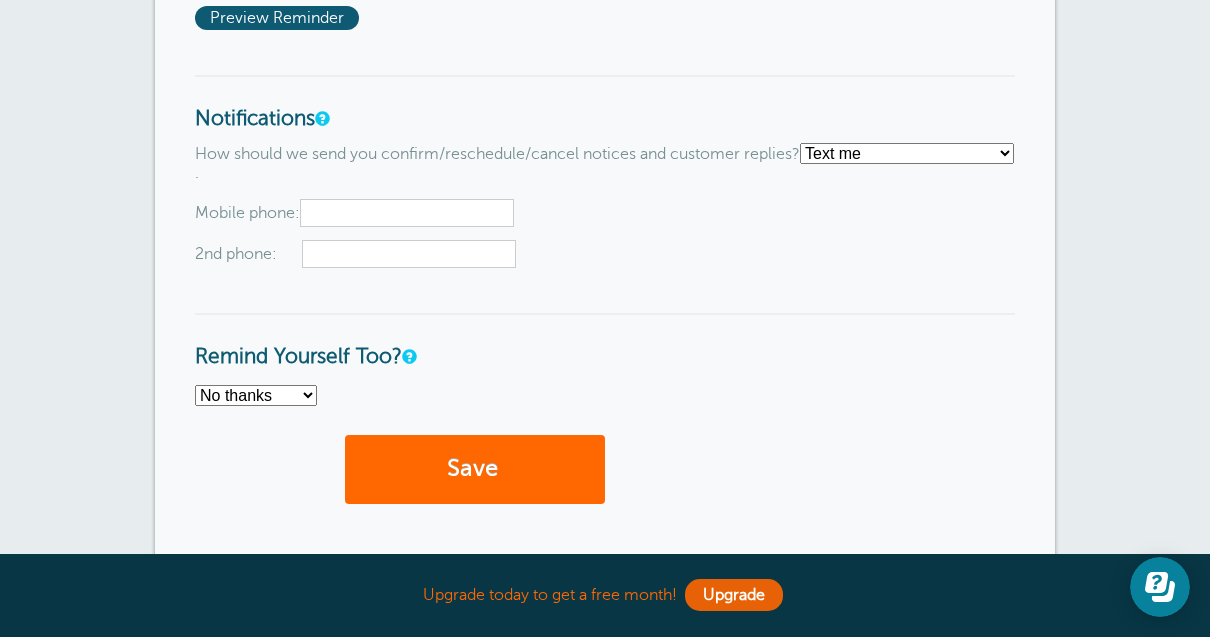 click on "Text me Email me Don't send me notifications" at bounding box center [907, 153] 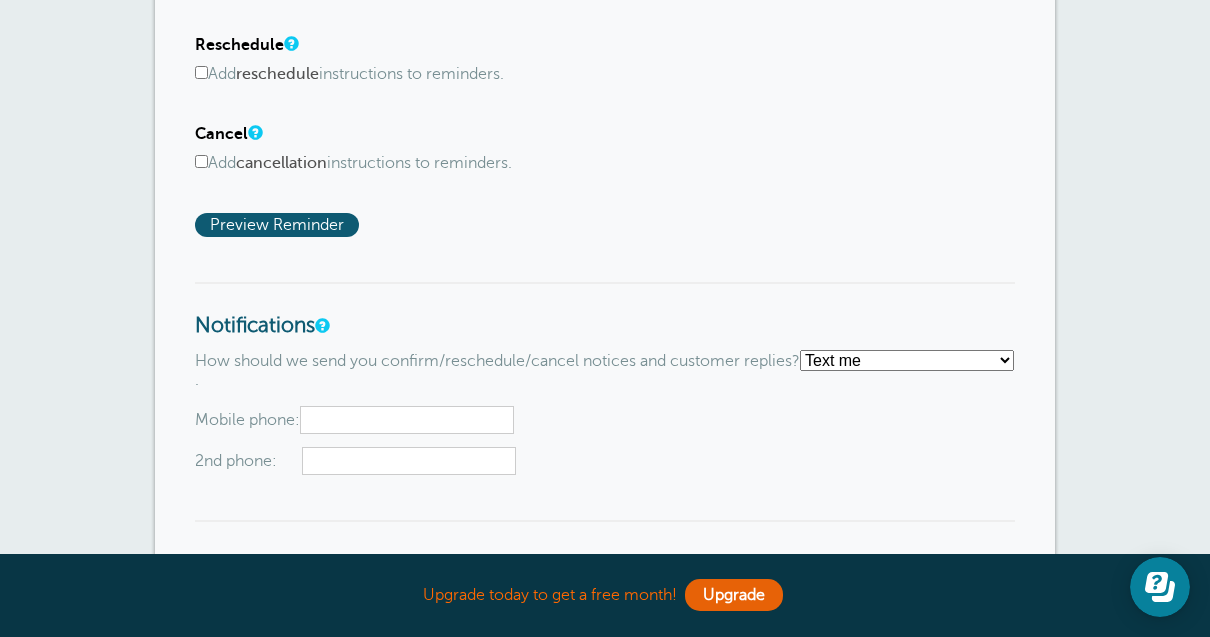 scroll, scrollTop: 1592, scrollLeft: 0, axis: vertical 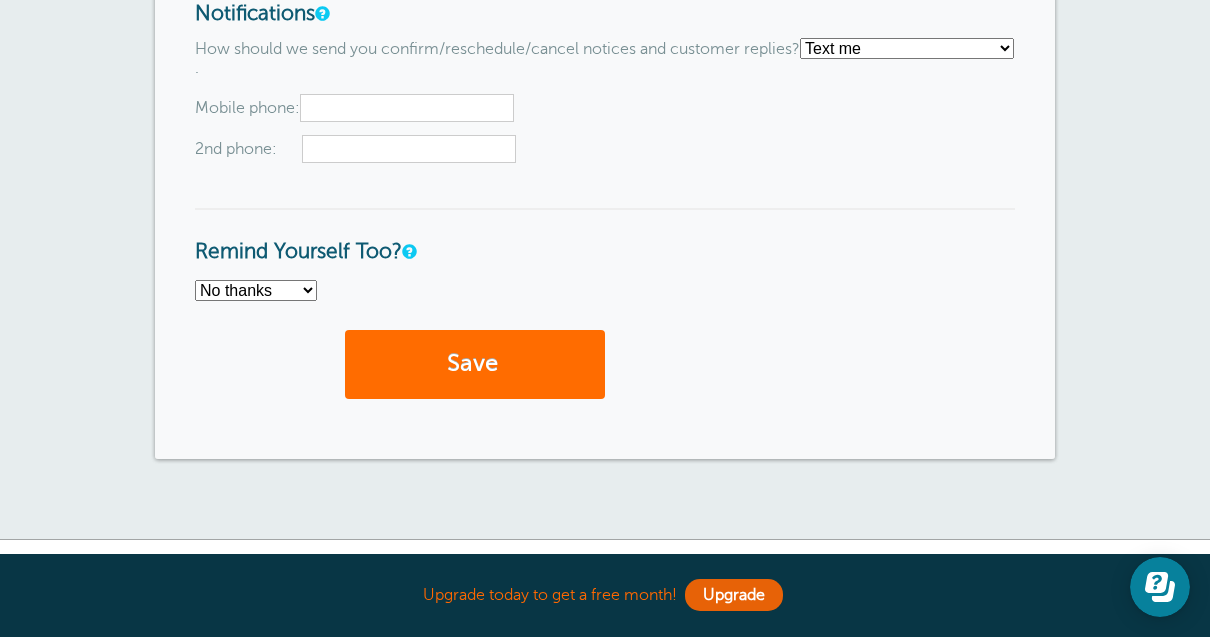 click on "Save" at bounding box center (475, 364) 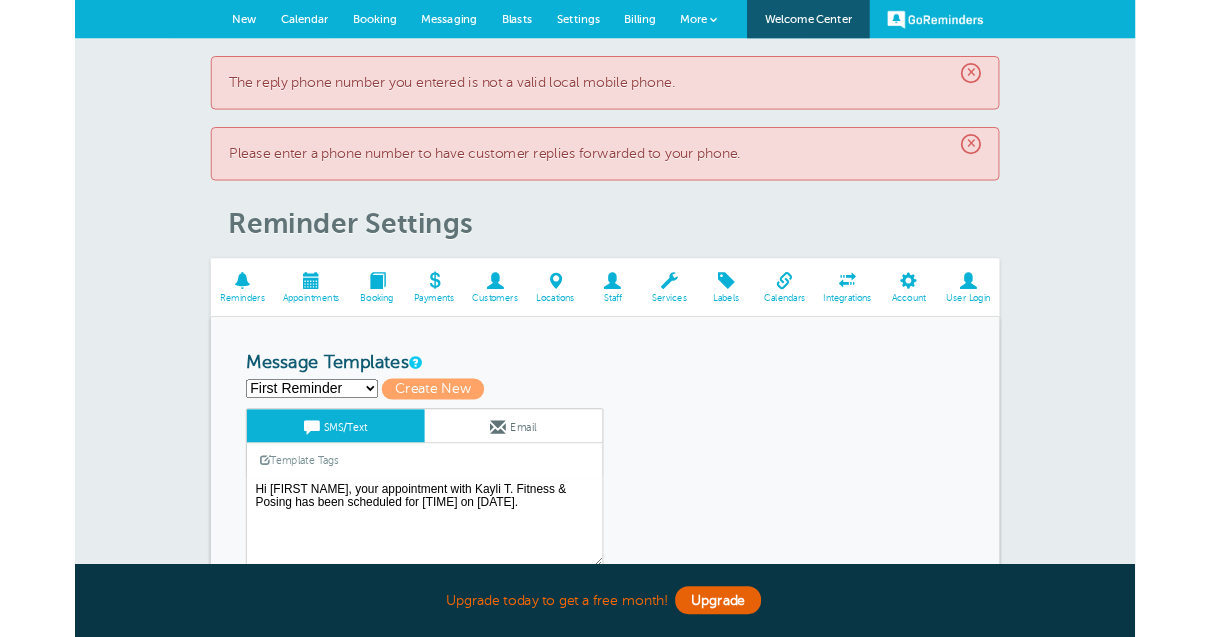 scroll, scrollTop: 0, scrollLeft: 0, axis: both 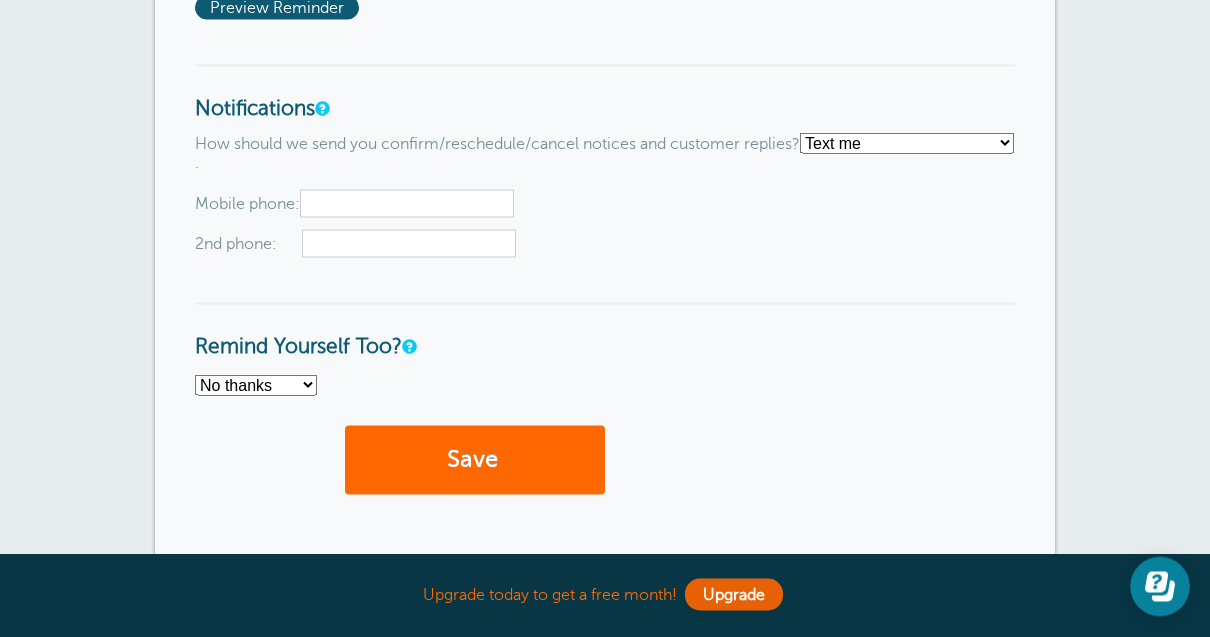 click at bounding box center [407, 204] 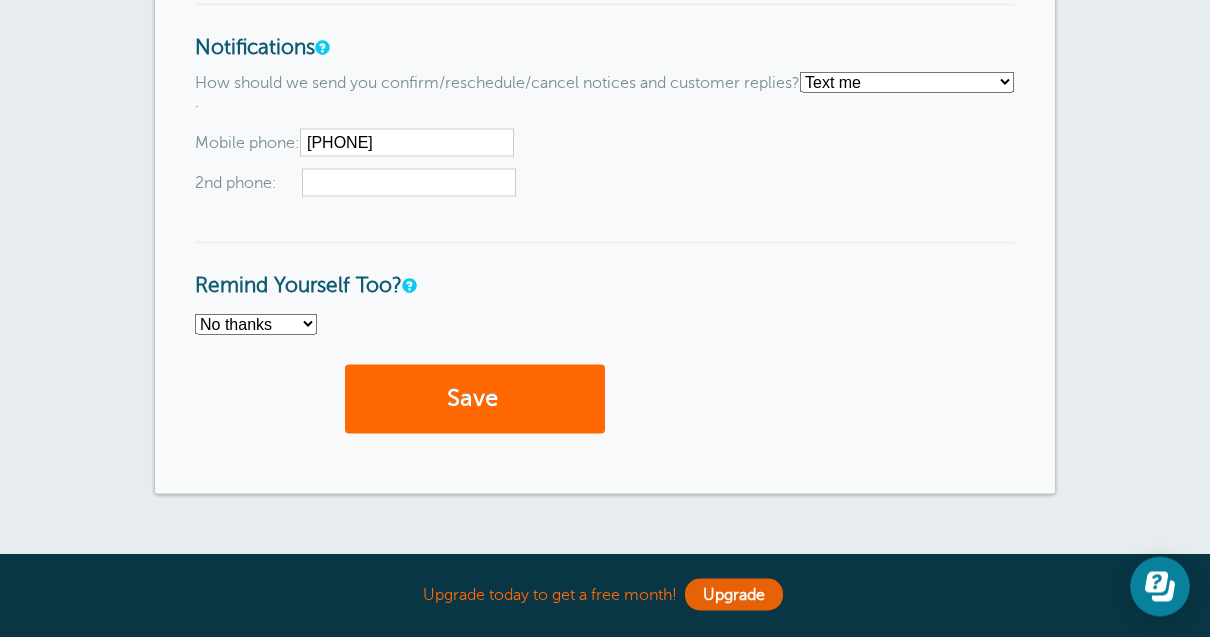 scroll, scrollTop: 1701, scrollLeft: 0, axis: vertical 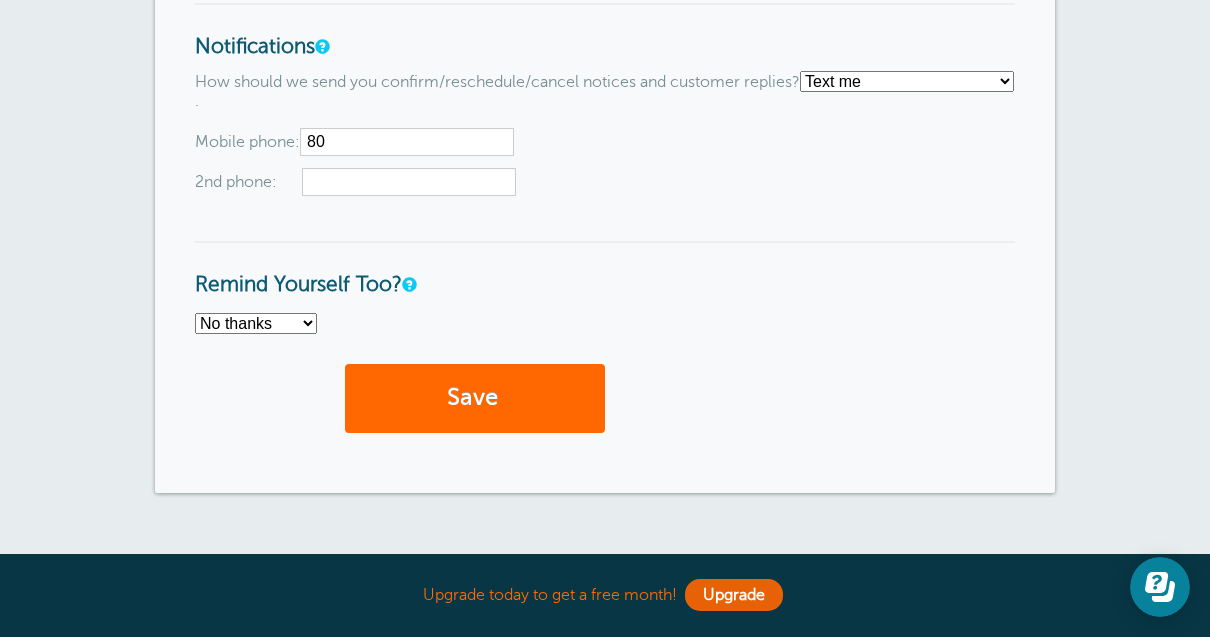 type on "8" 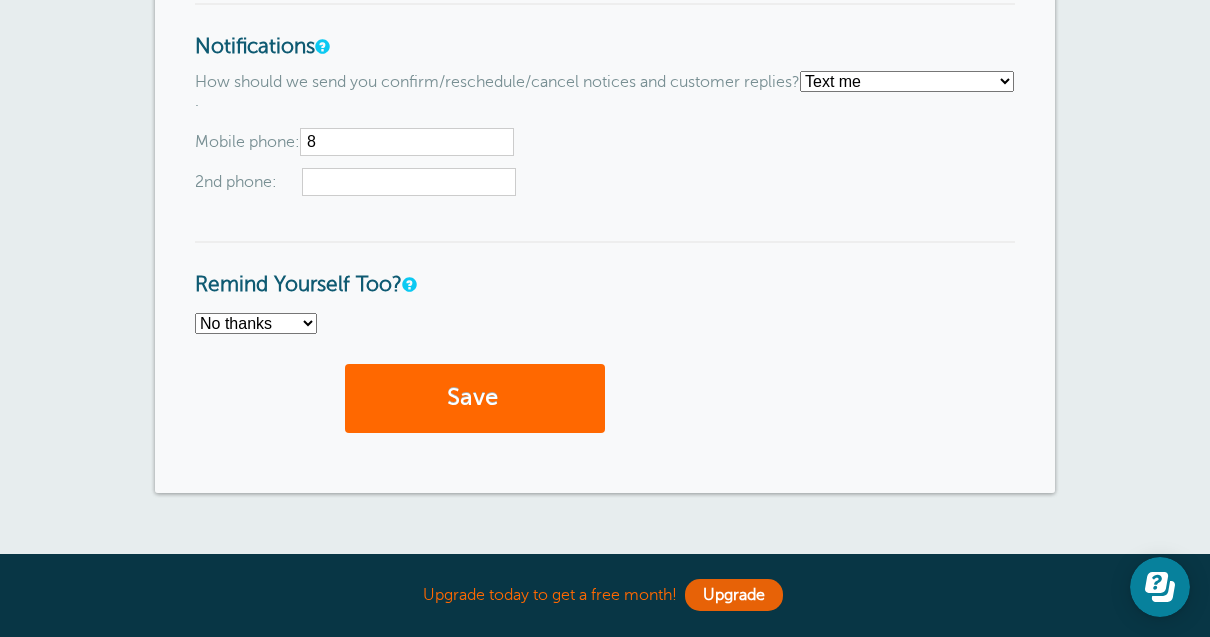 type 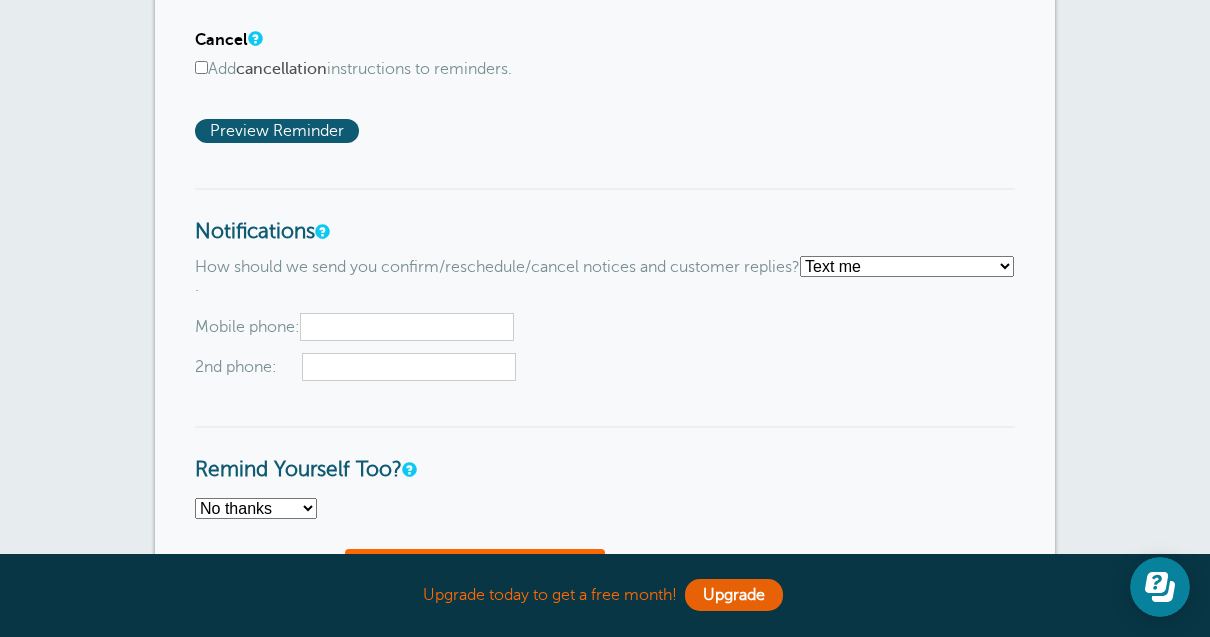 scroll, scrollTop: 1515, scrollLeft: 0, axis: vertical 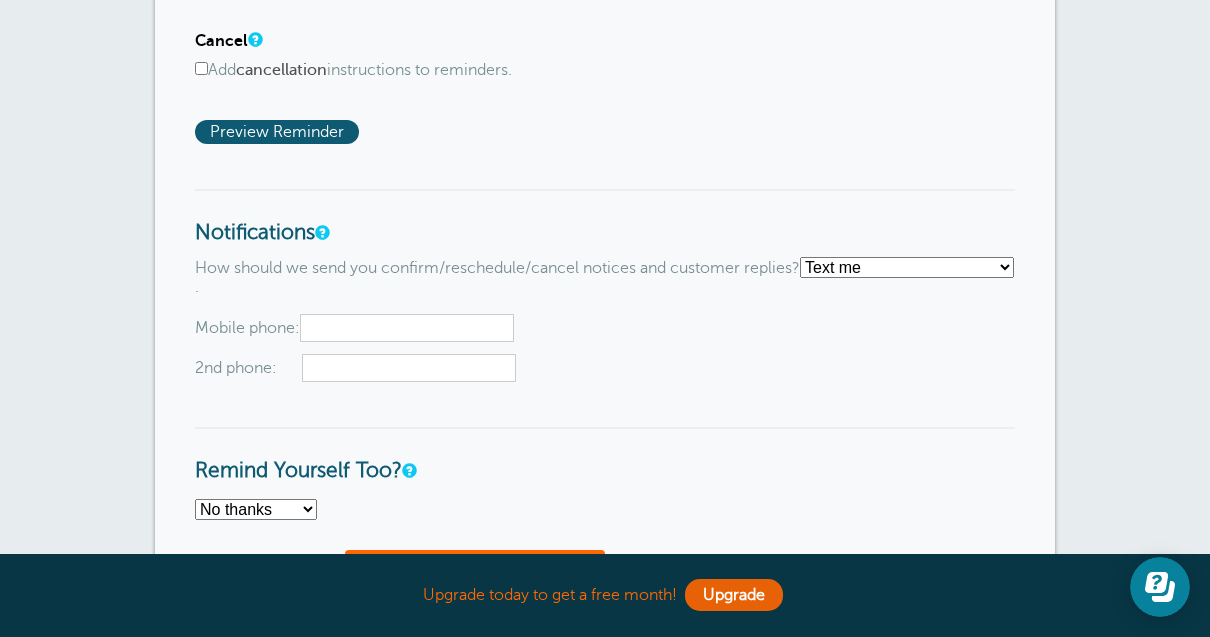 click on "Reminder Schedule
1st reminder:
Immediately 1 2 3 4 5 6 7 8 9 10 11 12 13 14 15 16 17 18 19 20 21 22 23 24 25 26 27 28 29 30
hour(s) day(s)
after creating  the appointment.
before  the appointment.
2nd reminder:
None 1 2 3 4 5 6 7 8 9 10 11 12 13 14 15 16 17 18 19 20 21 22 23 24 25 26 27 28 29 30
hour(s) day(s)
before  the appointment.
3rd reminder:						 None 1 2 3 4 5 6 7 8 9 10 11 12 13 14 15 16 17 18 19 20 21 22 23 24 25 26 27 28 29 30
hour(s) day(s)
before  the appointment.
Message Templates
First Reminder
." at bounding box center [605, -238] 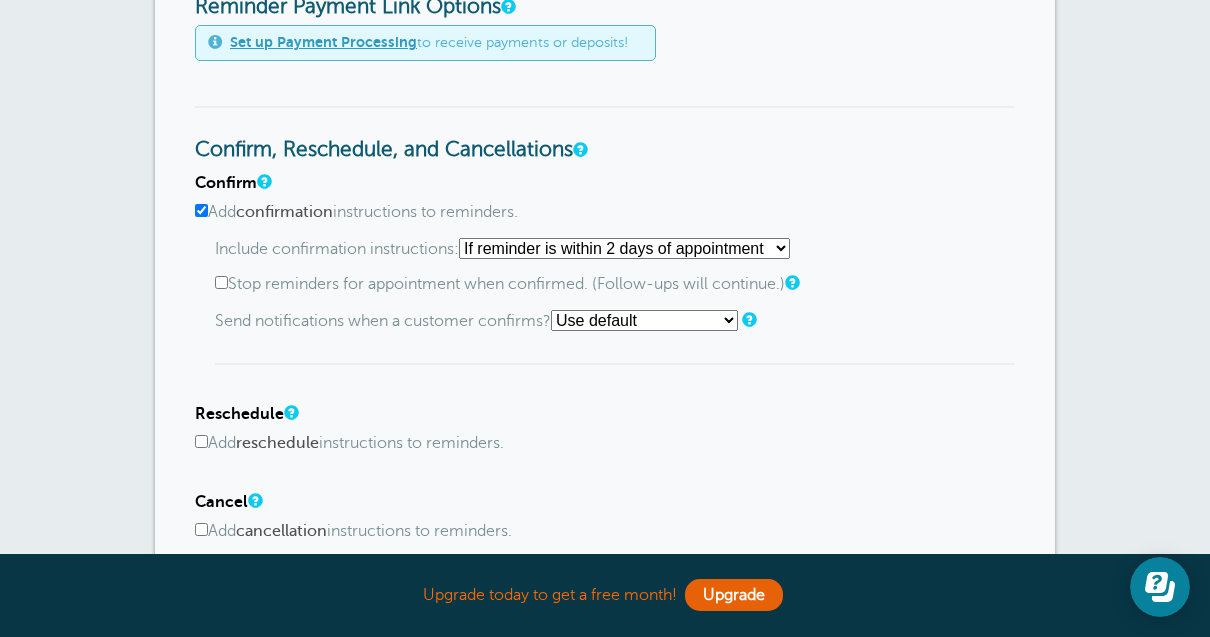 scroll, scrollTop: 1053, scrollLeft: 0, axis: vertical 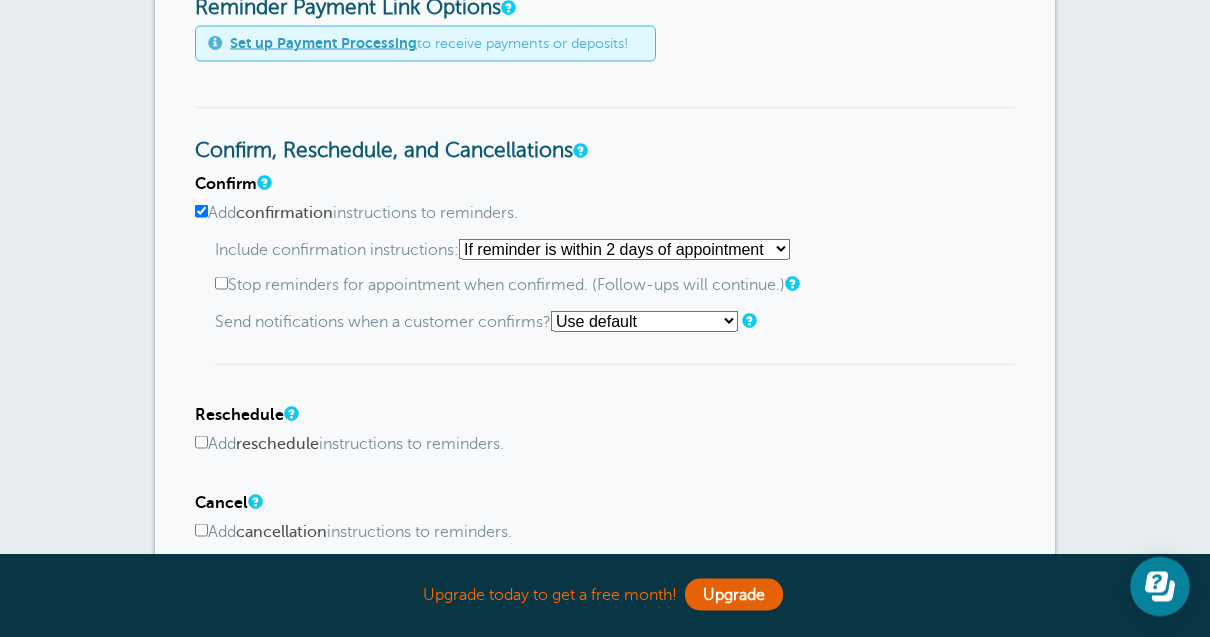 click on "Add  confirmation  instructions to reminders." at bounding box center (201, 211) 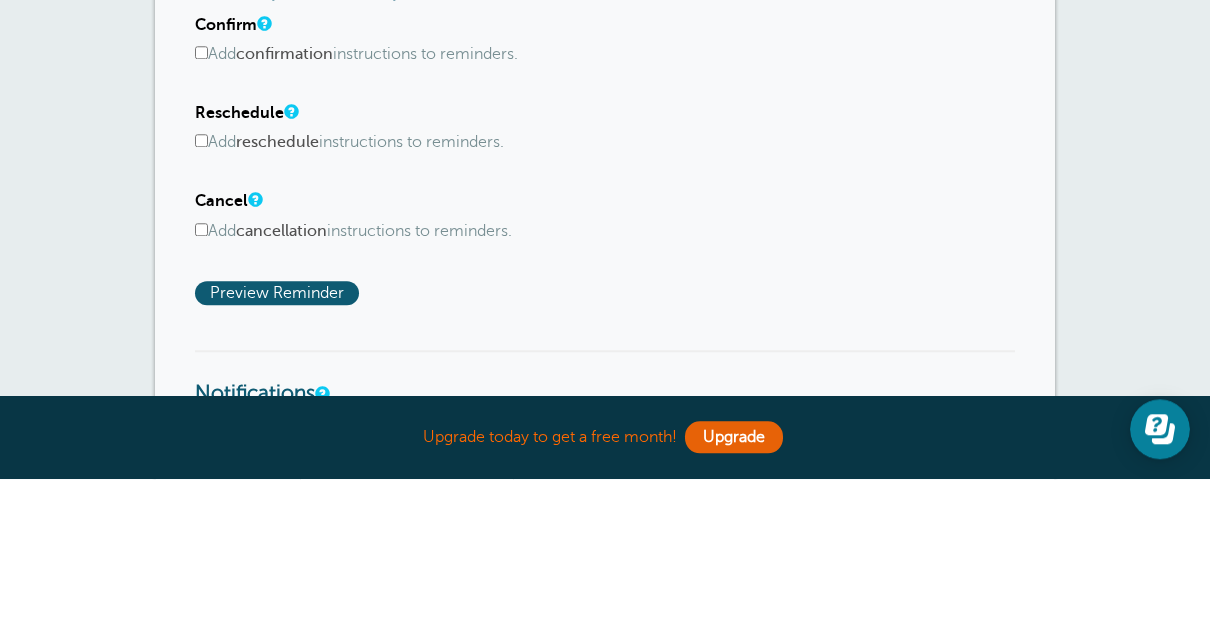 scroll, scrollTop: 1576, scrollLeft: 0, axis: vertical 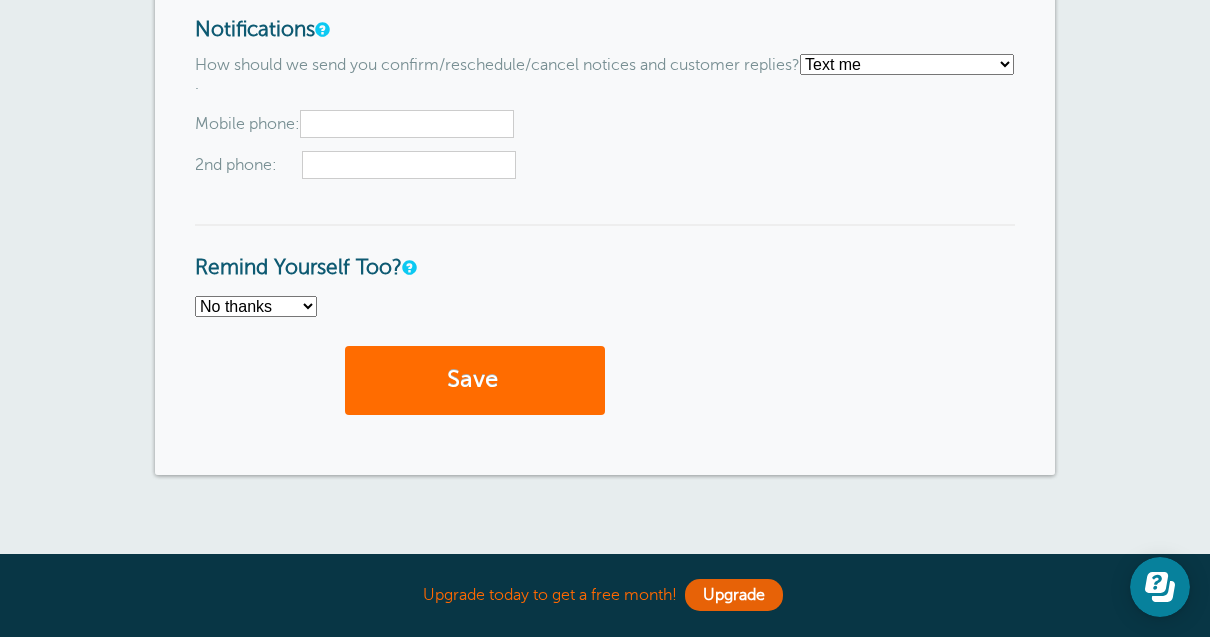 click on "Save" at bounding box center [475, 380] 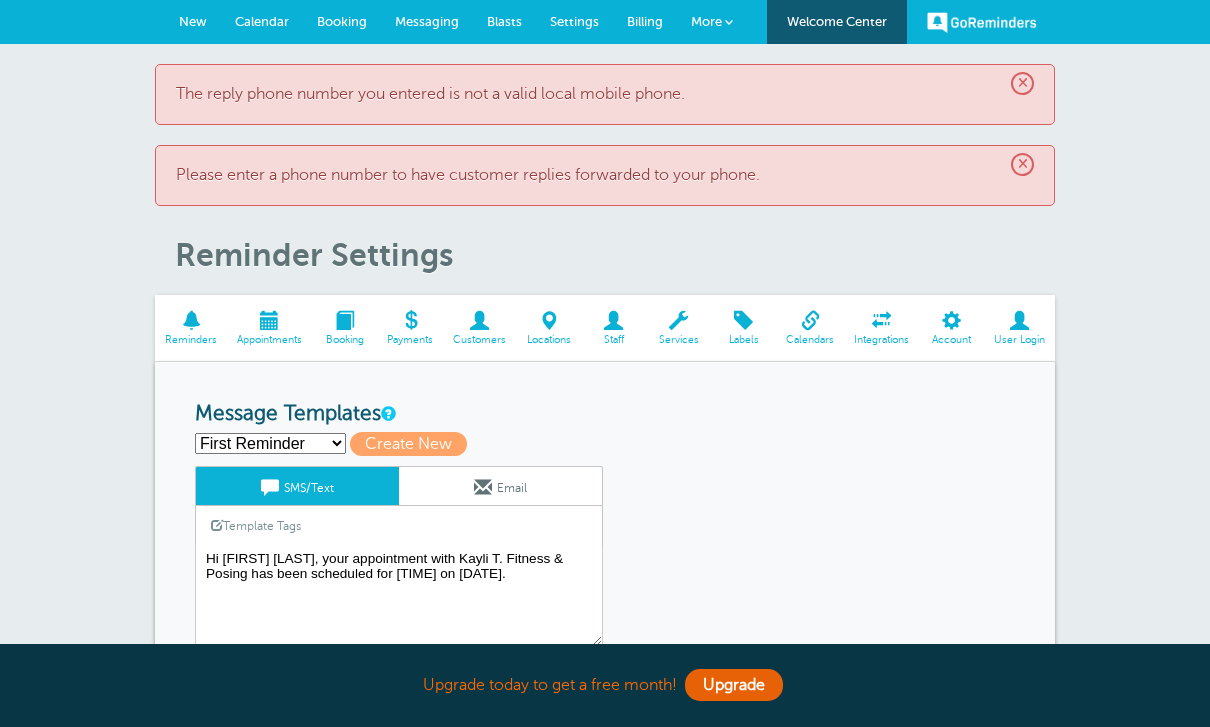 scroll, scrollTop: 0, scrollLeft: 0, axis: both 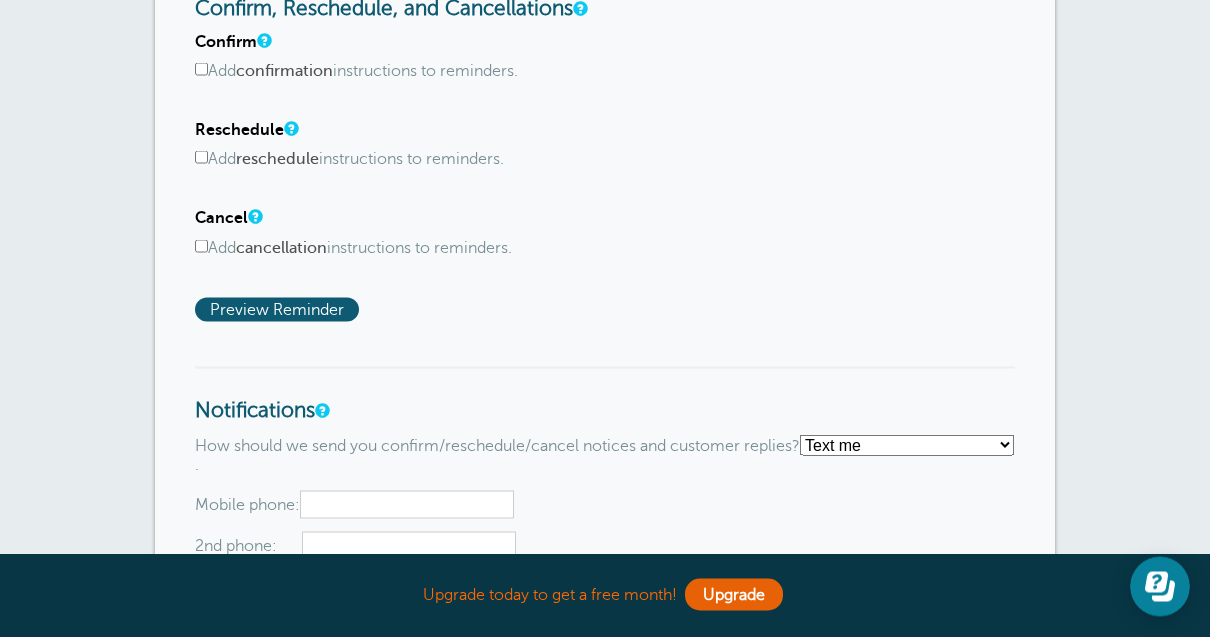 click at bounding box center [407, 505] 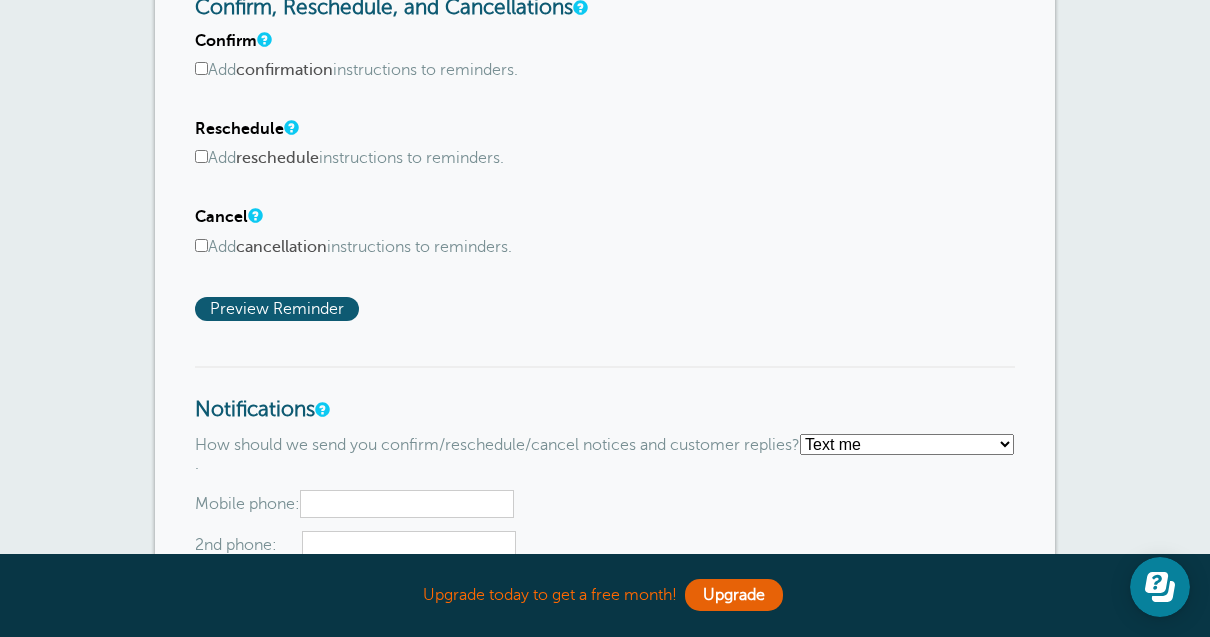 click on "Text me Email me Don't send me notifications" at bounding box center [907, 444] 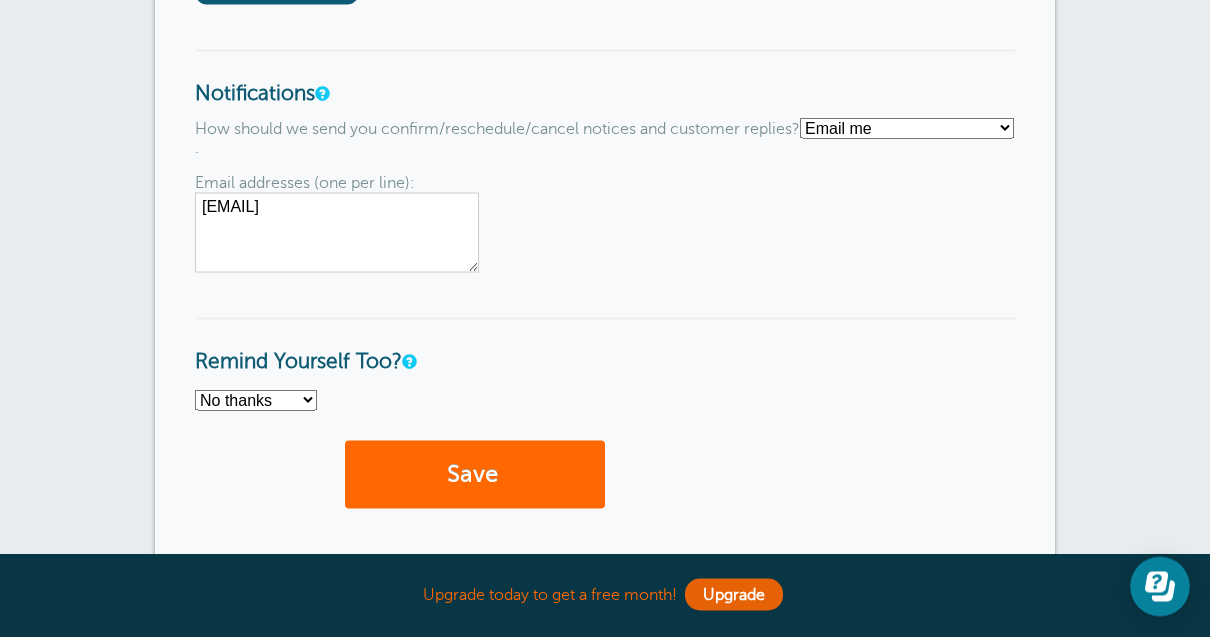 scroll, scrollTop: 1602, scrollLeft: 0, axis: vertical 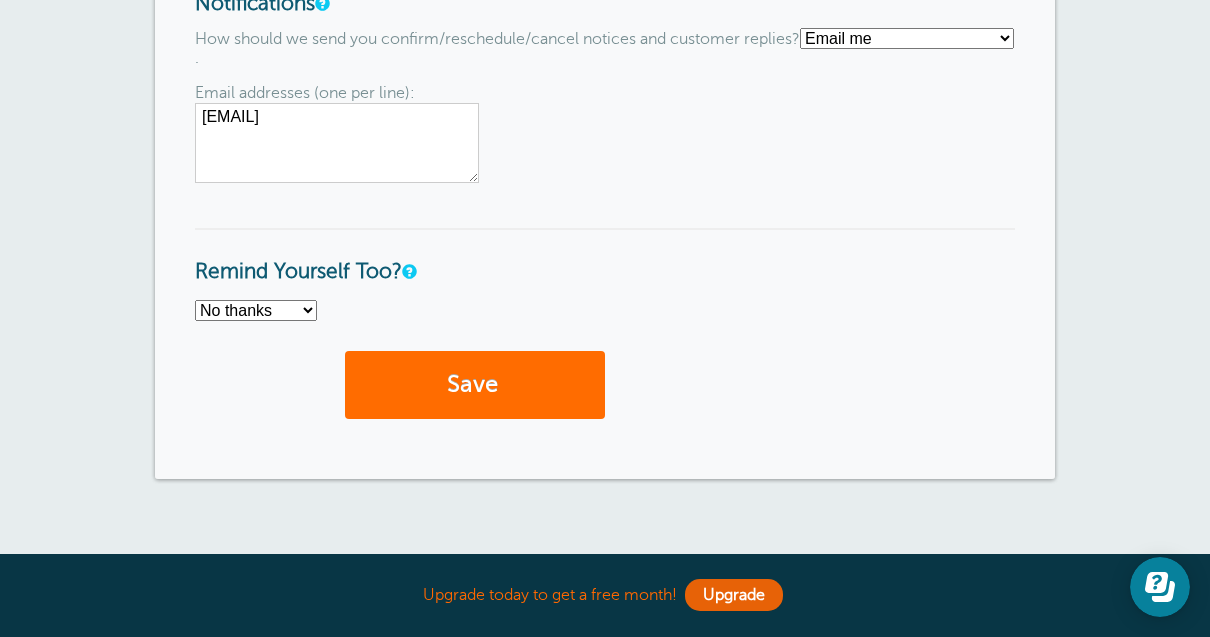 click on "Save" at bounding box center [475, 385] 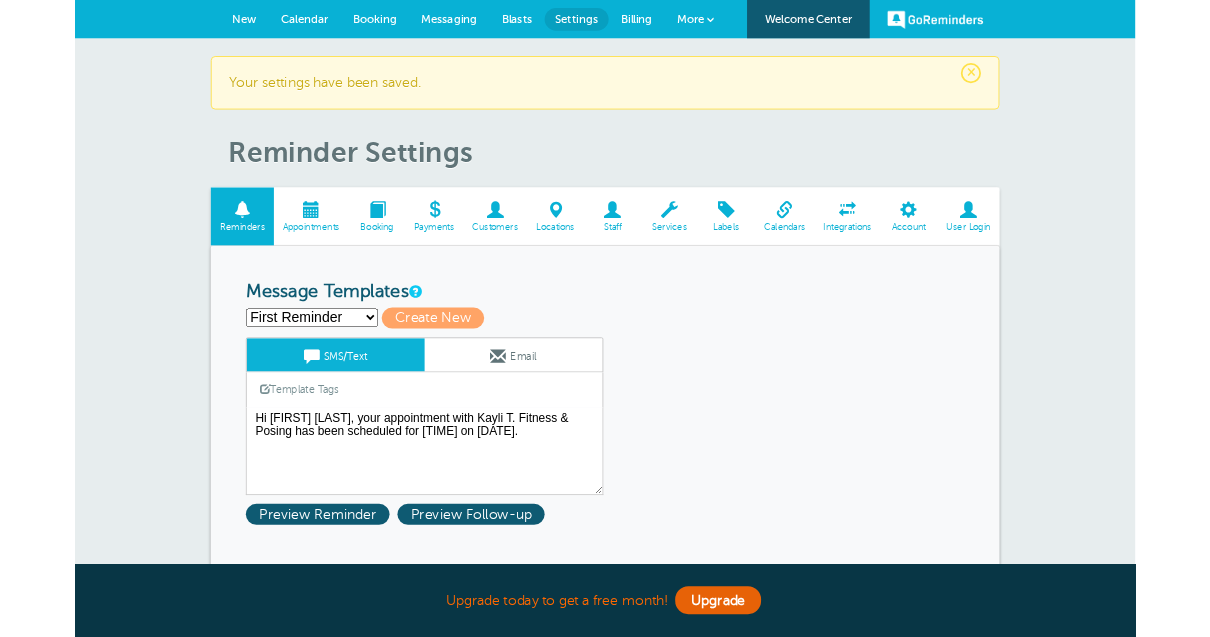 scroll, scrollTop: 0, scrollLeft: 0, axis: both 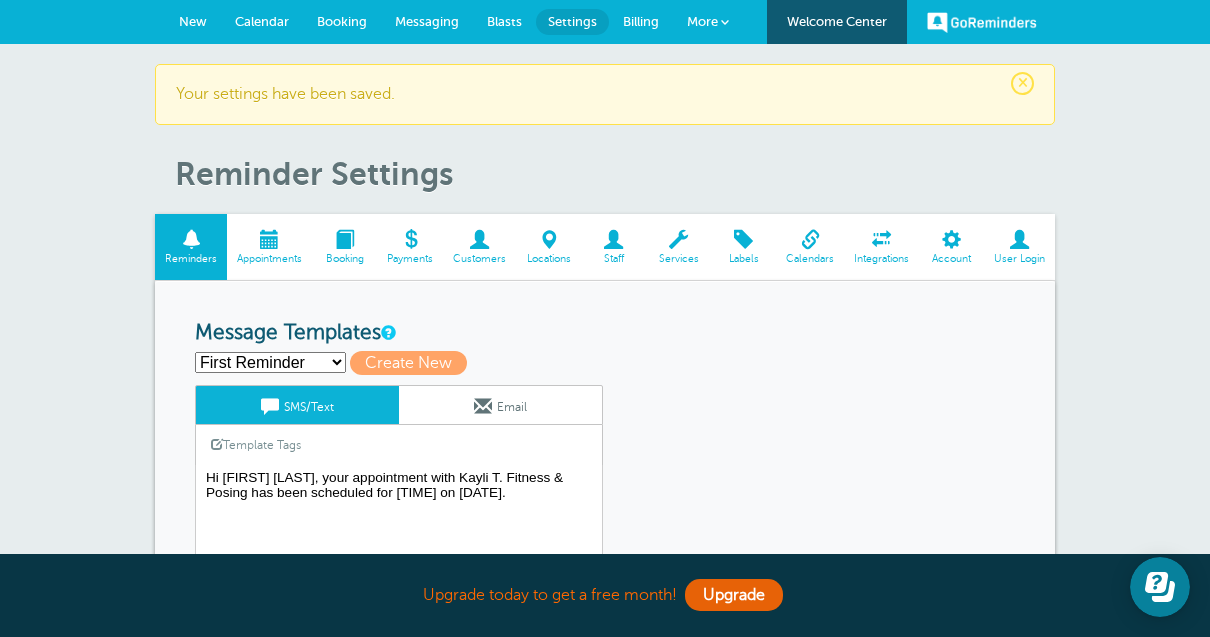 click on "Calendars" at bounding box center [810, 247] 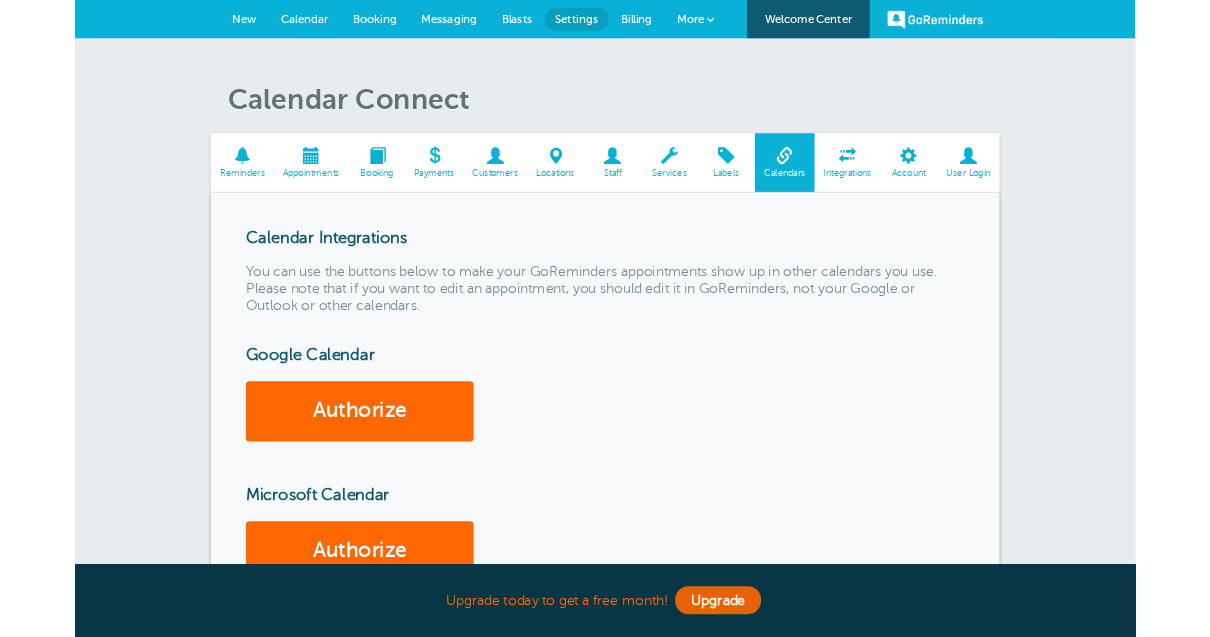 scroll, scrollTop: 0, scrollLeft: 0, axis: both 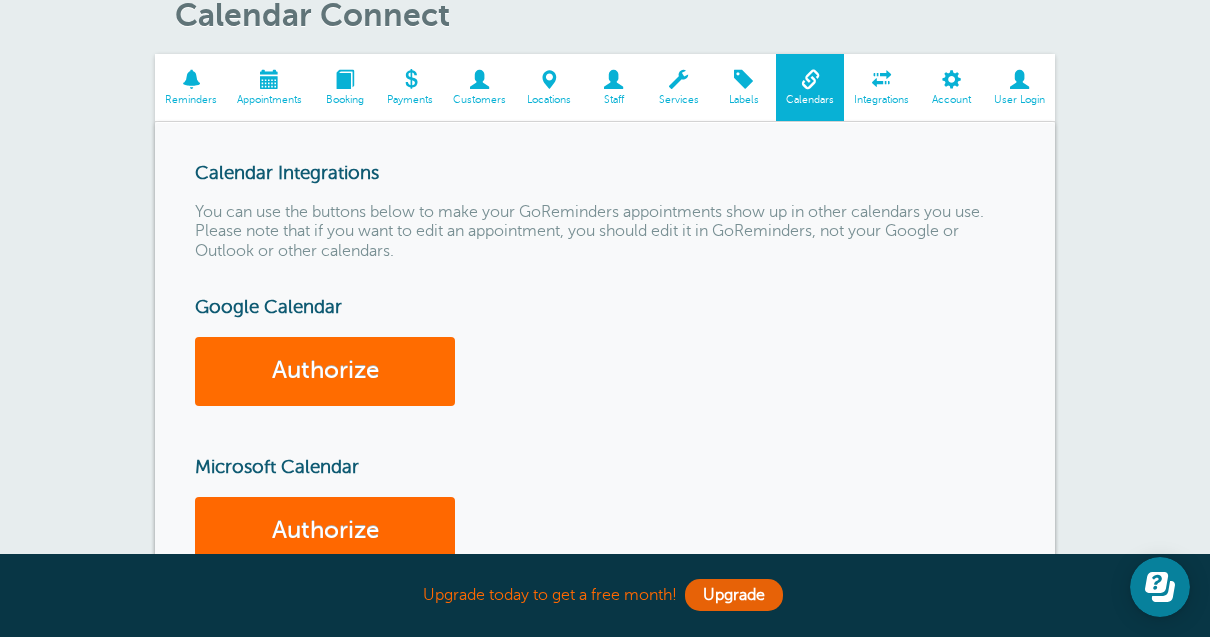 click on "Authorize" at bounding box center (325, 371) 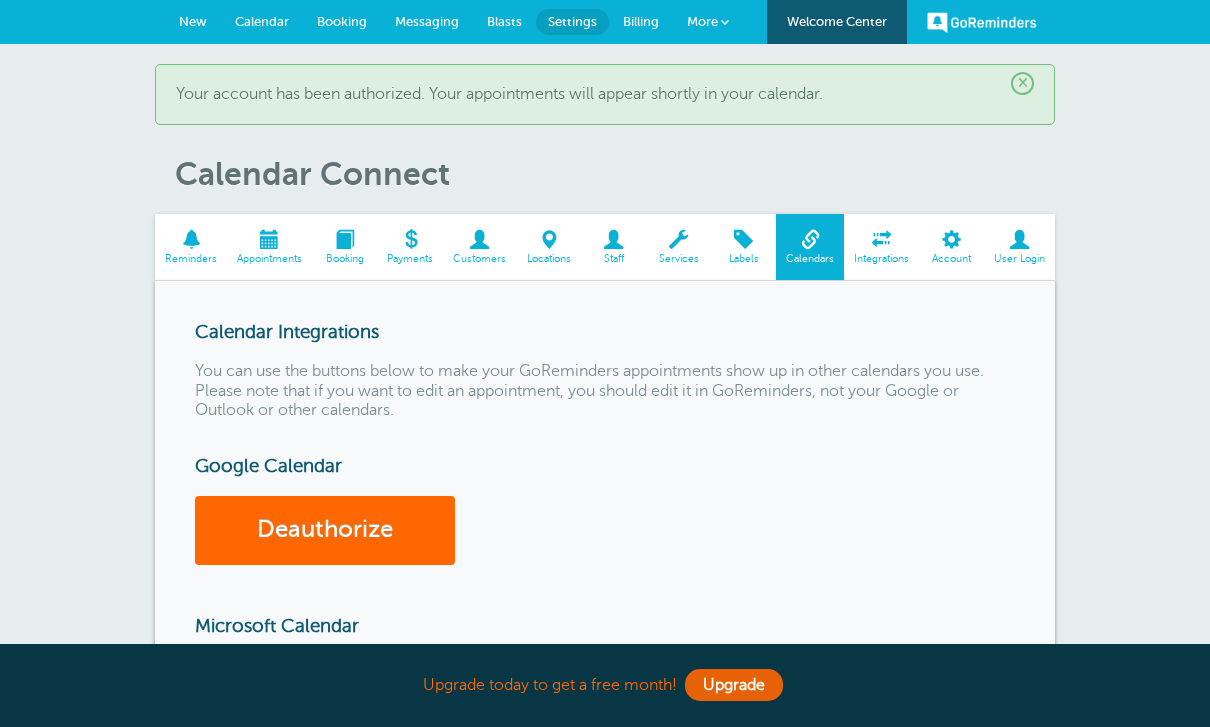 scroll, scrollTop: 0, scrollLeft: 0, axis: both 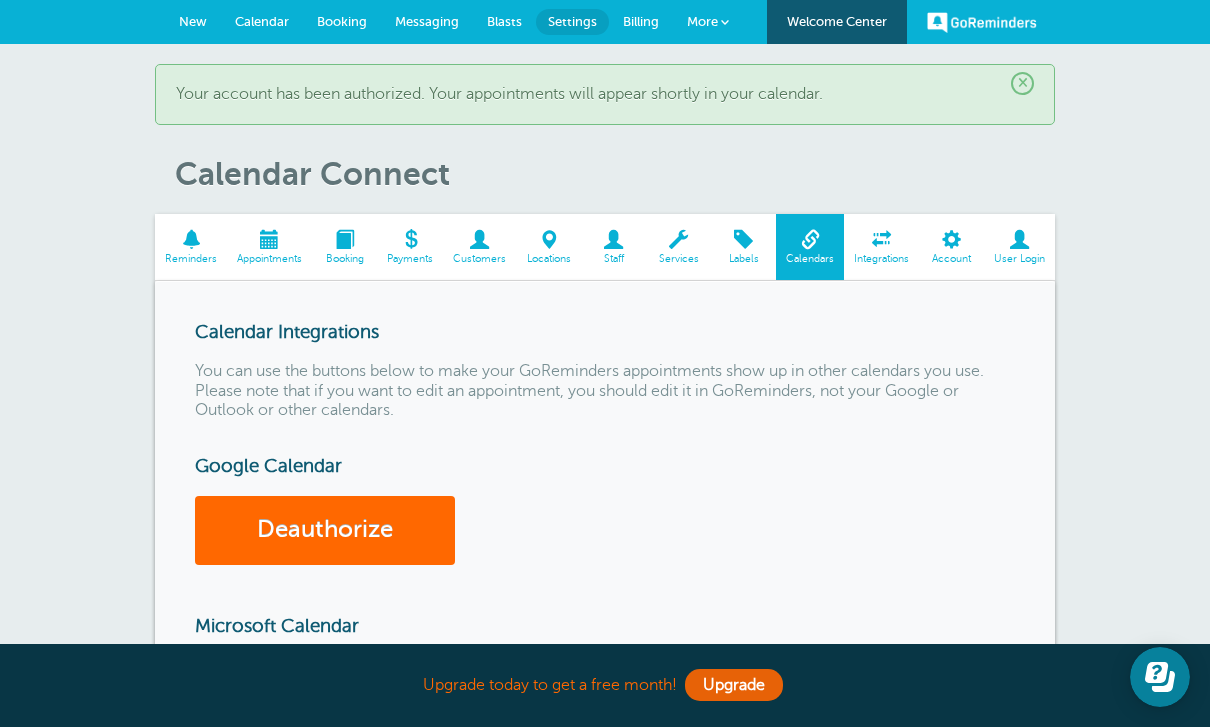 click on "×
Your account has been authorized. Your appointments will appear shortly in your calendar.
Calendar Connect
Reminders
Appointments
Booking
Payments
Customers
Locations
Staff
Services" at bounding box center [605, 801] 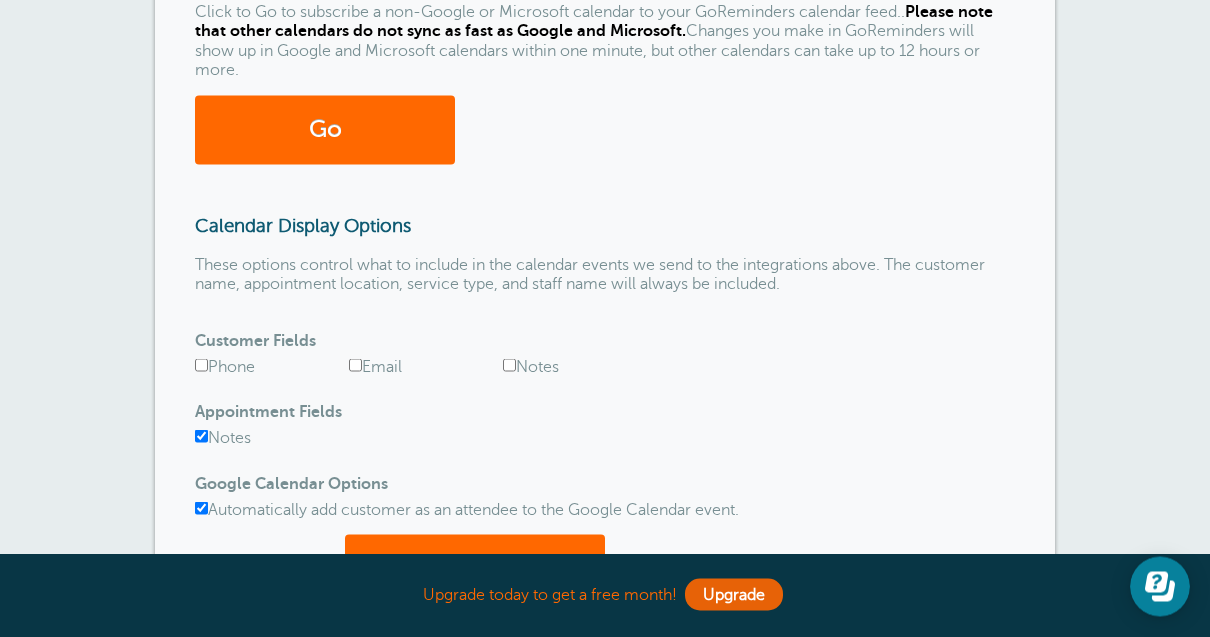 scroll, scrollTop: 846, scrollLeft: 0, axis: vertical 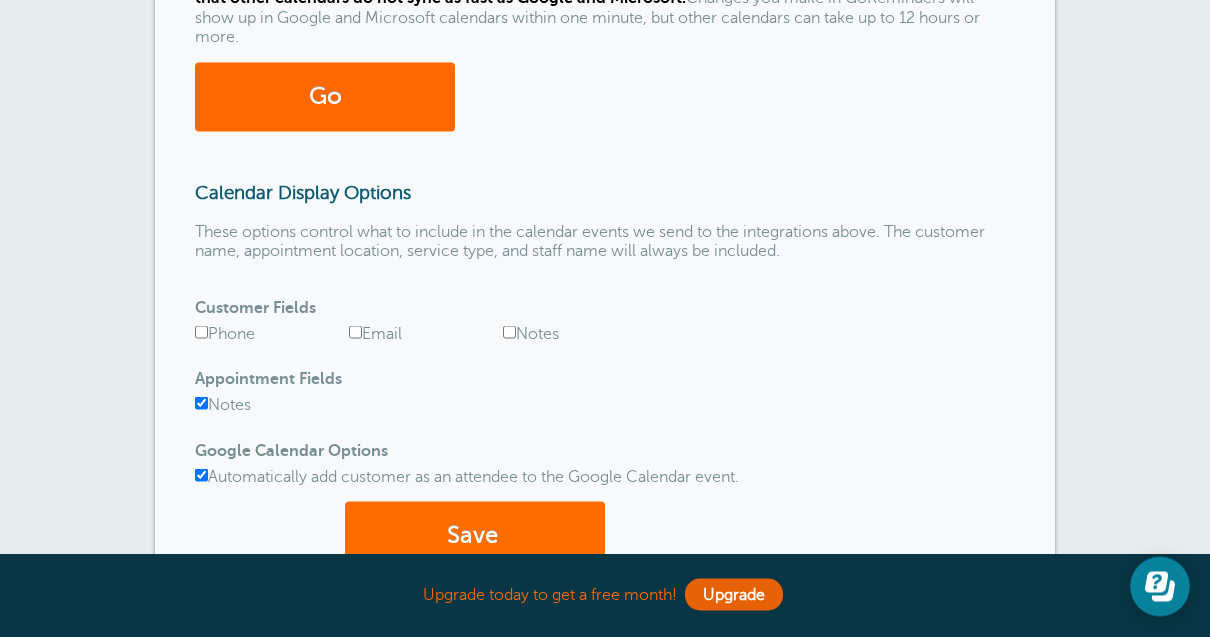 click on "Save" at bounding box center (475, 536) 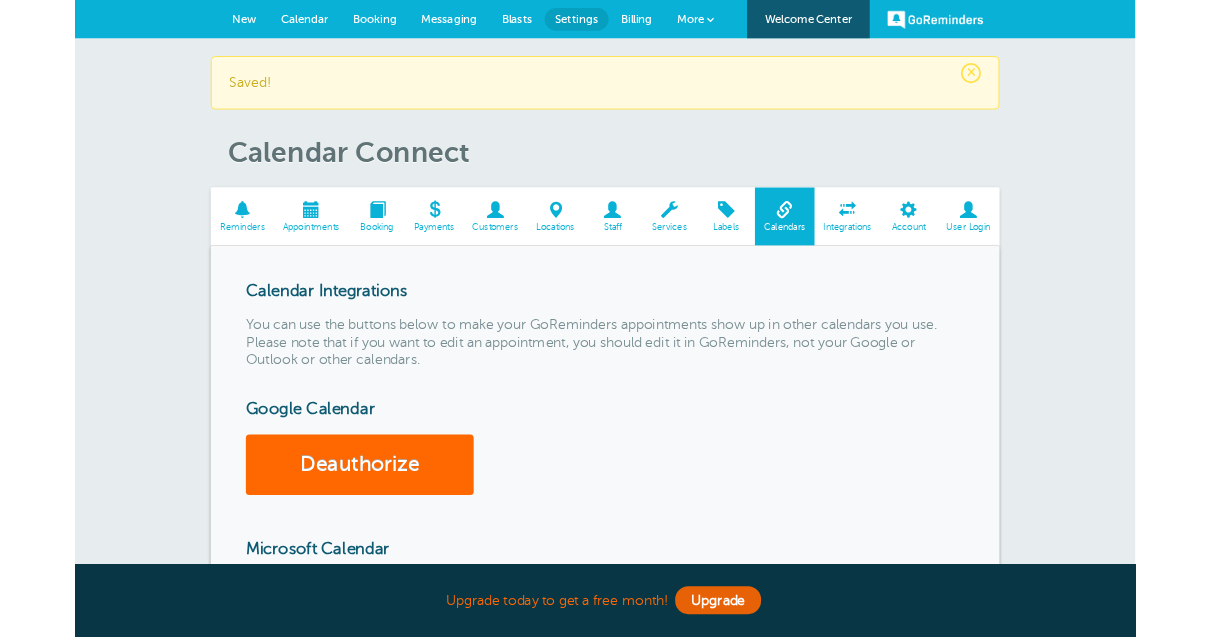 scroll, scrollTop: 0, scrollLeft: 0, axis: both 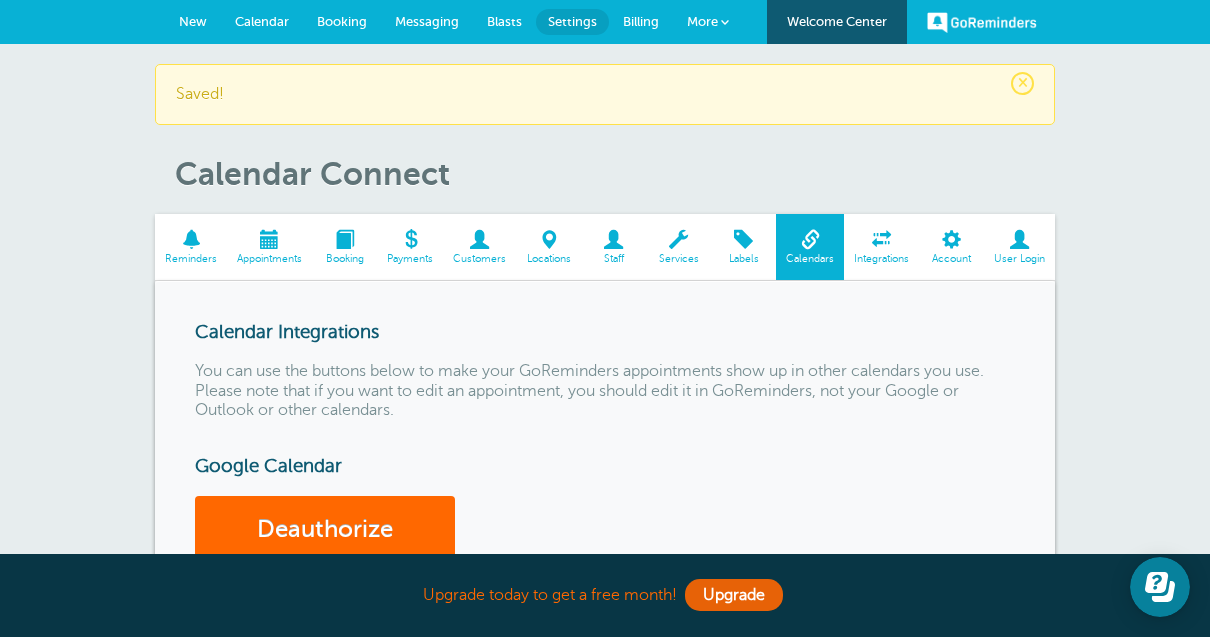 click on "Appointments" at bounding box center [269, 259] 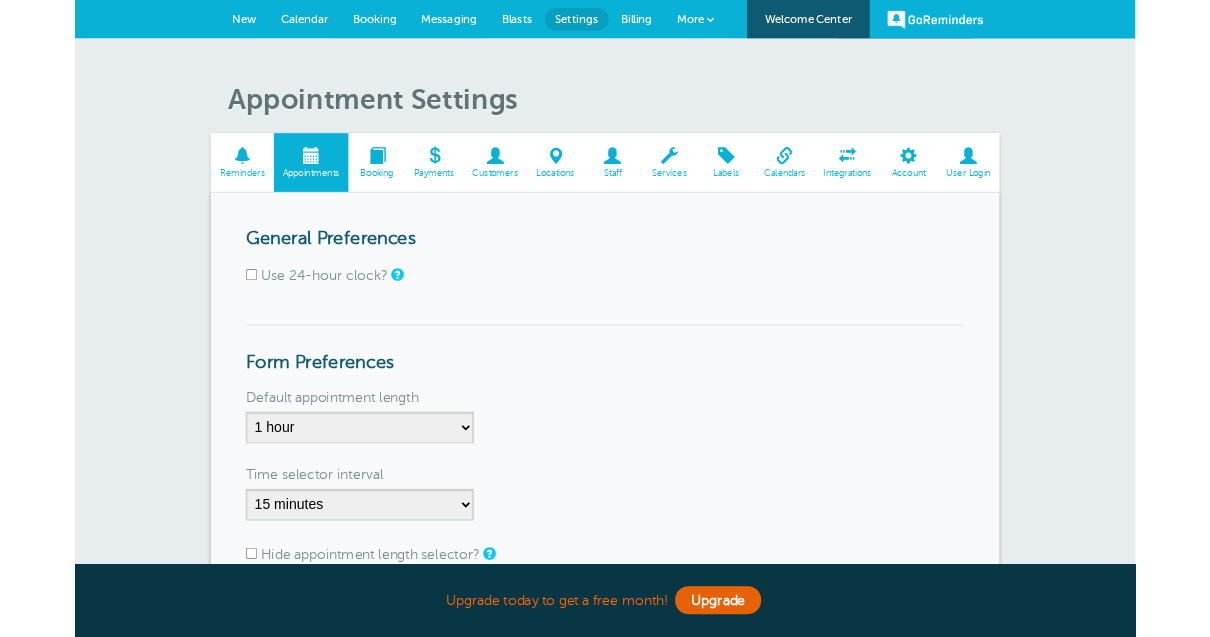 scroll, scrollTop: 0, scrollLeft: 0, axis: both 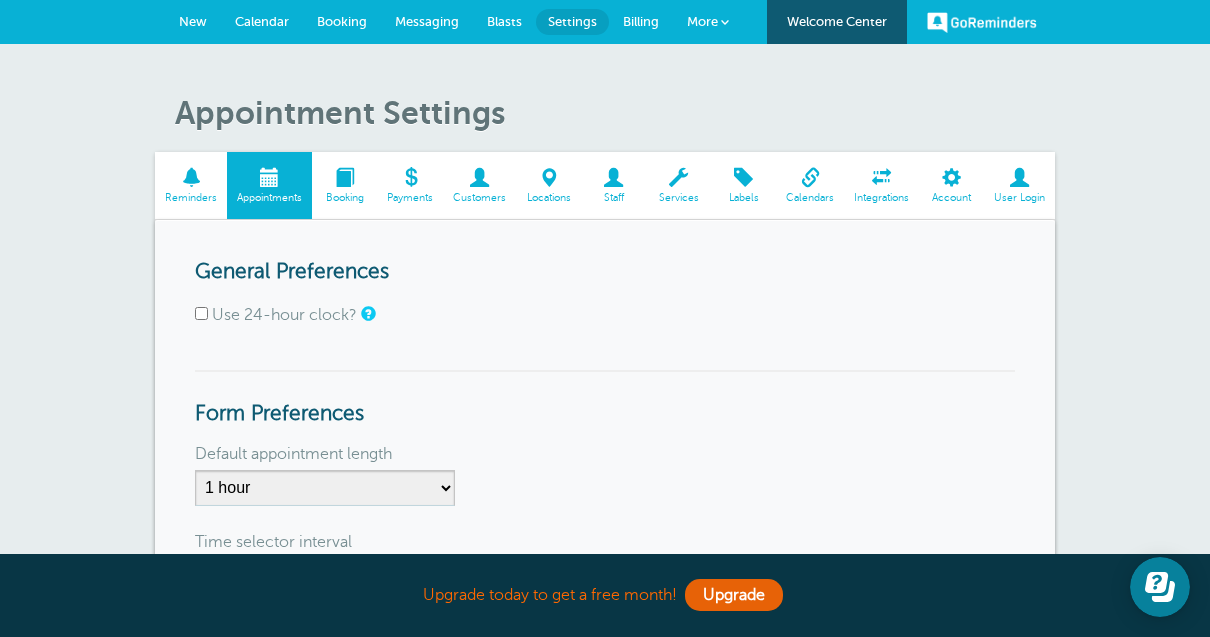 click at bounding box center (344, 177) 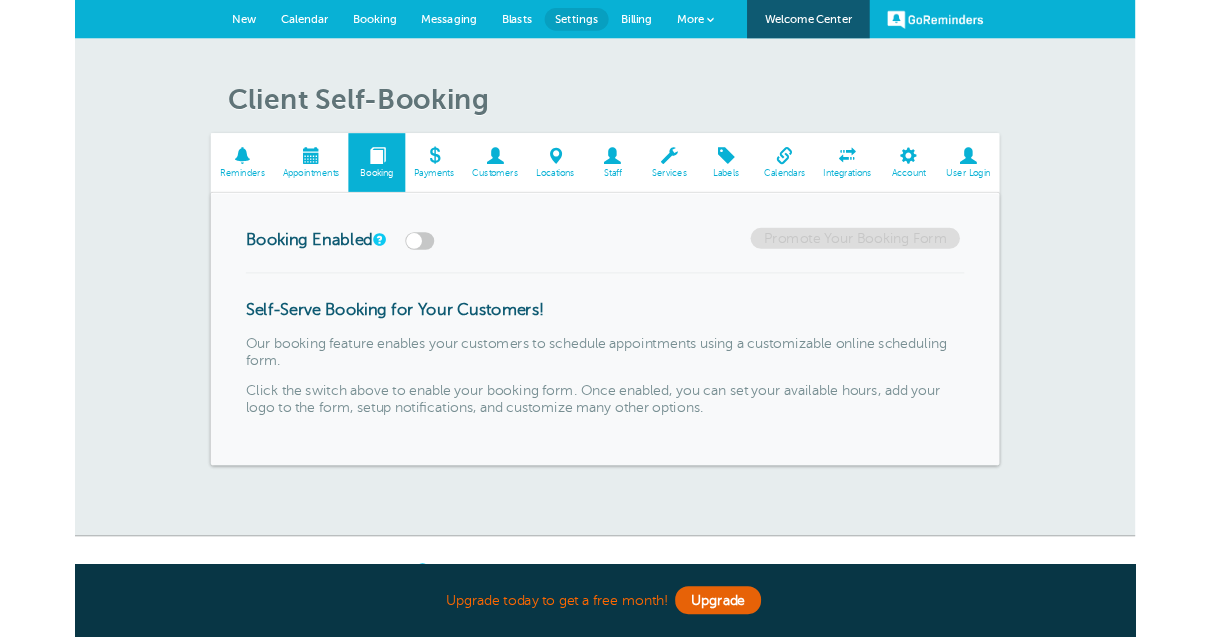 scroll, scrollTop: 0, scrollLeft: 0, axis: both 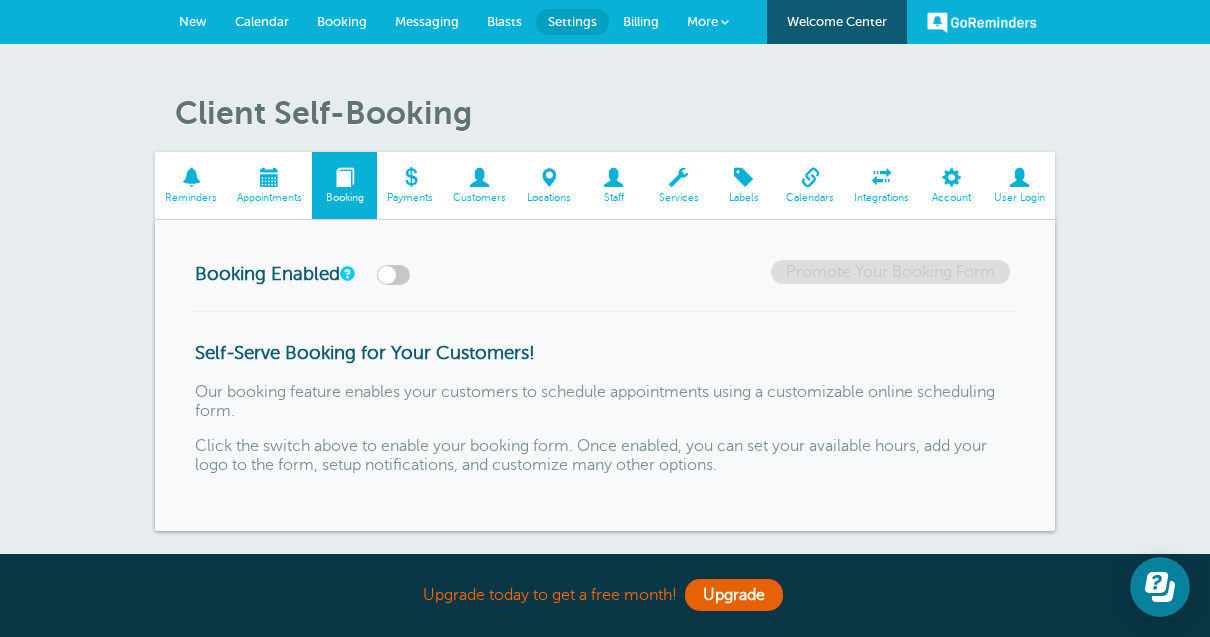 click on "Calendars" at bounding box center [810, 198] 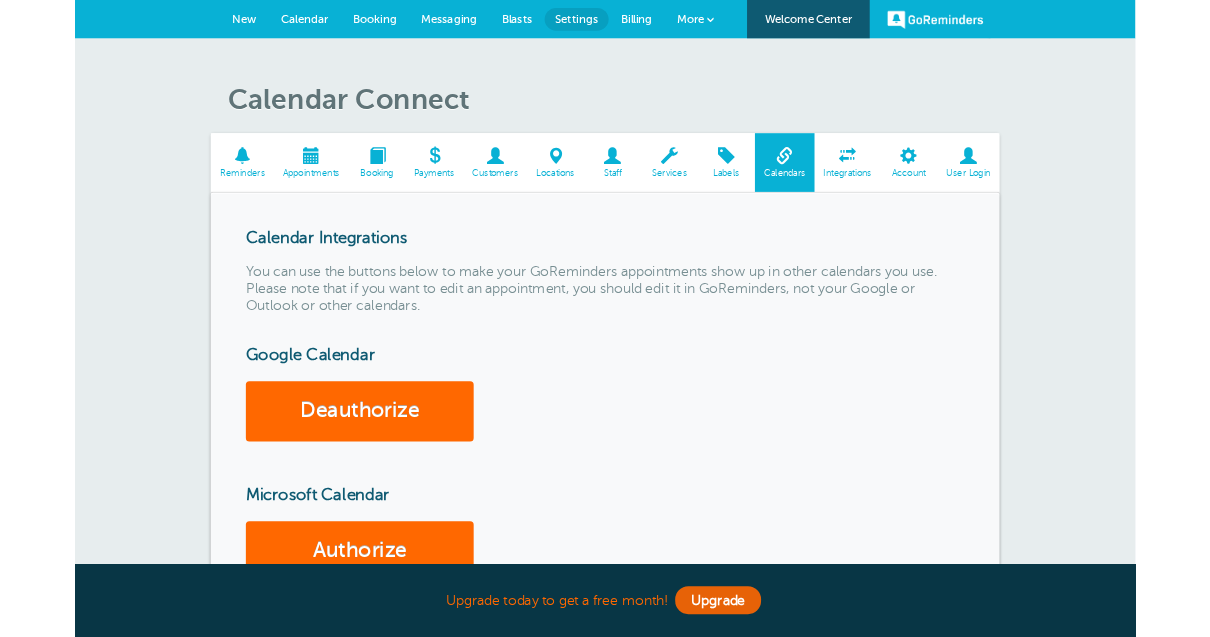 scroll, scrollTop: 0, scrollLeft: 0, axis: both 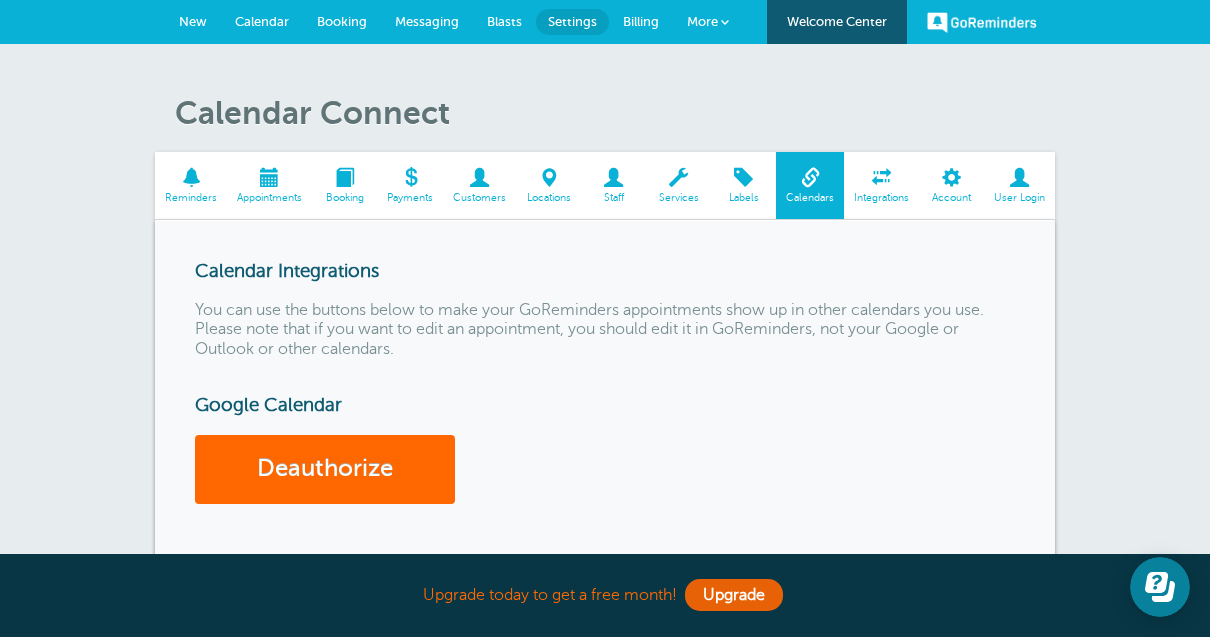 click at bounding box center (269, 177) 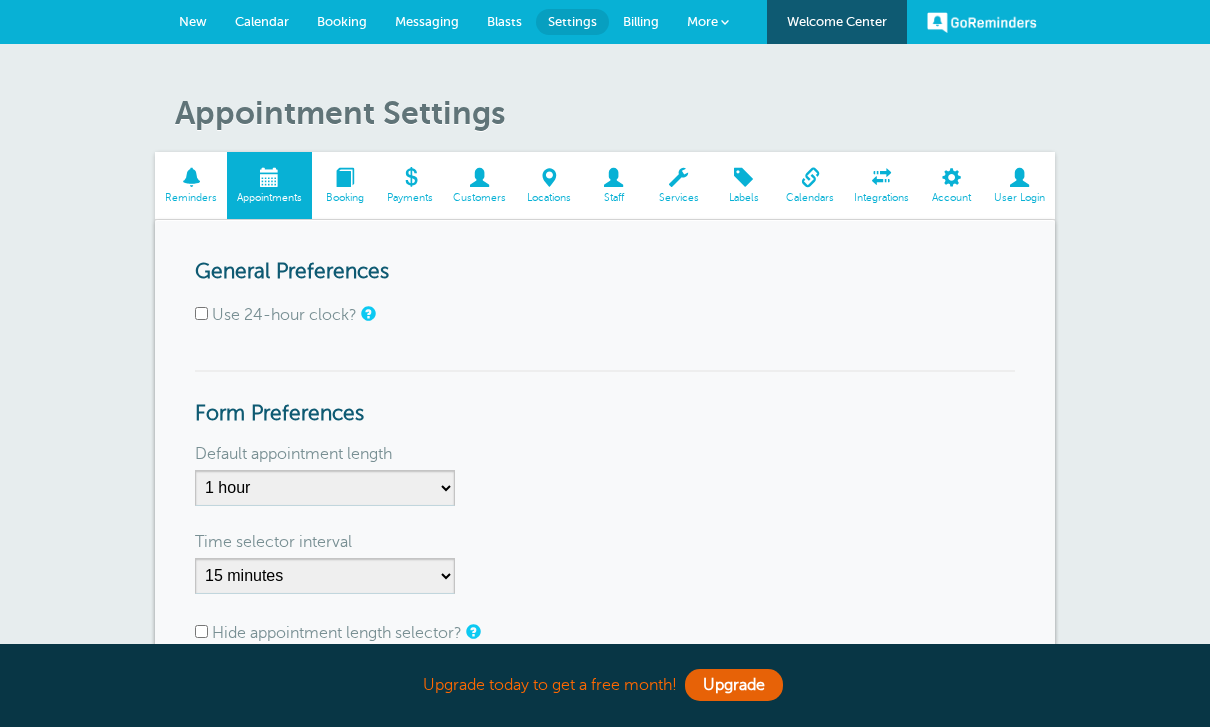 scroll, scrollTop: 0, scrollLeft: 0, axis: both 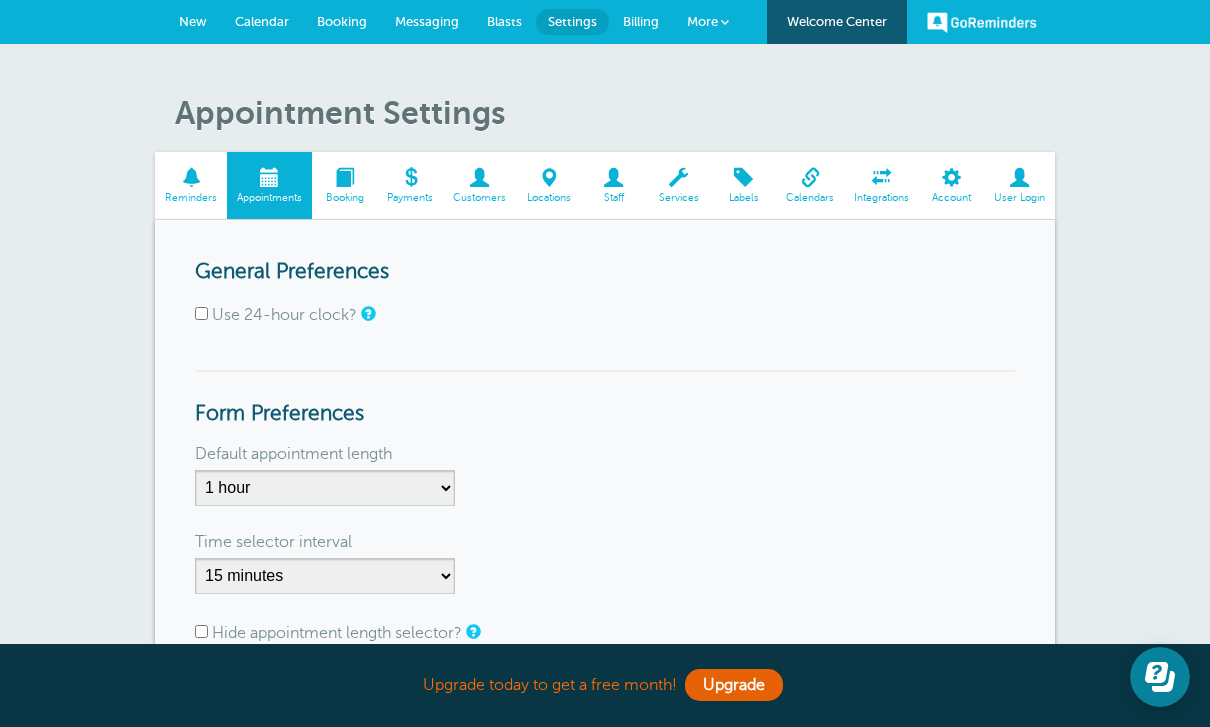click at bounding box center [191, 177] 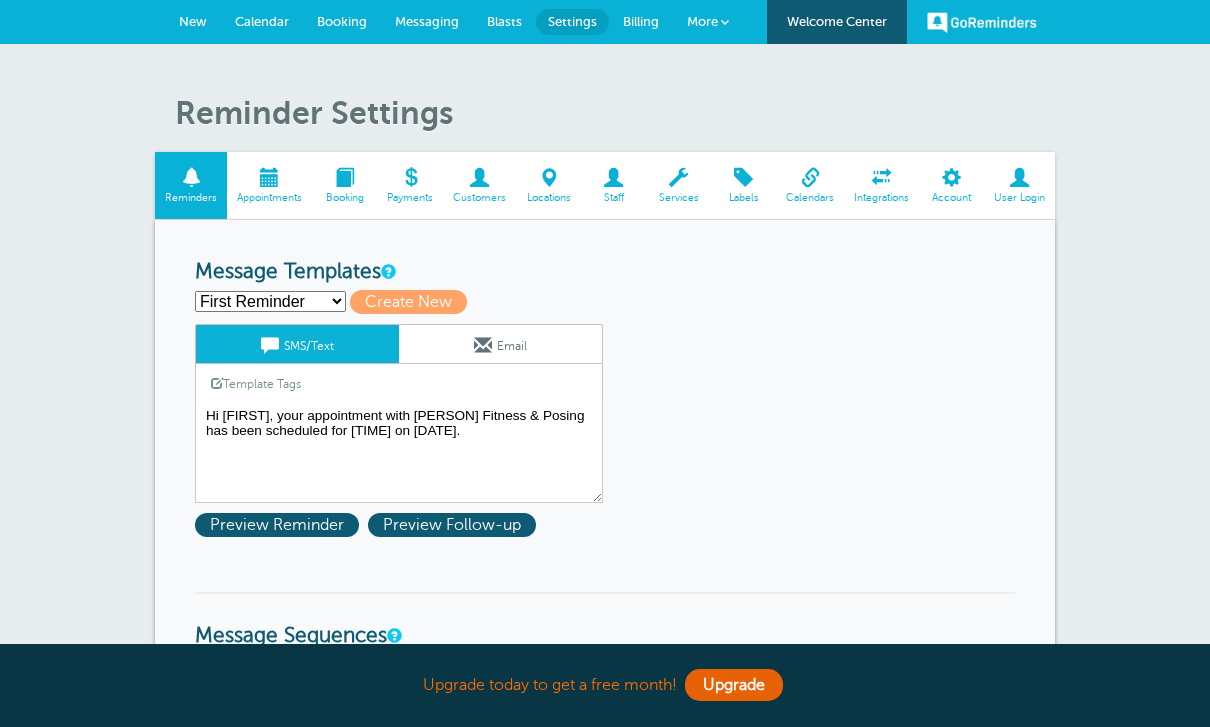 scroll, scrollTop: 0, scrollLeft: 0, axis: both 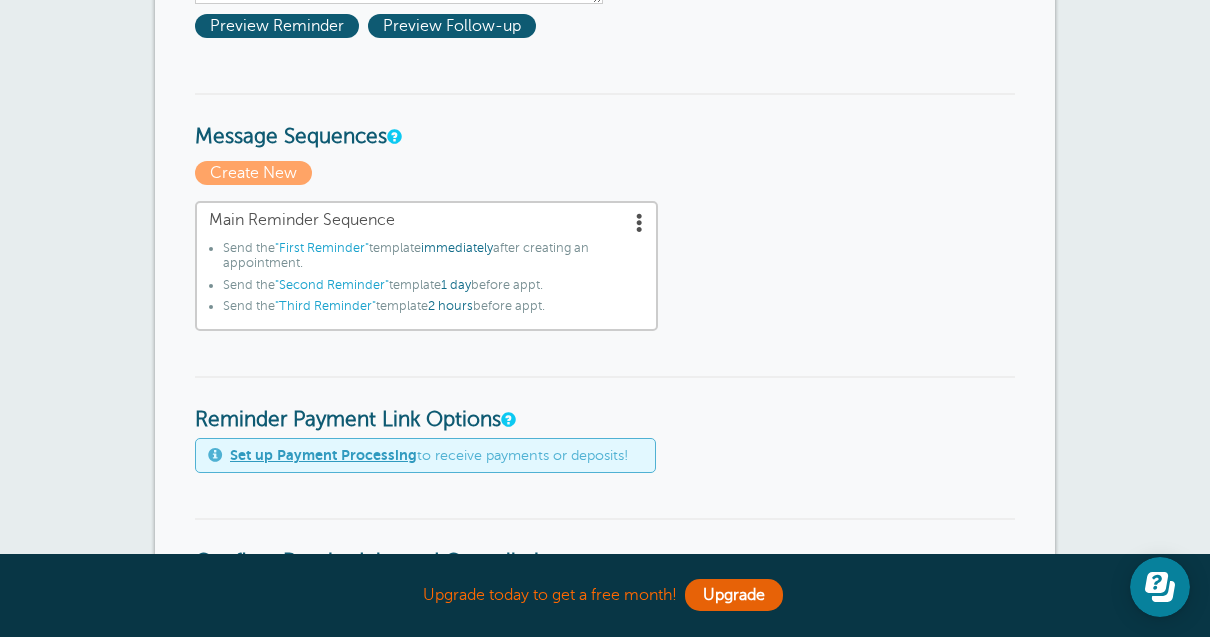 click at bounding box center [640, 222] 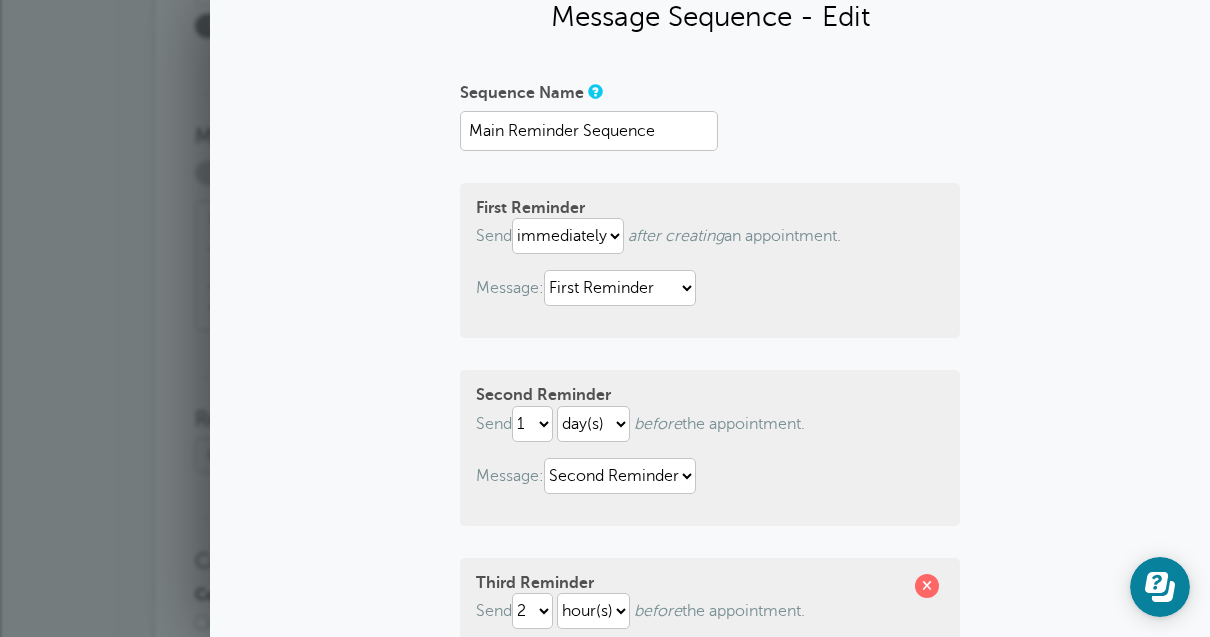 scroll, scrollTop: 65, scrollLeft: 0, axis: vertical 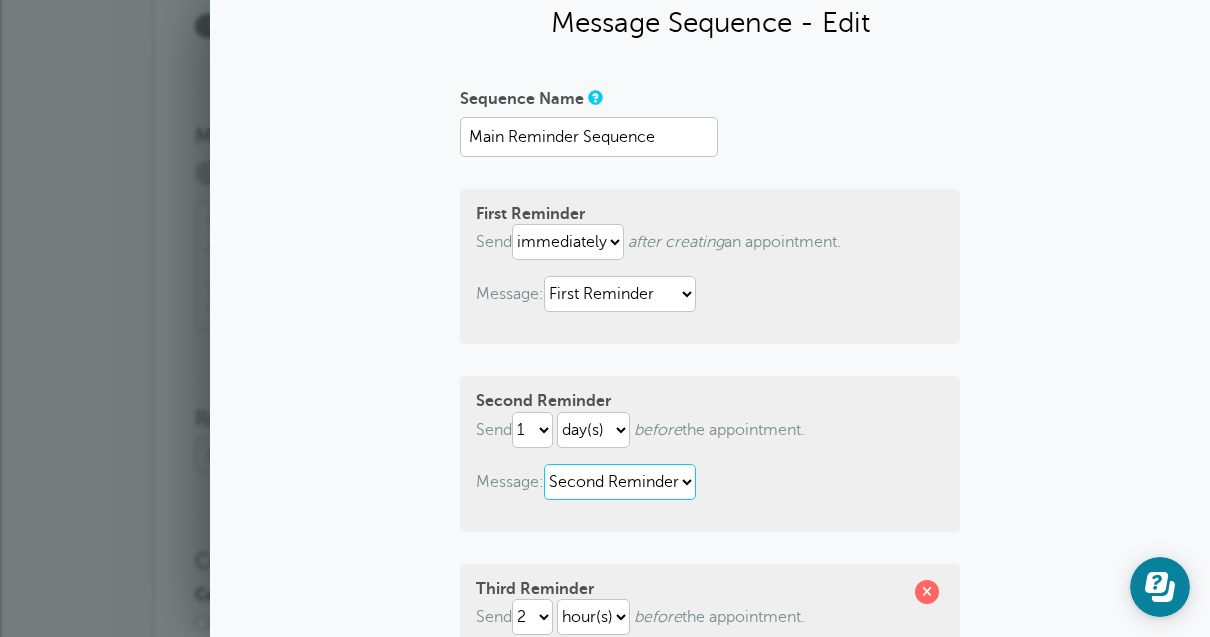 click on "First Reminder Second Reminder Third Reminder" at bounding box center [620, 482] 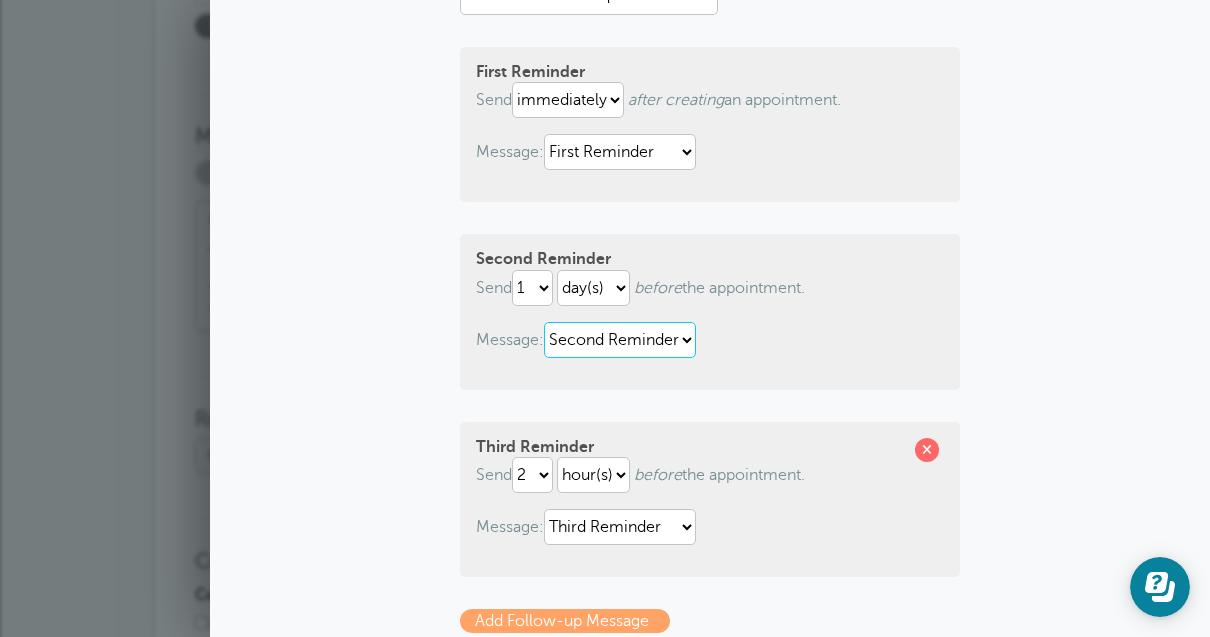 scroll, scrollTop: 210, scrollLeft: 0, axis: vertical 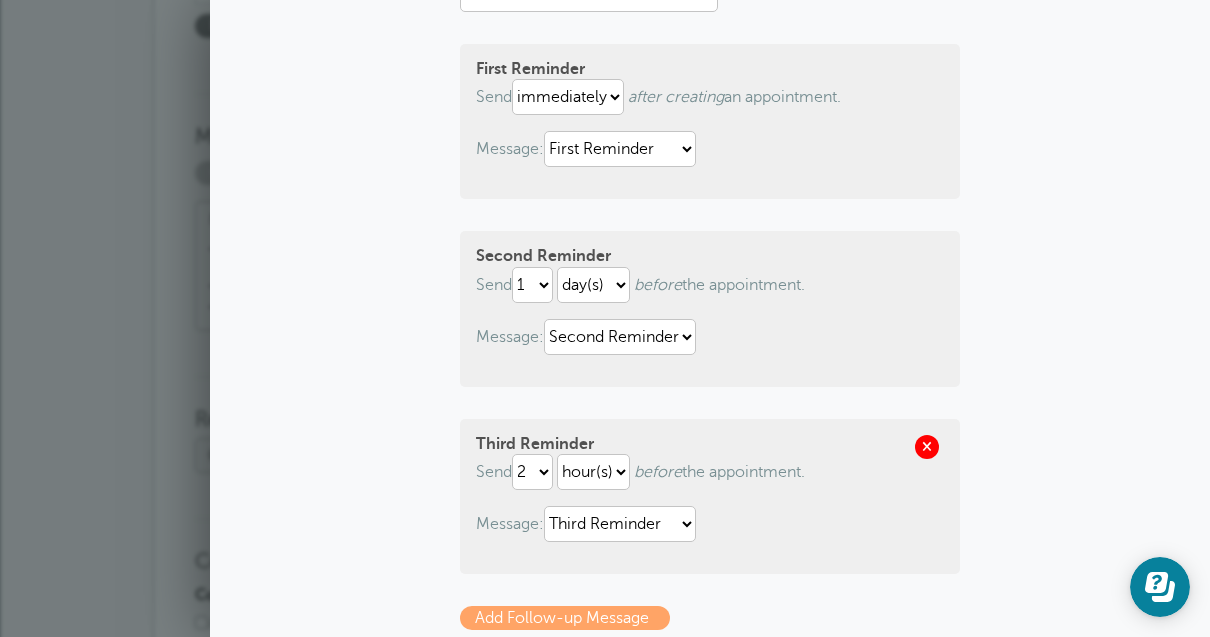 click at bounding box center (927, 447) 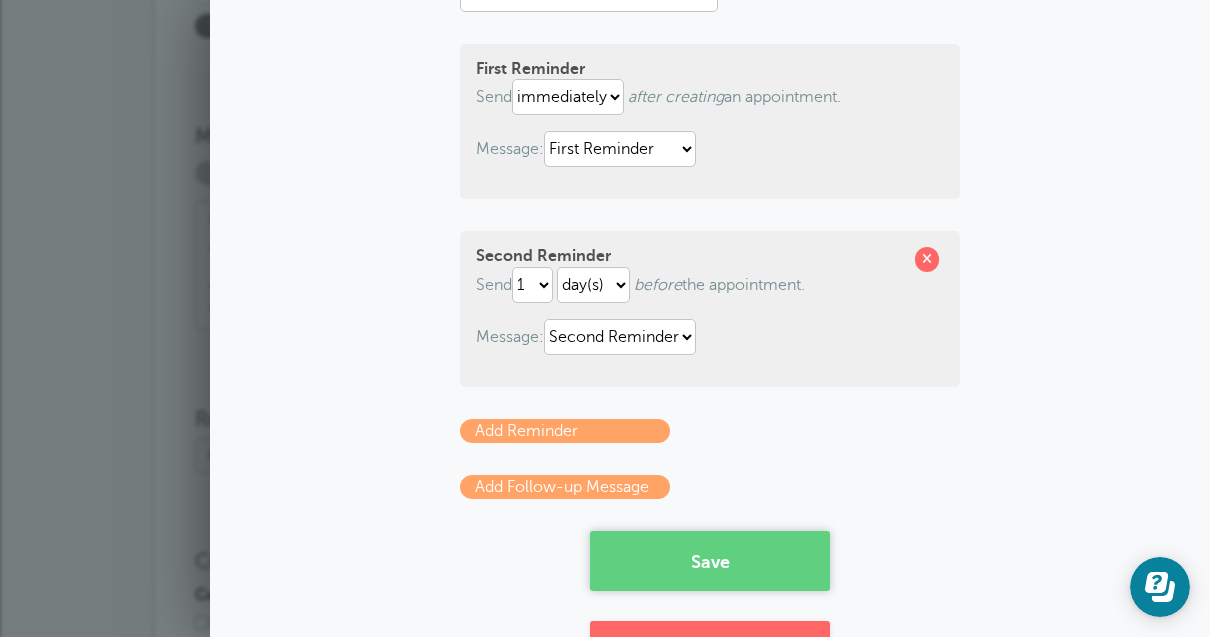 click on "Save" at bounding box center [710, 561] 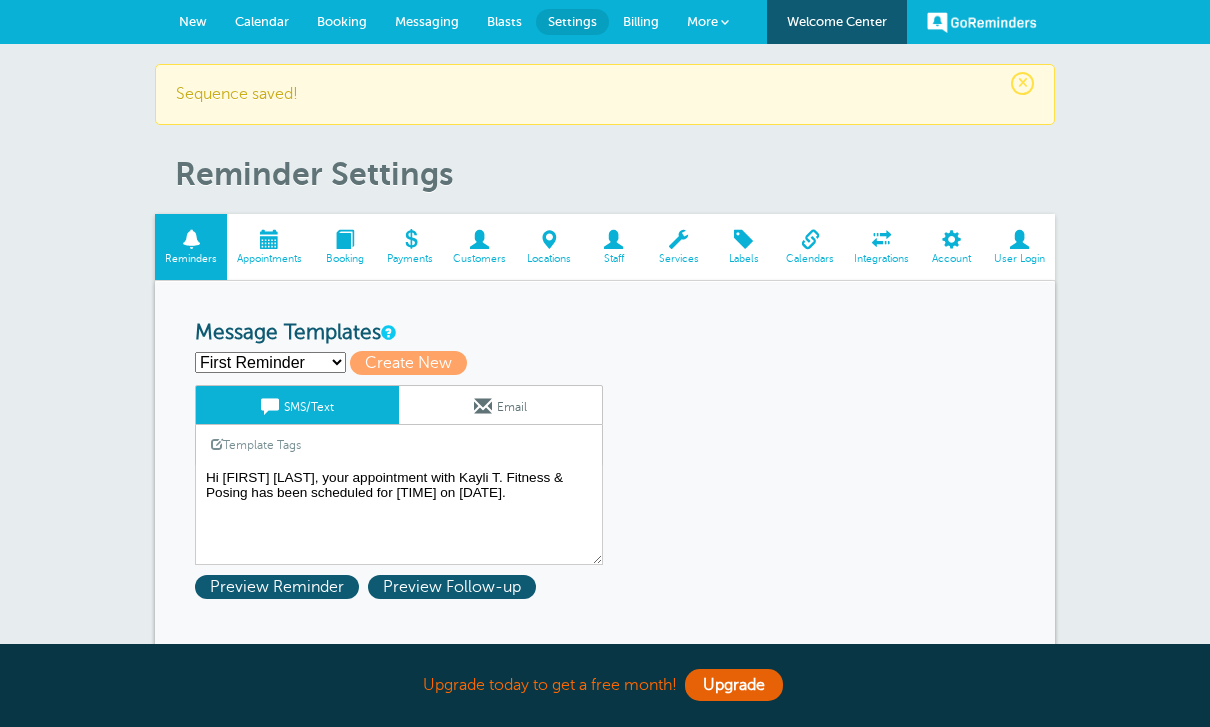 scroll, scrollTop: 0, scrollLeft: 0, axis: both 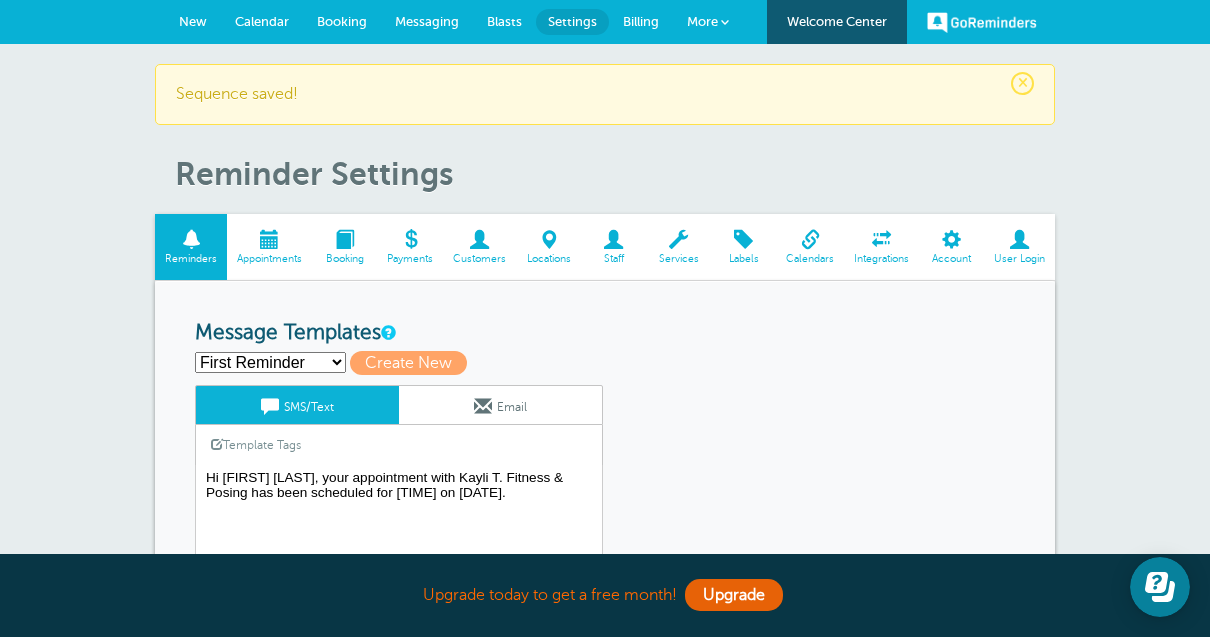 click on "Billing" at bounding box center [641, 22] 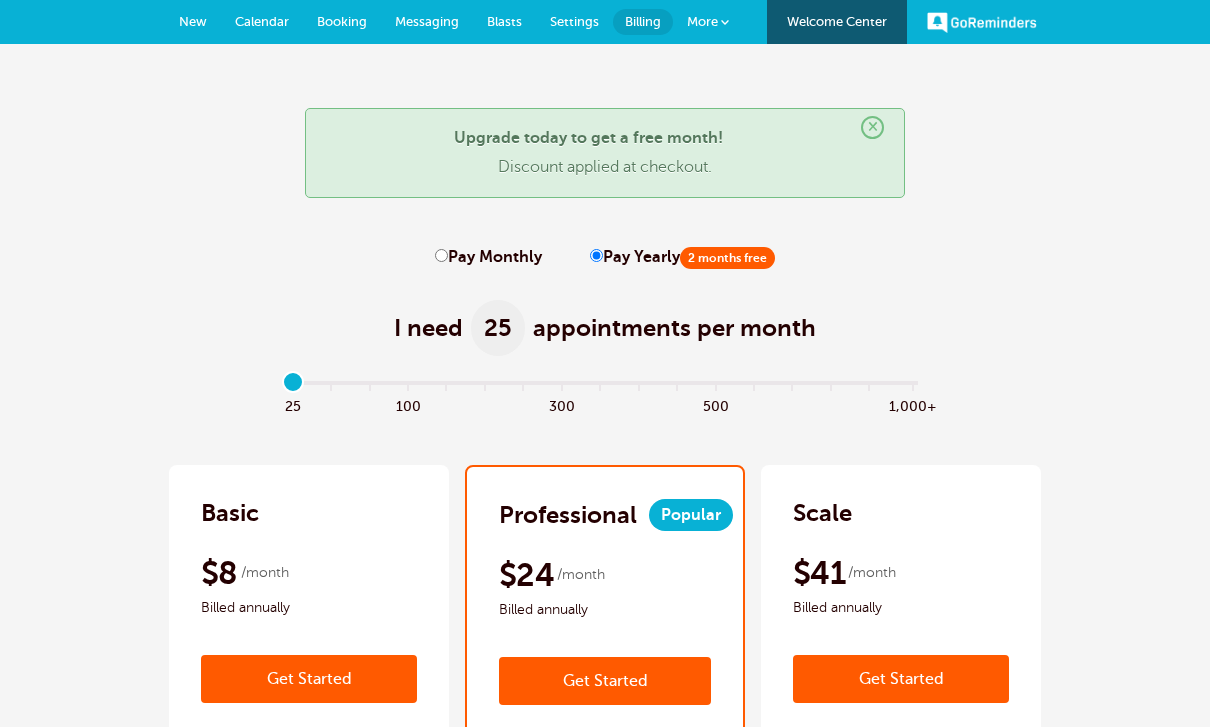 scroll, scrollTop: 0, scrollLeft: 0, axis: both 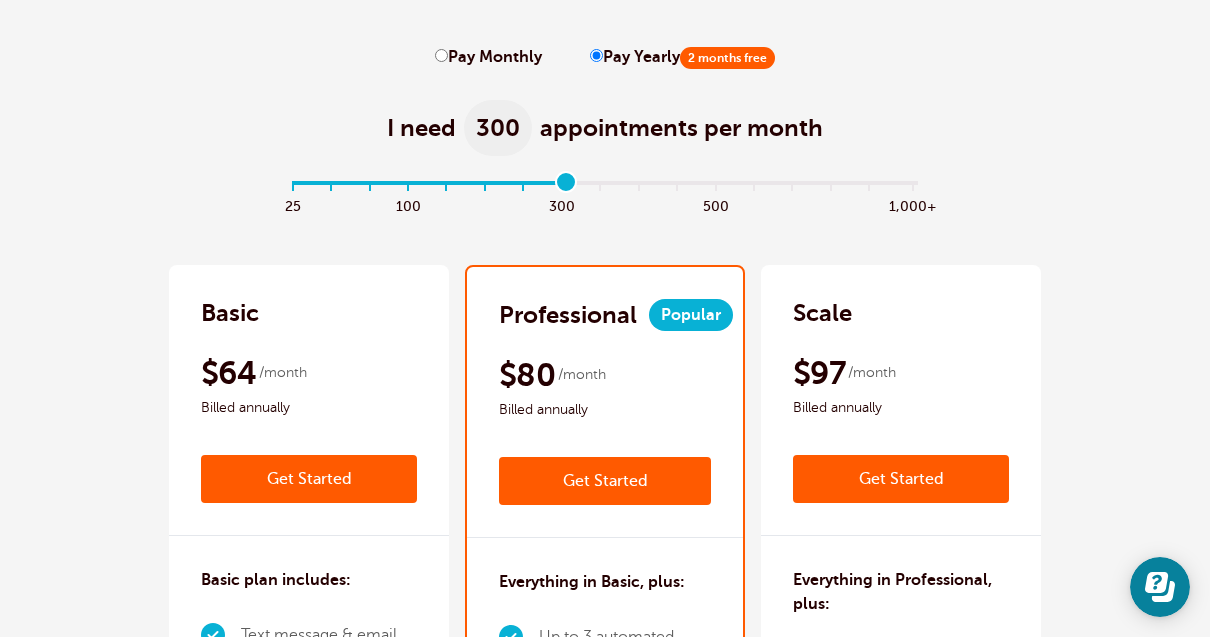 type on "7" 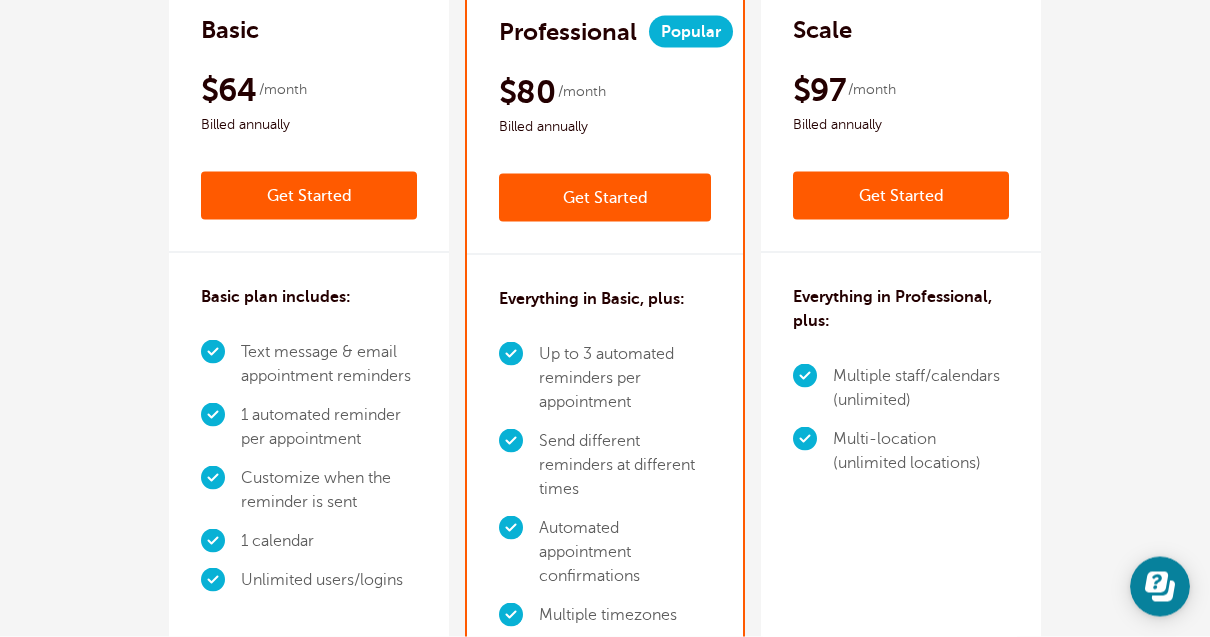 scroll, scrollTop: 484, scrollLeft: 0, axis: vertical 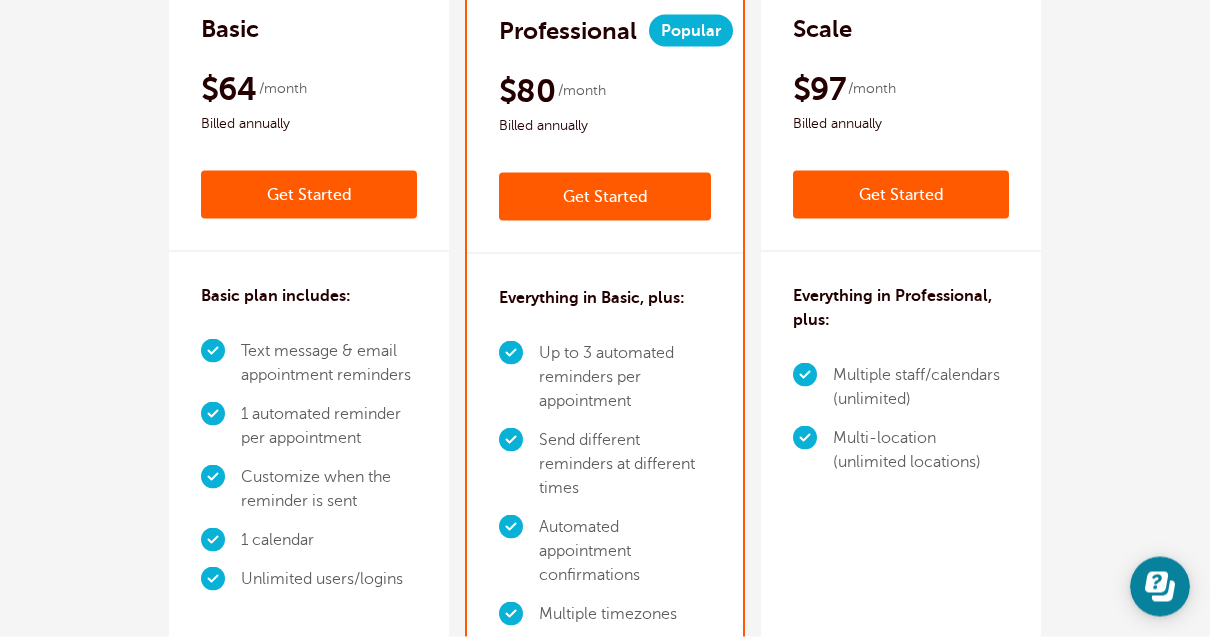 click on "$64
/month
Billed annually" at bounding box center (309, 102) 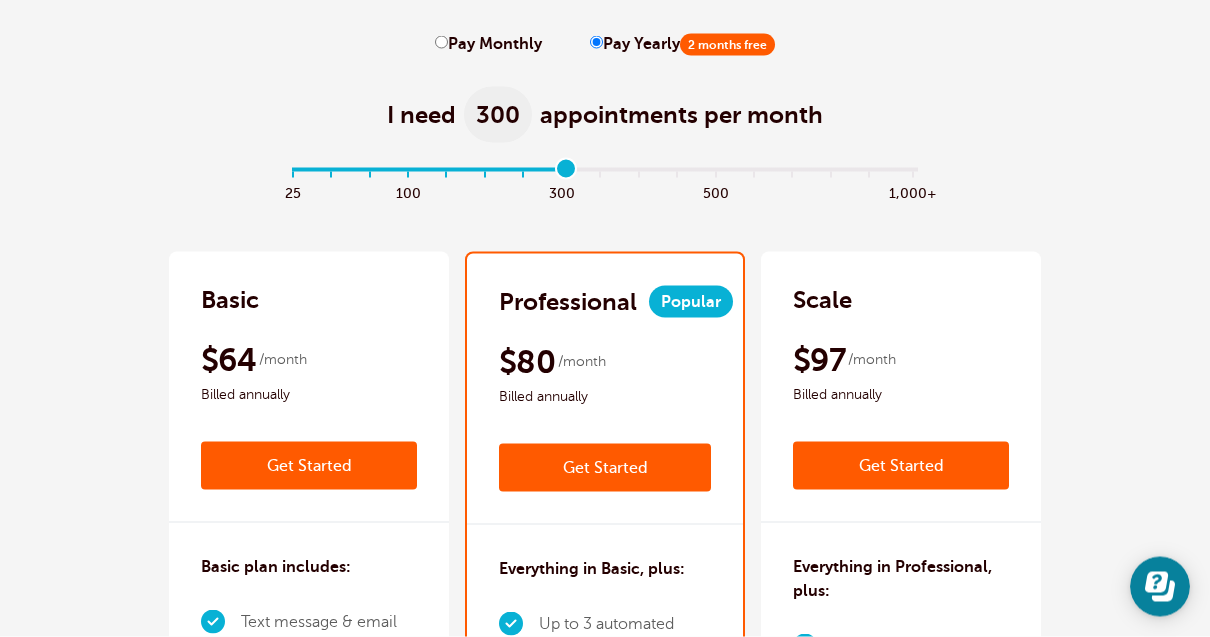 scroll, scrollTop: 214, scrollLeft: 0, axis: vertical 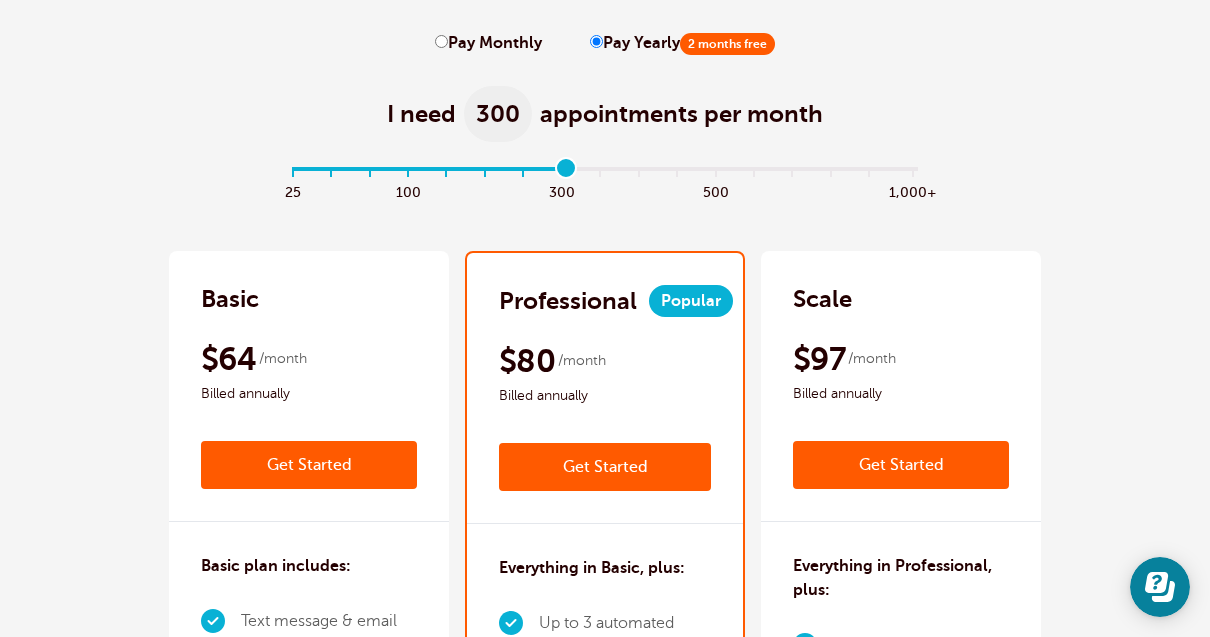 click on "Get Started" at bounding box center (309, 465) 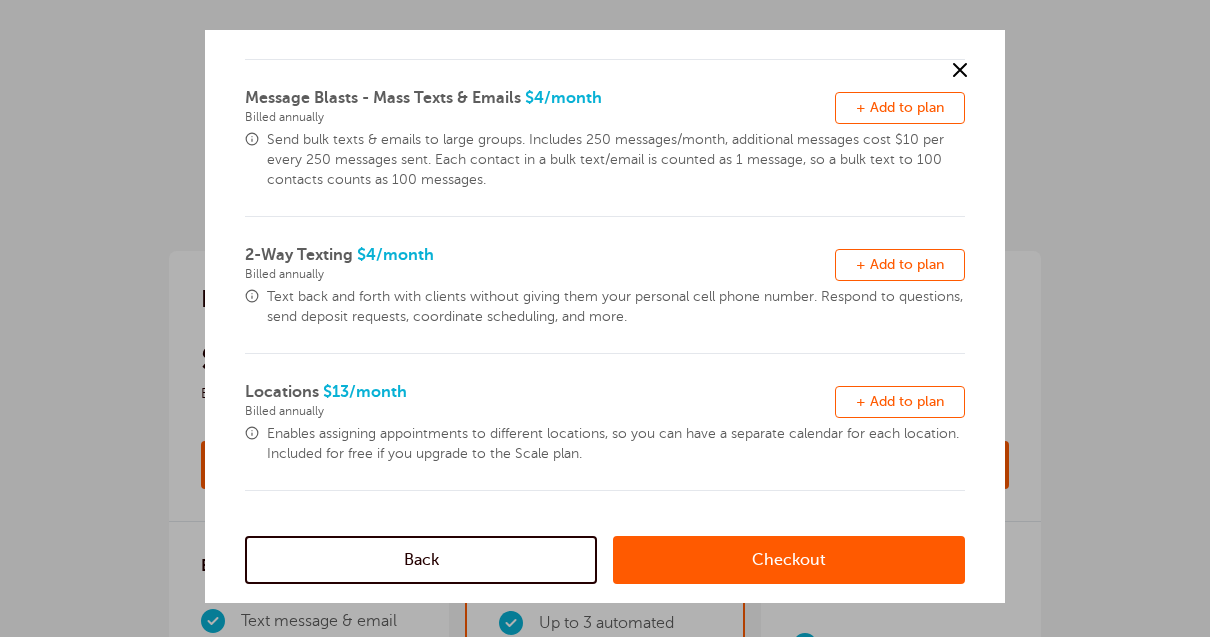 scroll, scrollTop: 544, scrollLeft: 0, axis: vertical 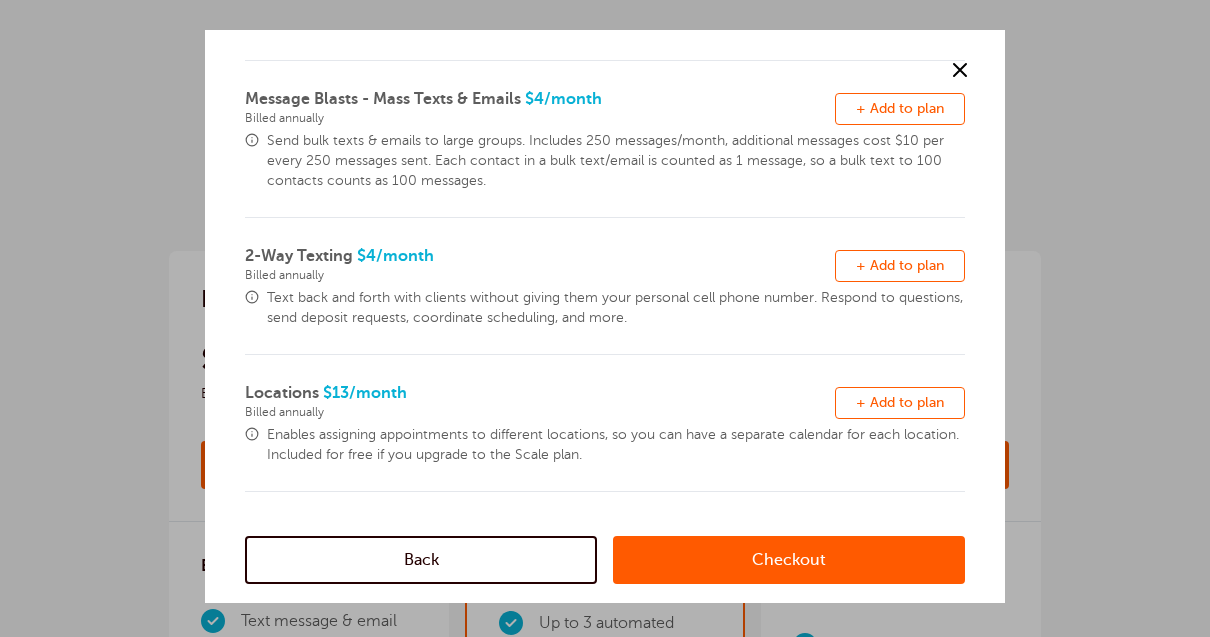 click at bounding box center (960, 70) 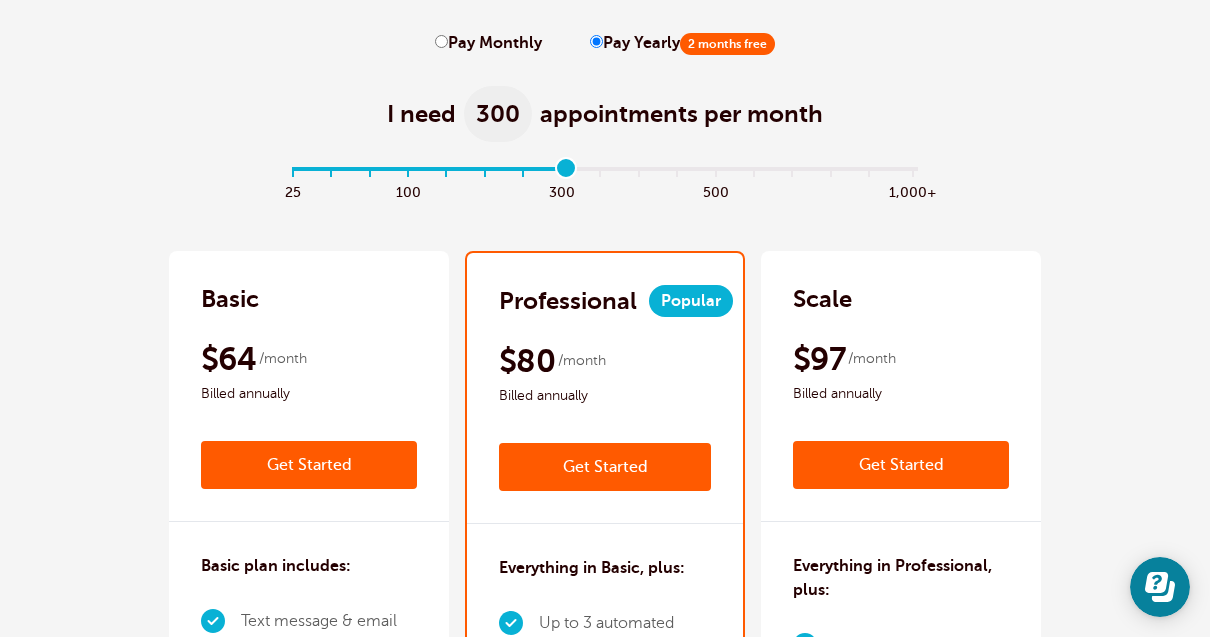 scroll, scrollTop: 0, scrollLeft: 0, axis: both 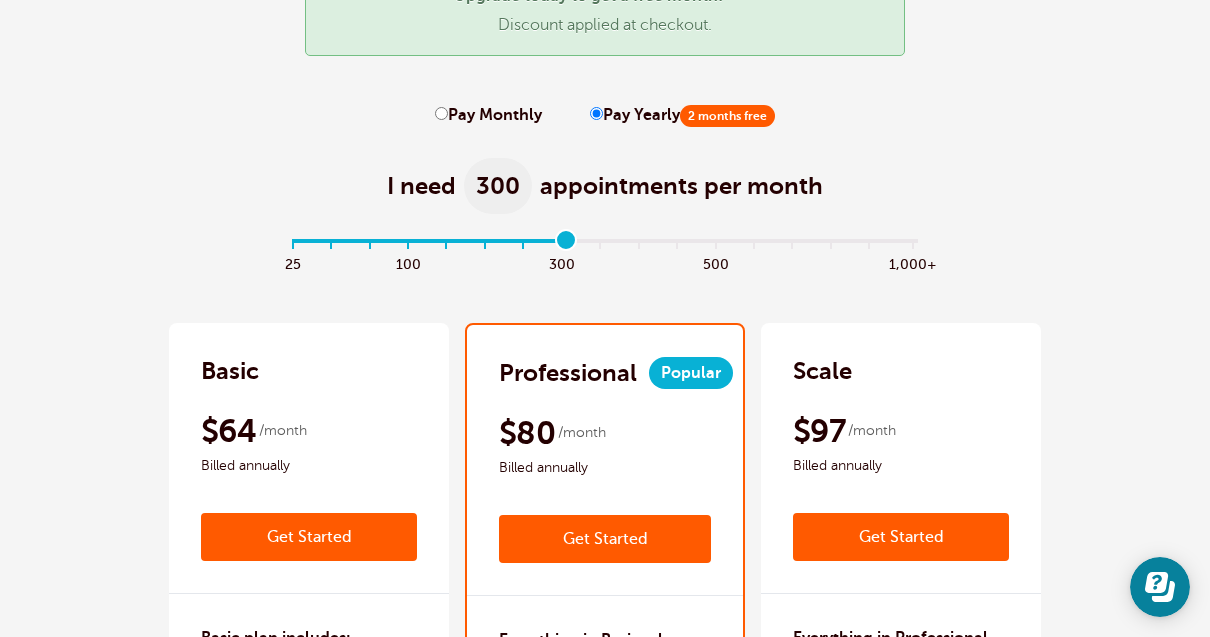 click on "Pay Monthly" at bounding box center (441, 113) 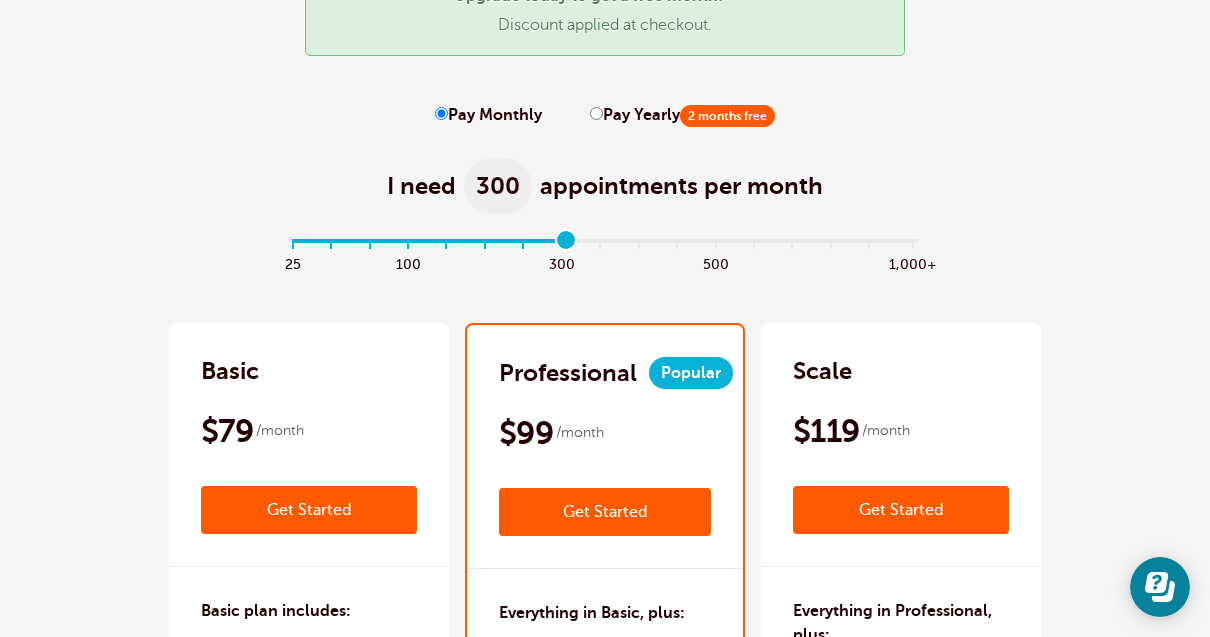 click on "Basic" at bounding box center [309, 371] 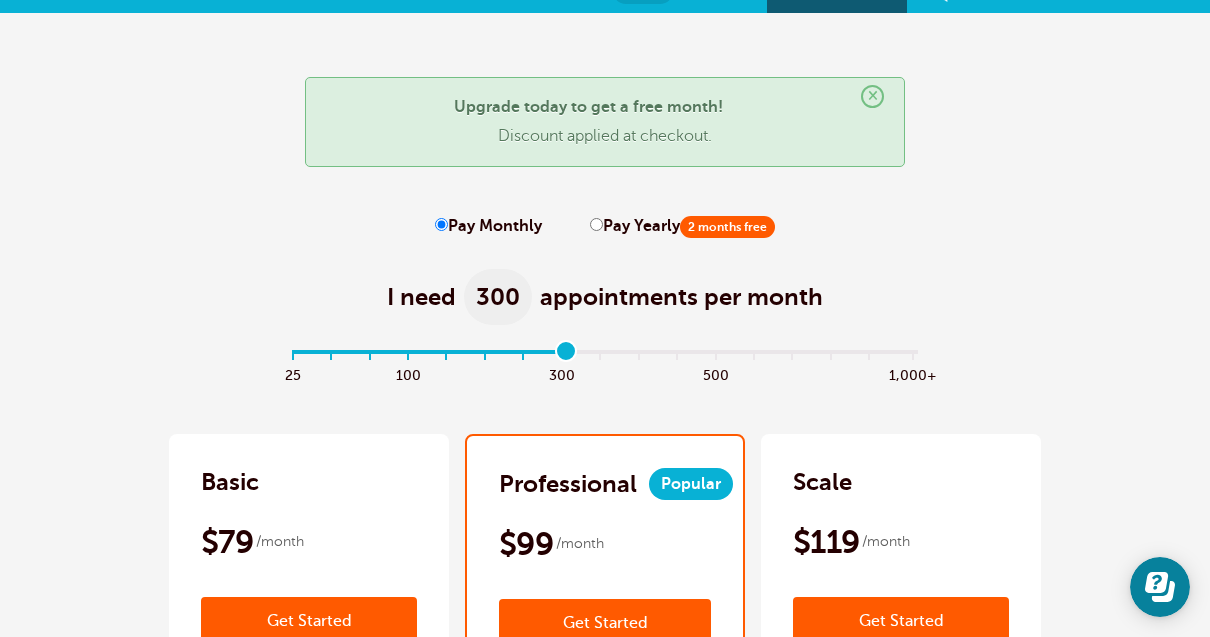 scroll, scrollTop: 0, scrollLeft: 0, axis: both 